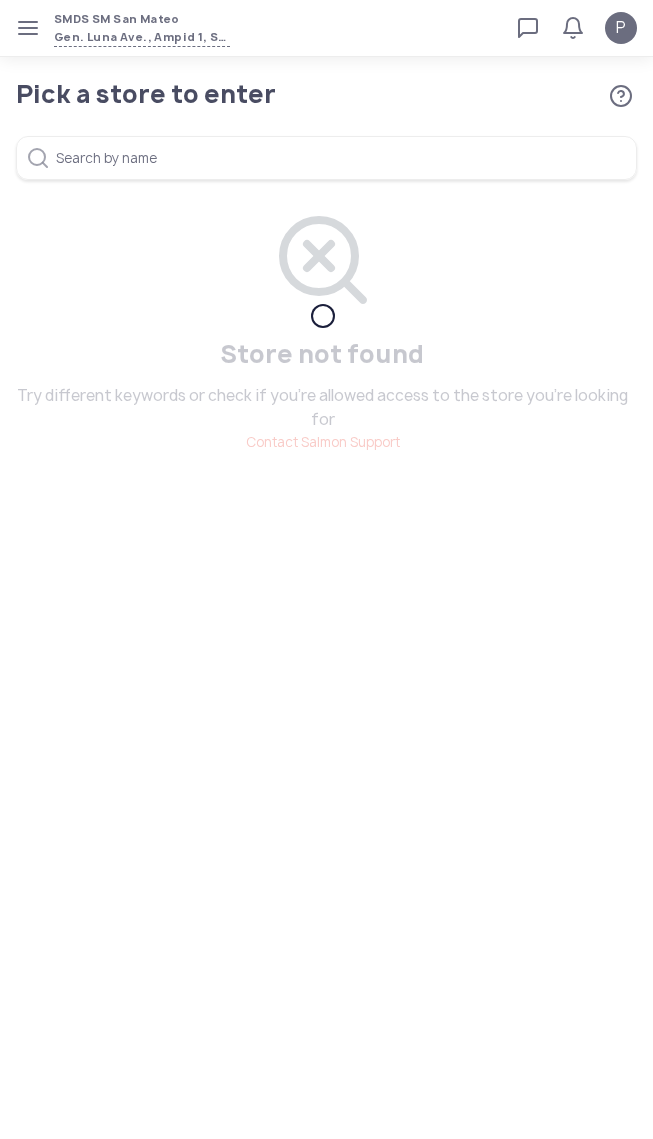 scroll, scrollTop: 0, scrollLeft: 0, axis: both 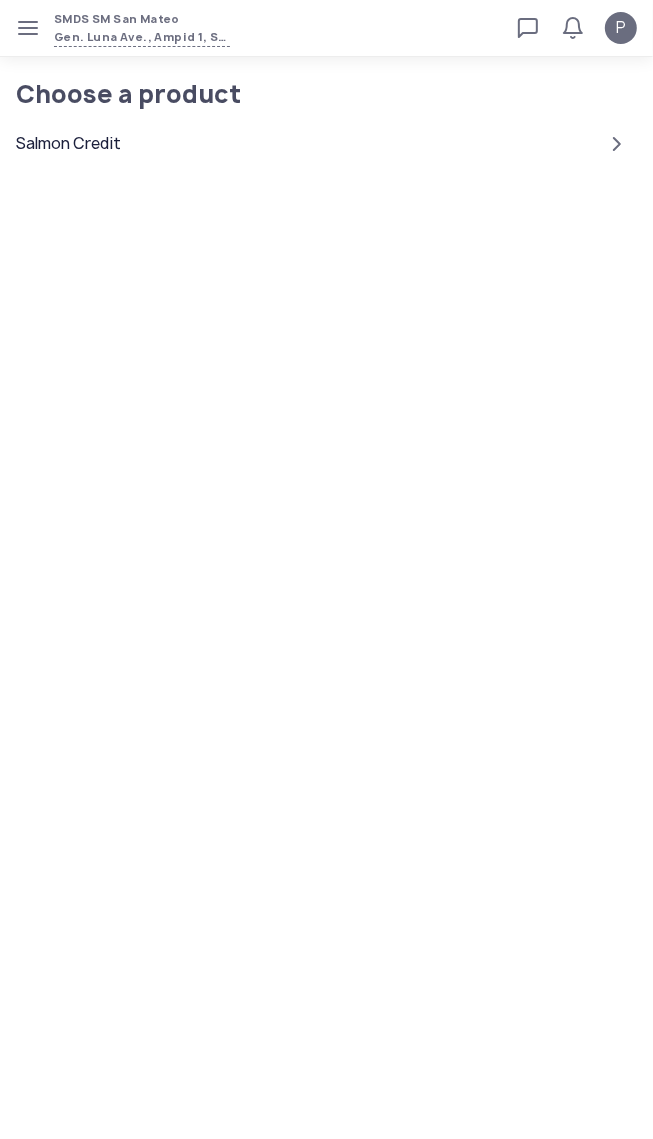 click on "Salmon Credit" 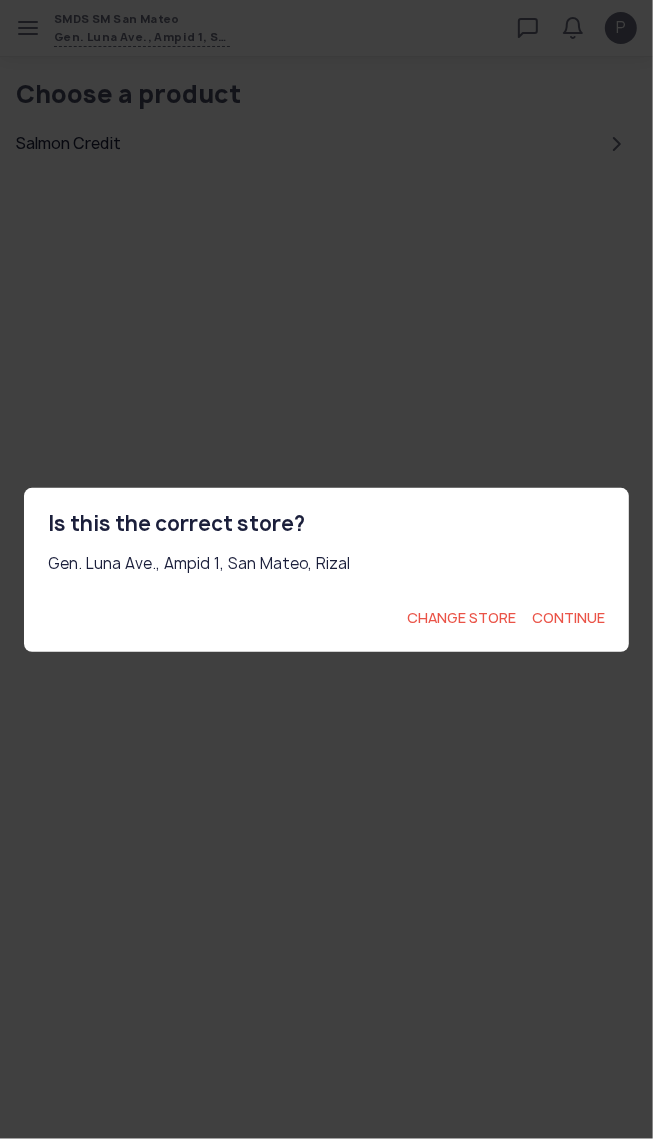 click on "Continue" 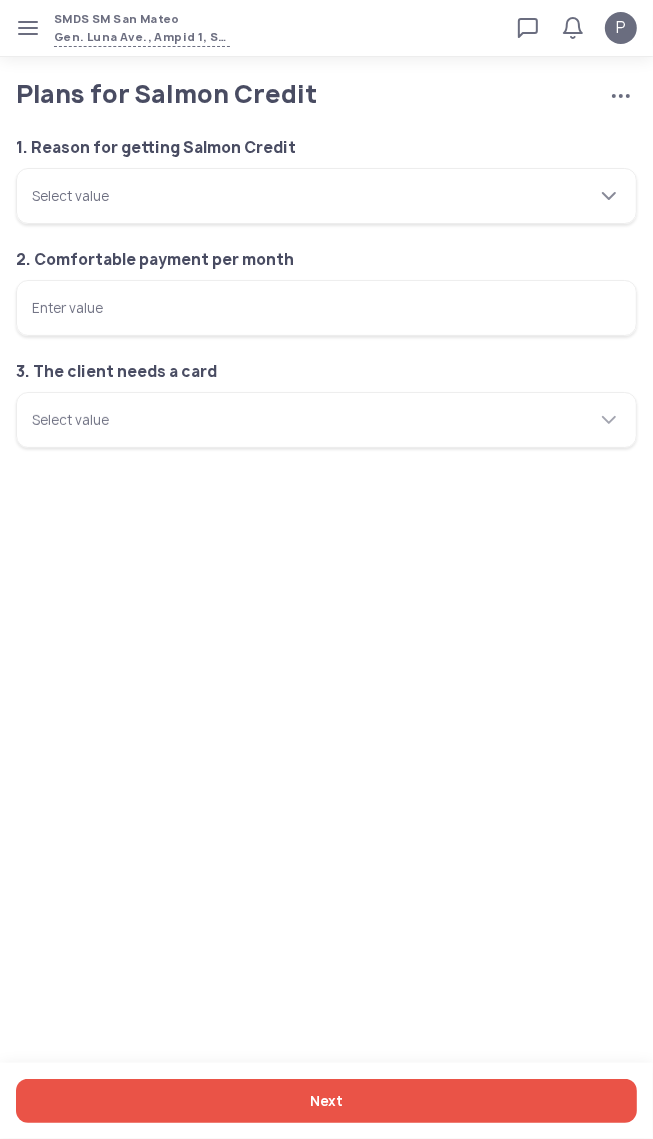 click on "Select value" 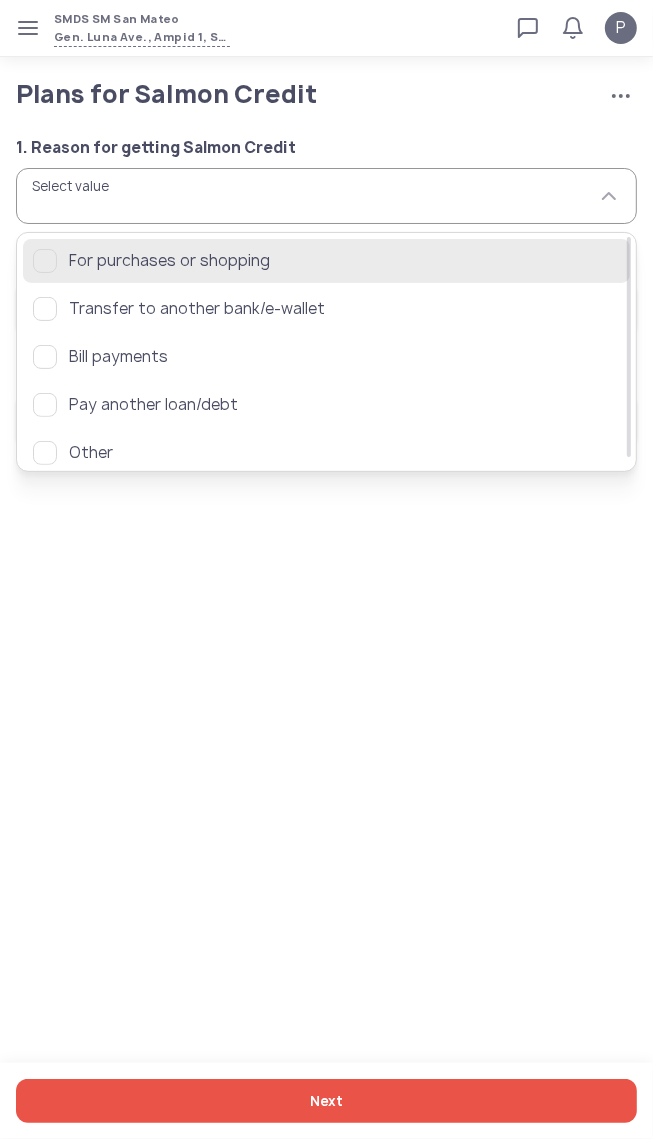 click 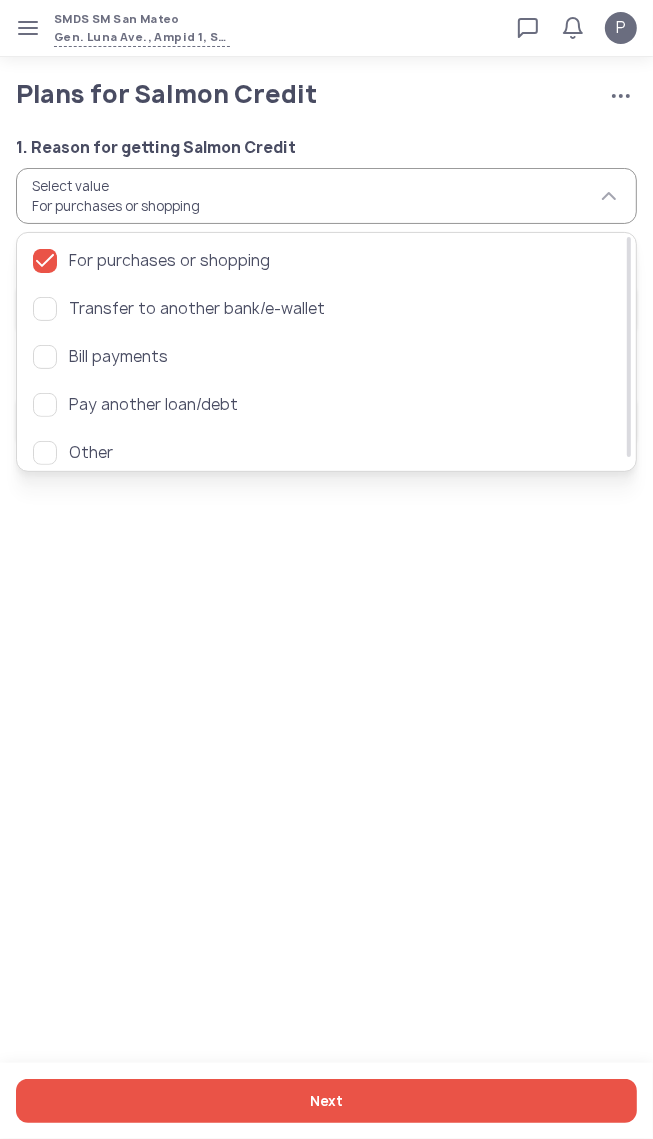 click on "SMDS SM San Mateo Gen. Luna Ave., Ampid 1, San Mateo, Rizal Loan calculator Loan applications FAQs Refund P  Plans for Salmon Credit   Cancel application  P
Verified agent Full name Ma.Kristina Perez Telephone number +63 994 057 85 99 E-mail m.perez@sa.salmon.ph Log out  Plans for Salmon Credit   Cancel application  1. Reason for getting Salmon Credit  Select value  For purchases or shopping 2. Comfortable payment per month  Enter value  3. The client needs a card  Select value   Next   For purchases or shopping   Transfer to another bank/e-wallet   Bill payments   Pay another loan/debt   Other" at bounding box center [326, 569] 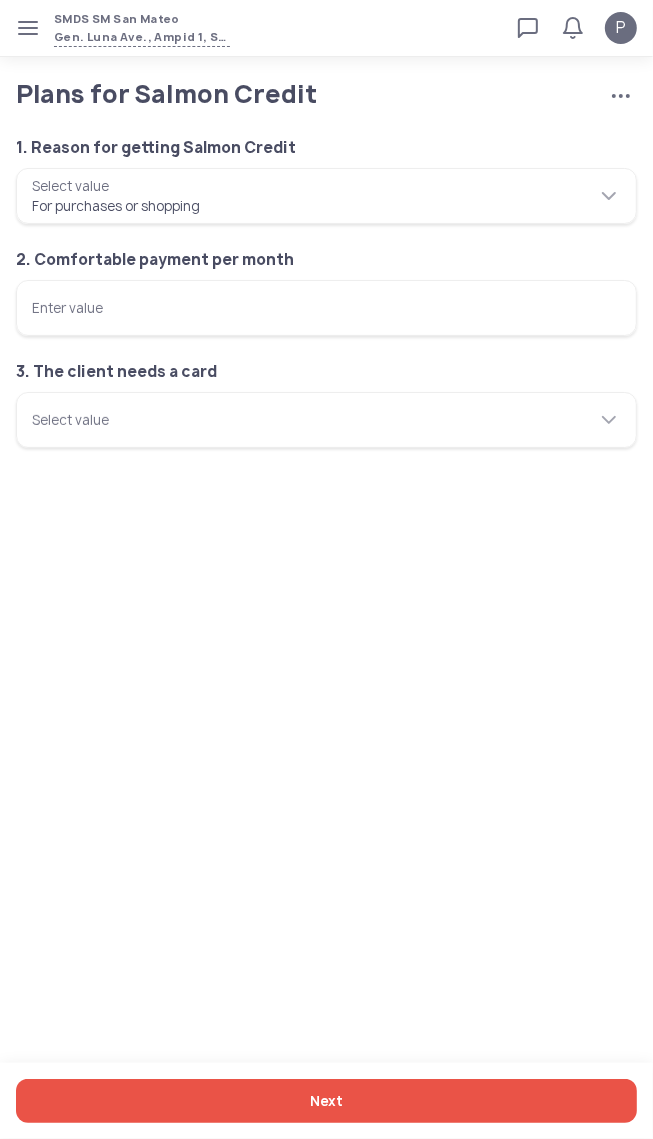 click on "Enter value" at bounding box center [326, 308] 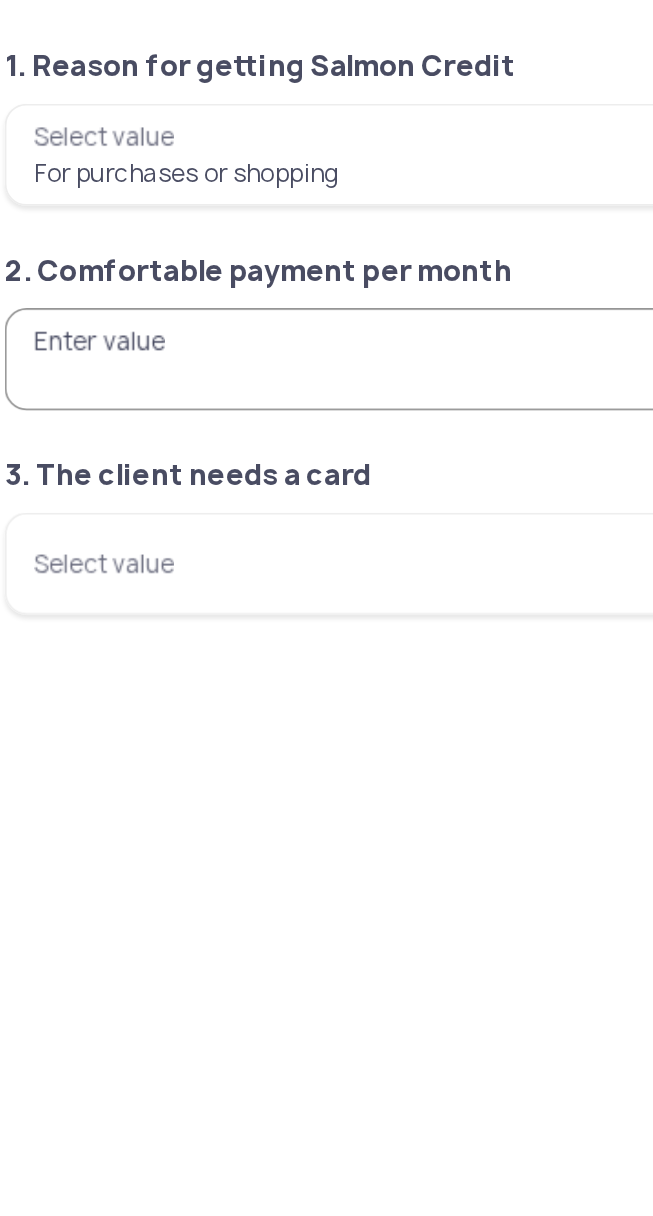 click on "Enter value" at bounding box center [326, 308] 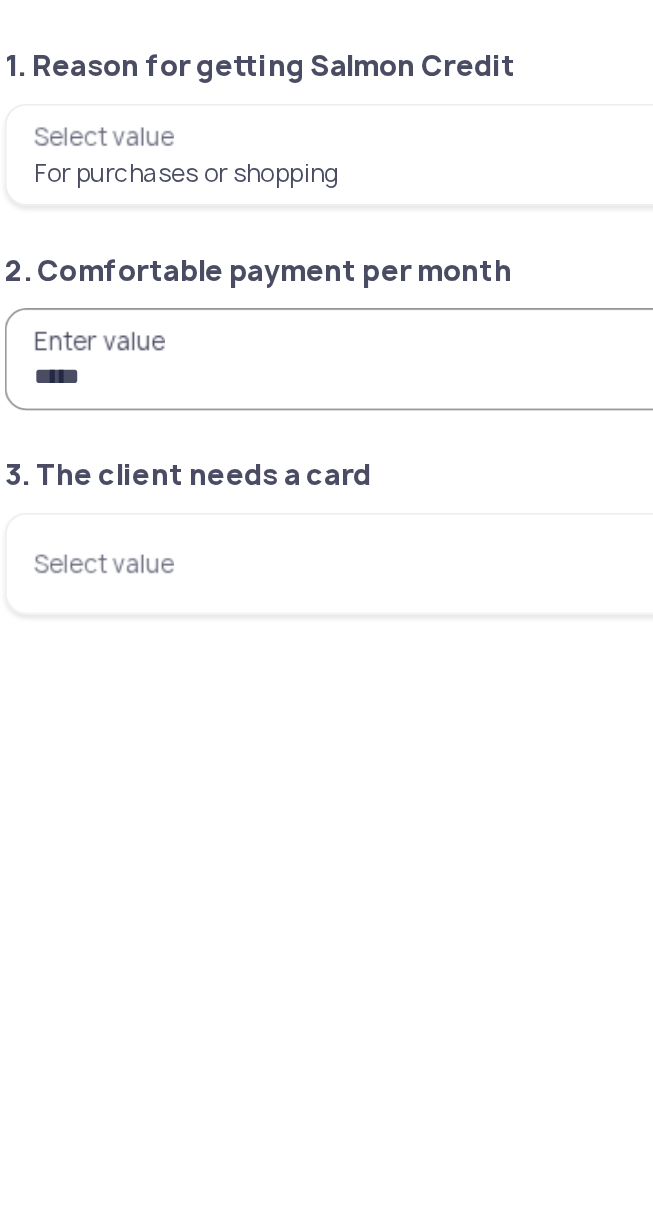 type on "*****" 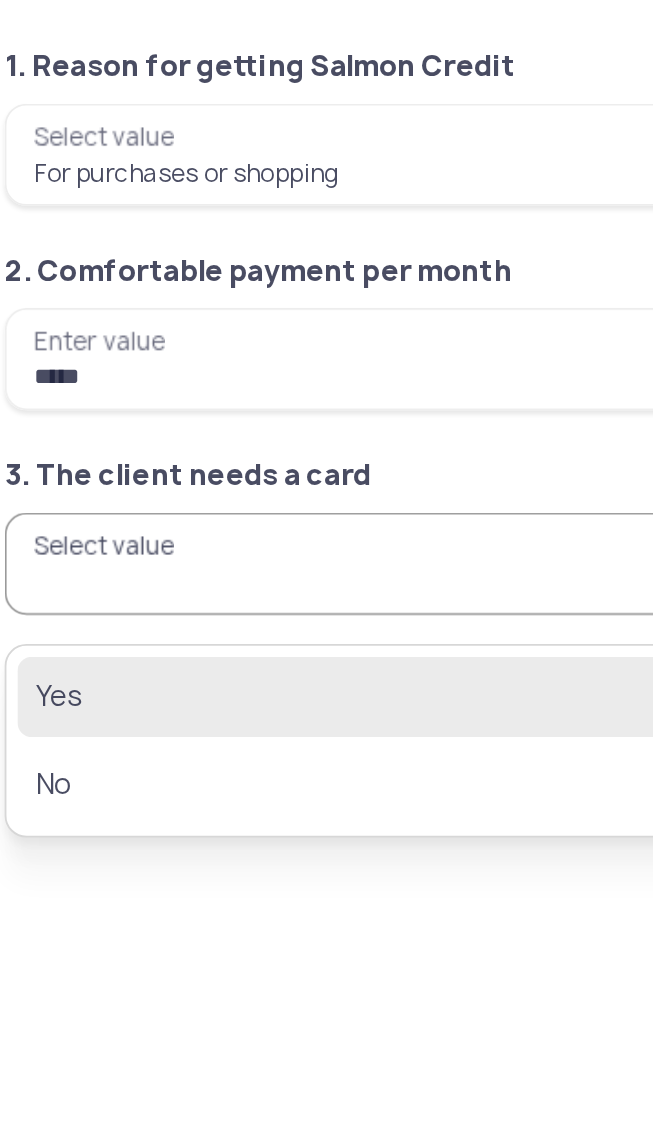 click on "Yes" 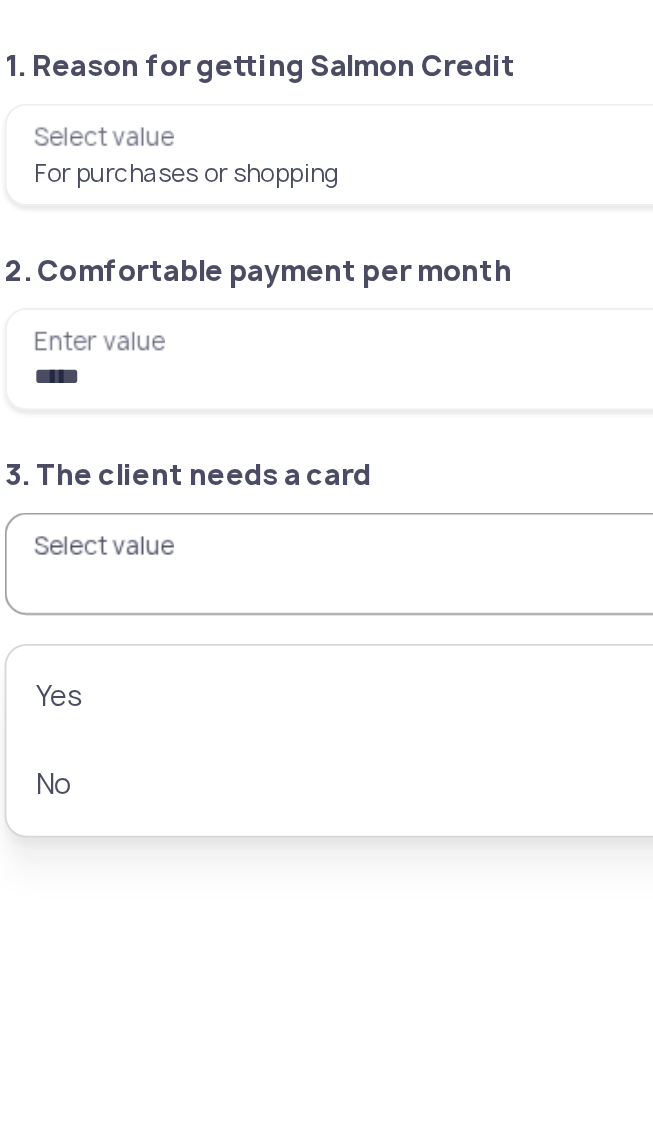 type on "***" 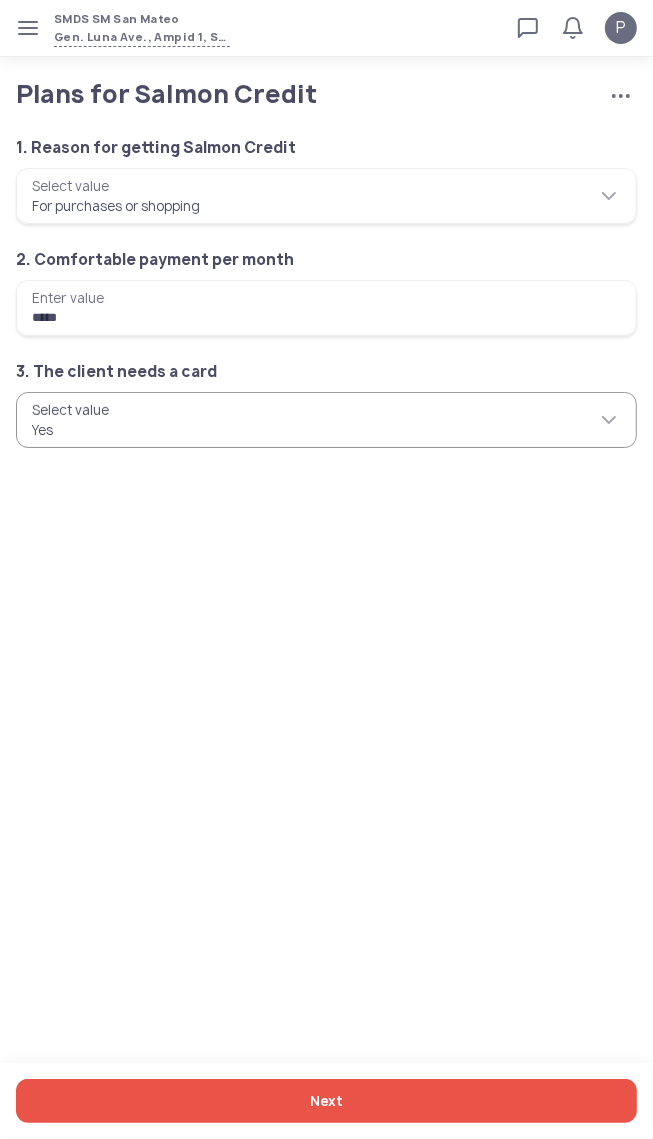 click on "Next" 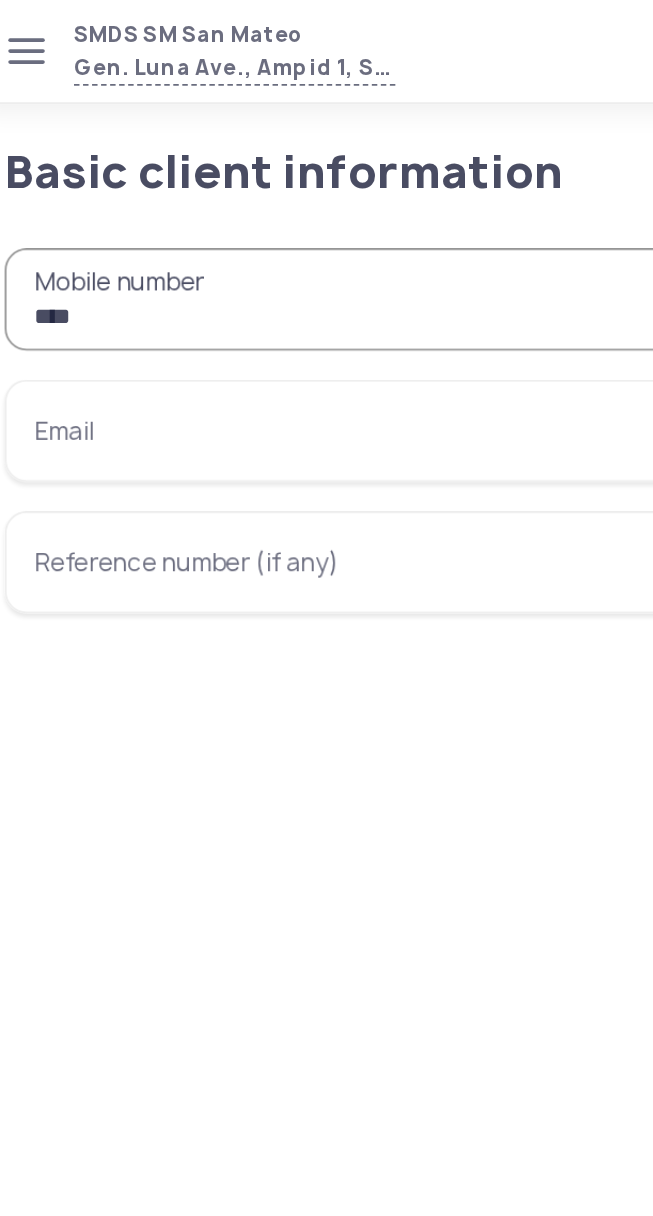 click on "***" at bounding box center (326, 164) 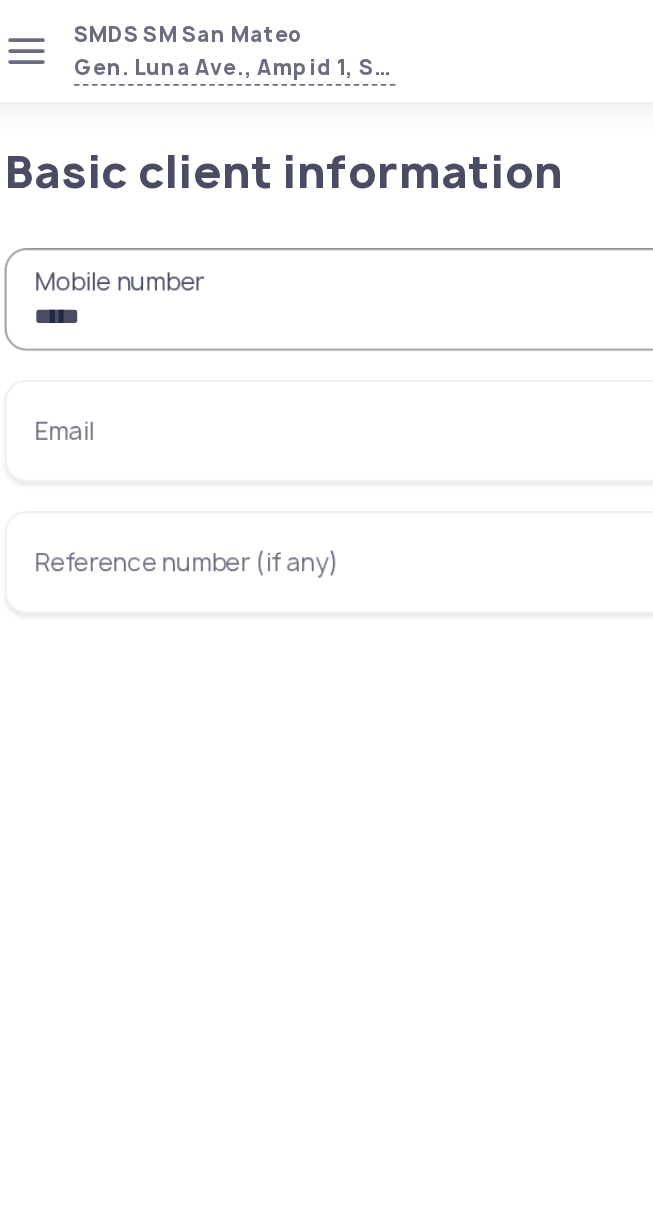 click on "*****" at bounding box center [326, 164] 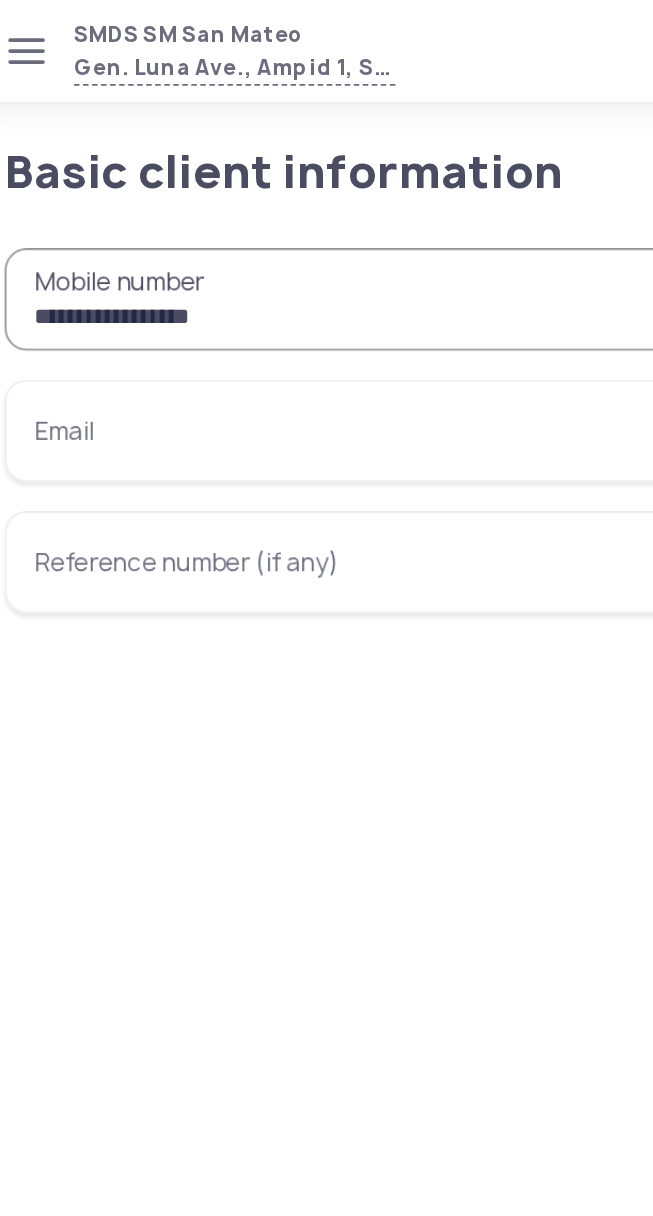 type on "**********" 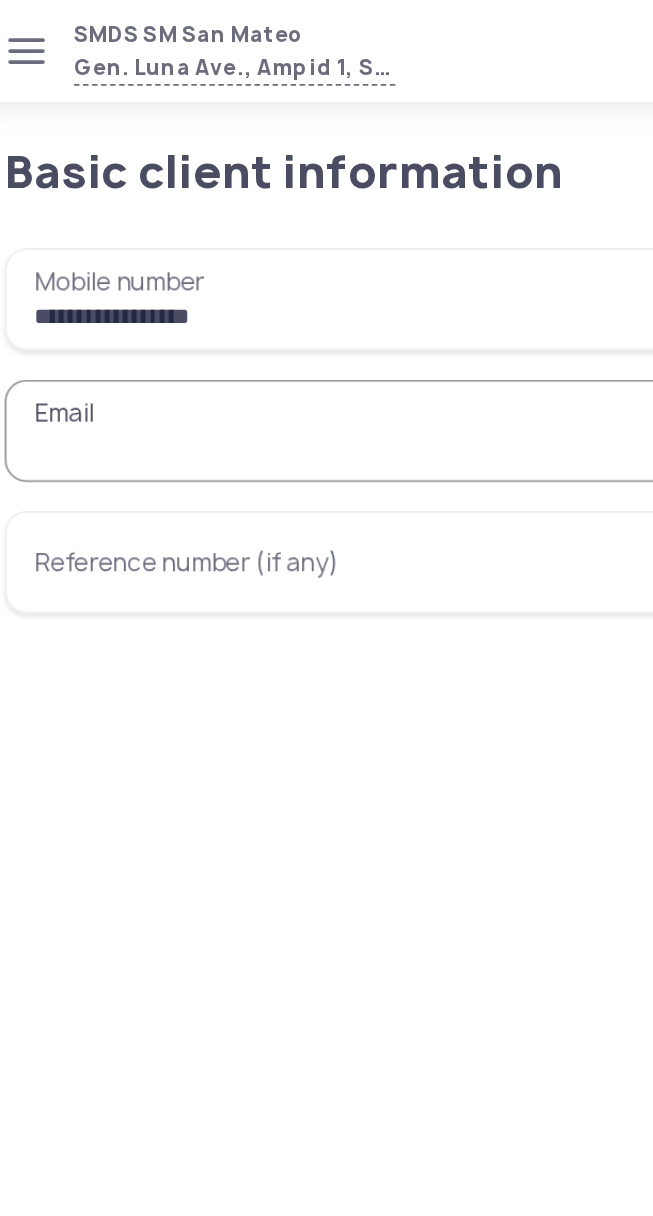click on "Email" at bounding box center [326, 236] 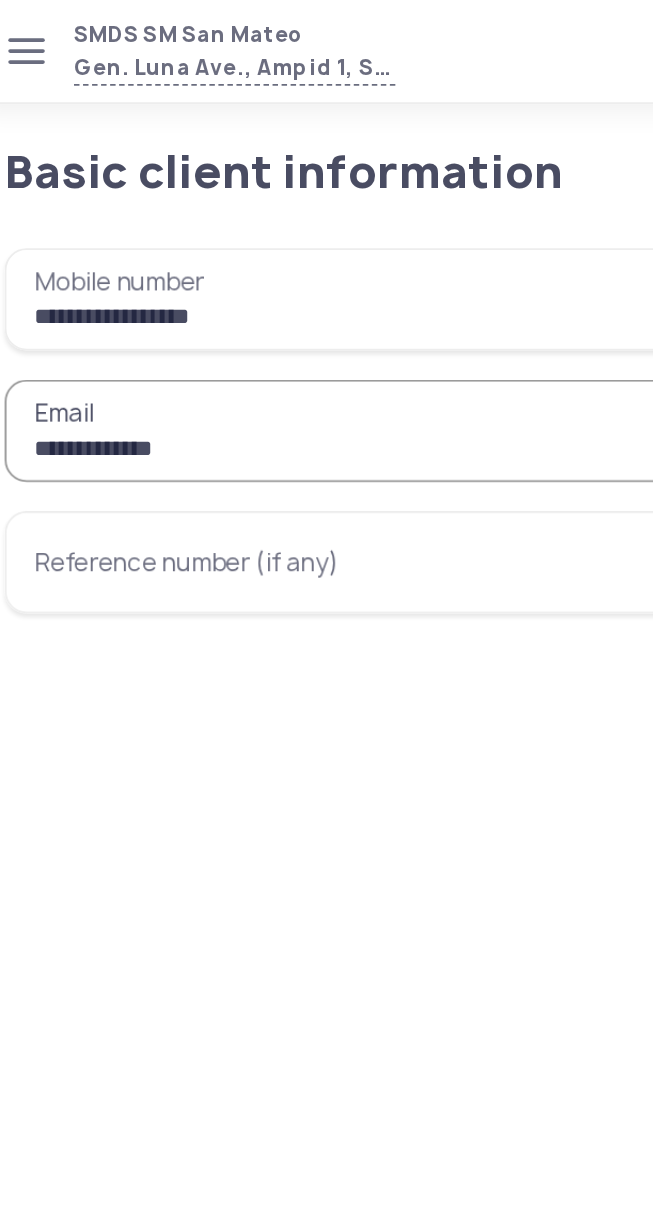 click on "**********" at bounding box center (326, 236) 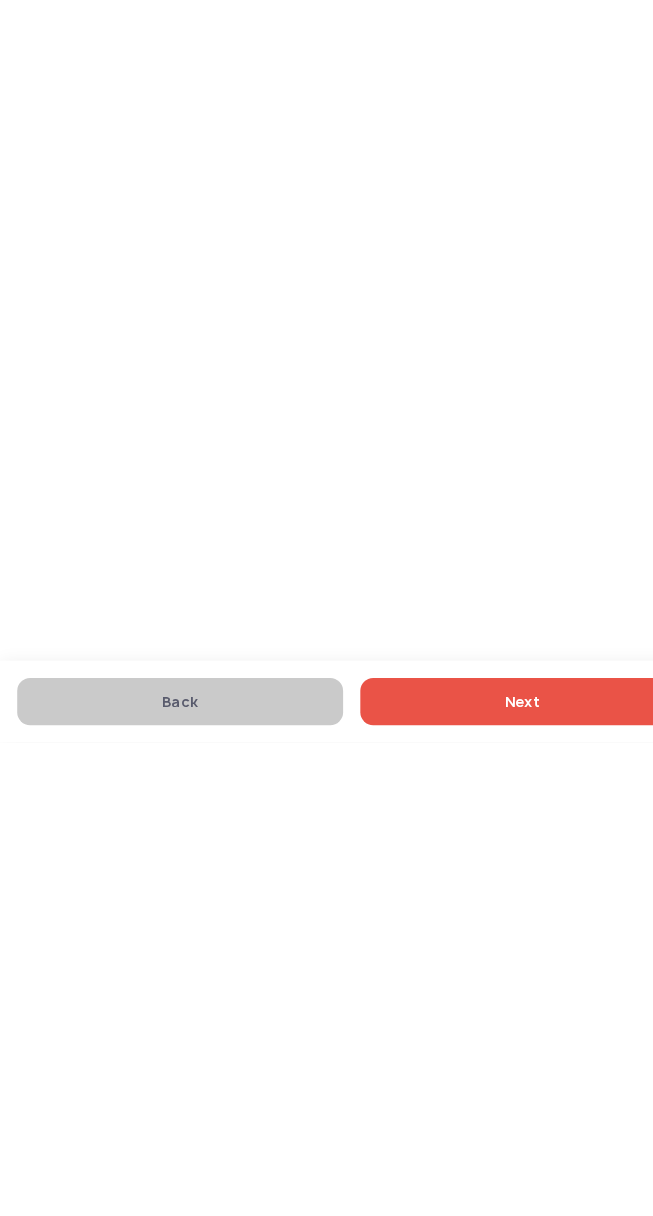type on "**********" 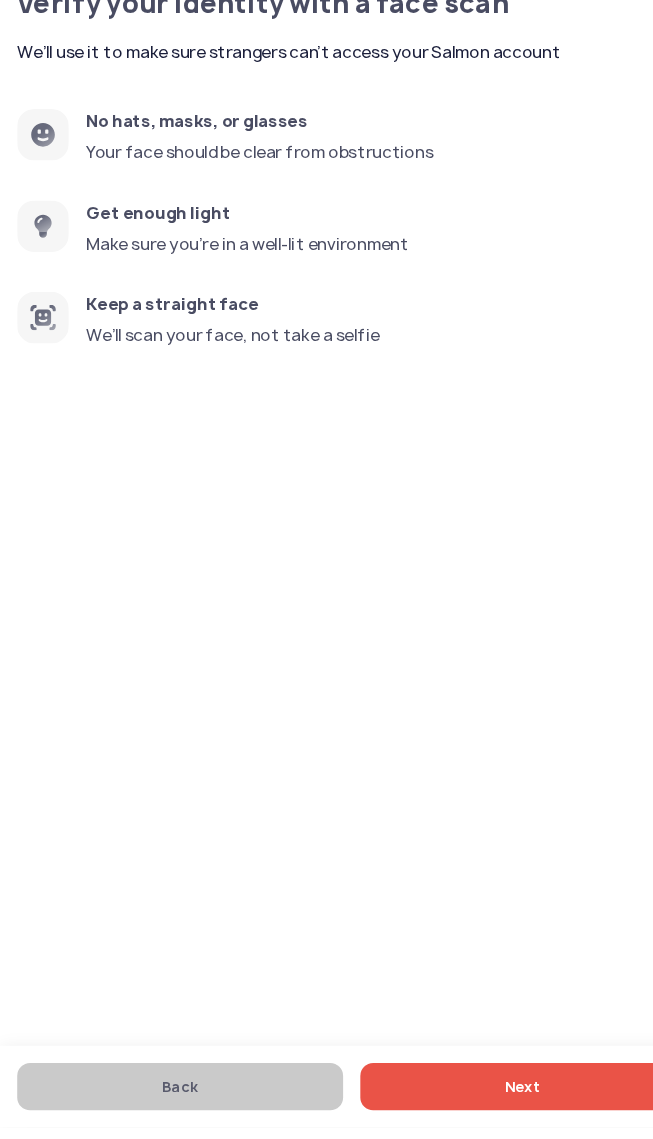 click on "Next" 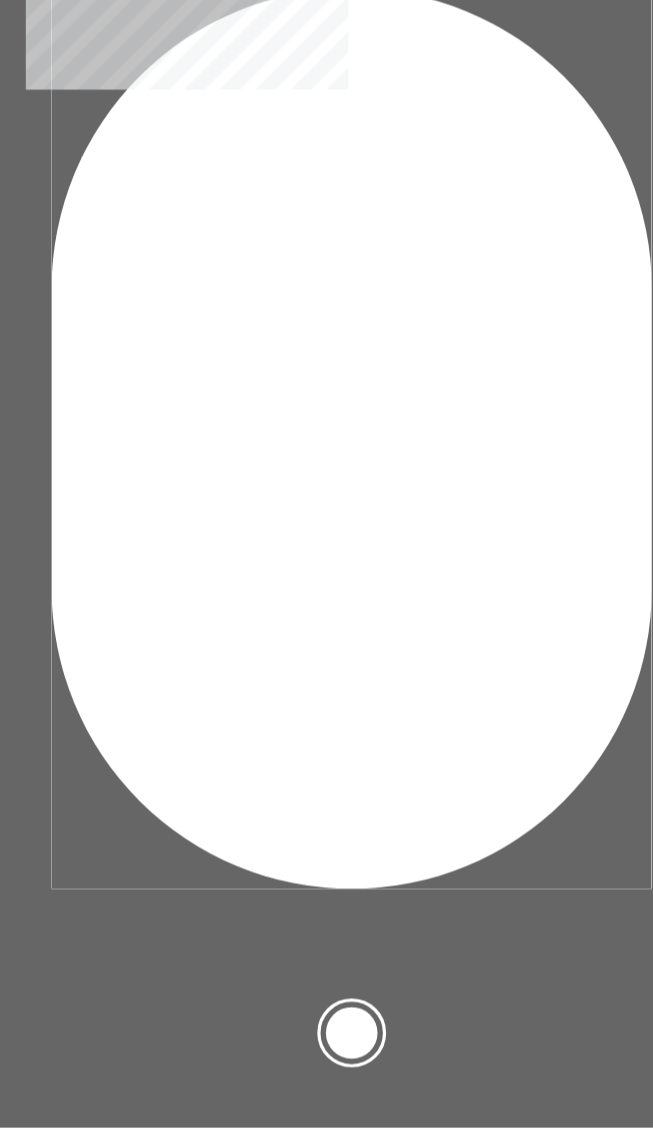 click 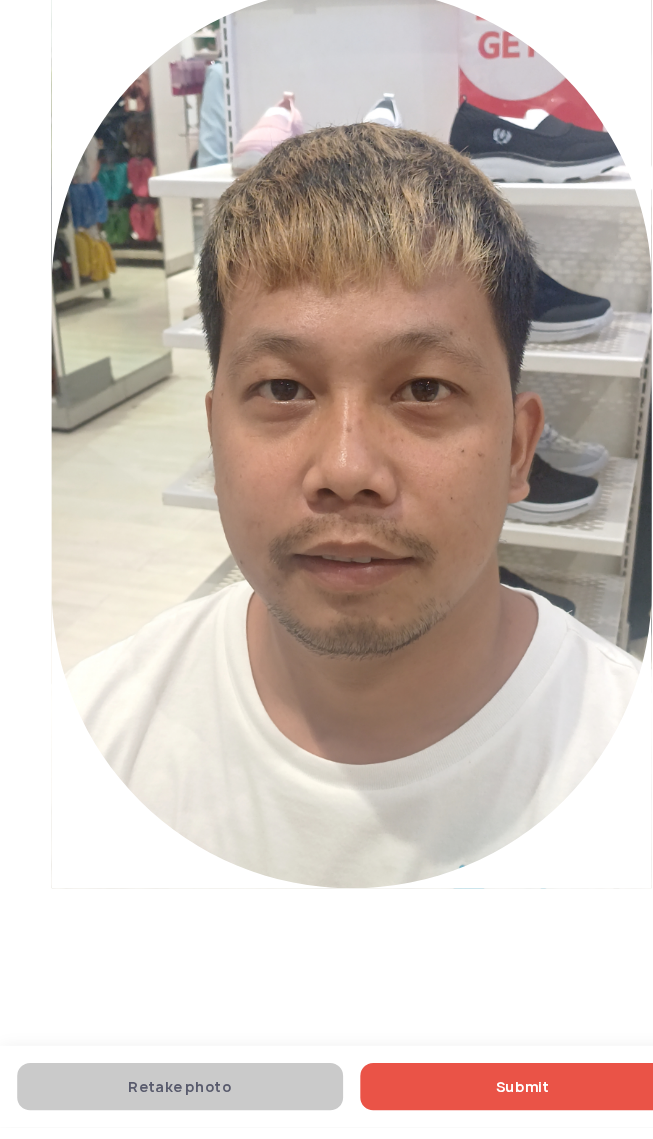 click on "Submit" 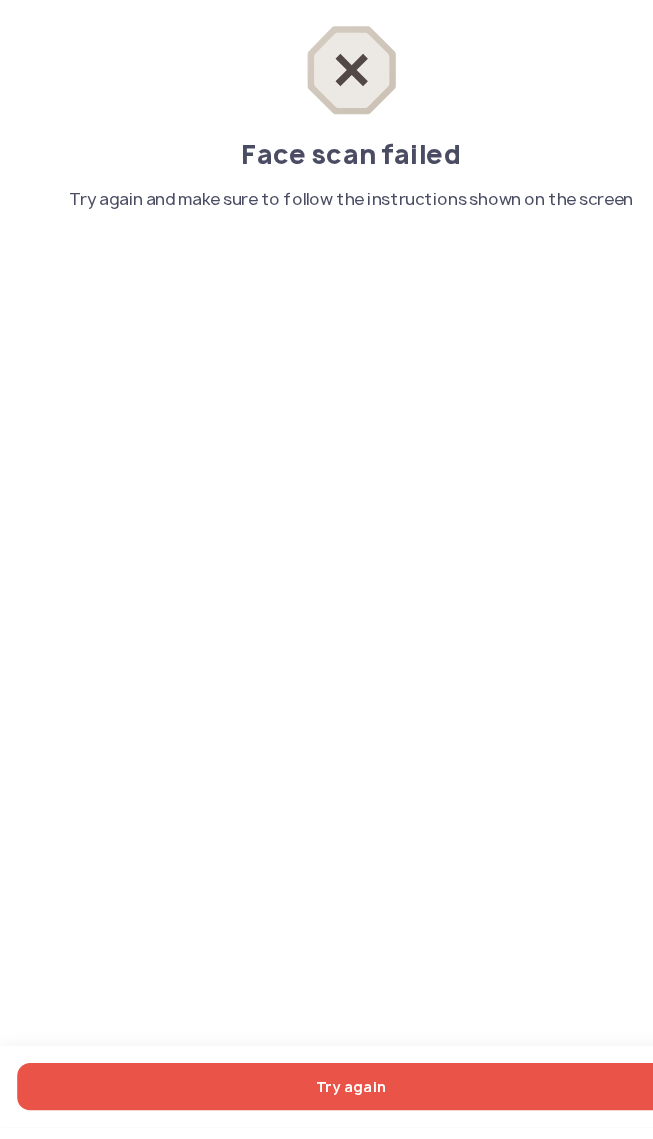 click on "Try again" 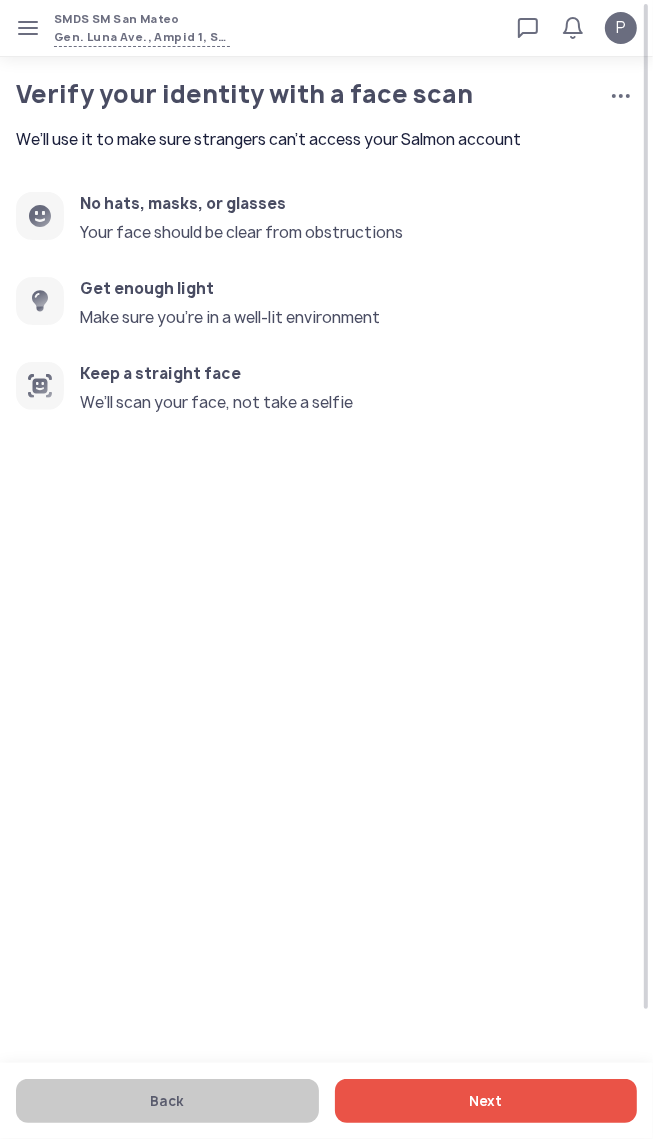 click on "Next" 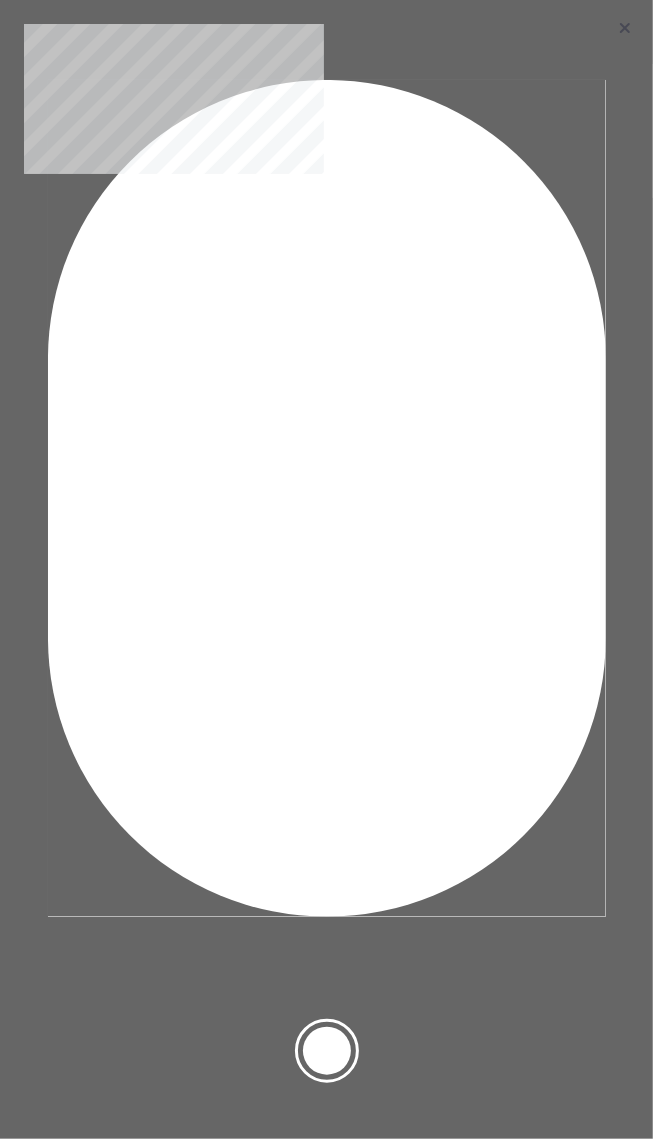 click 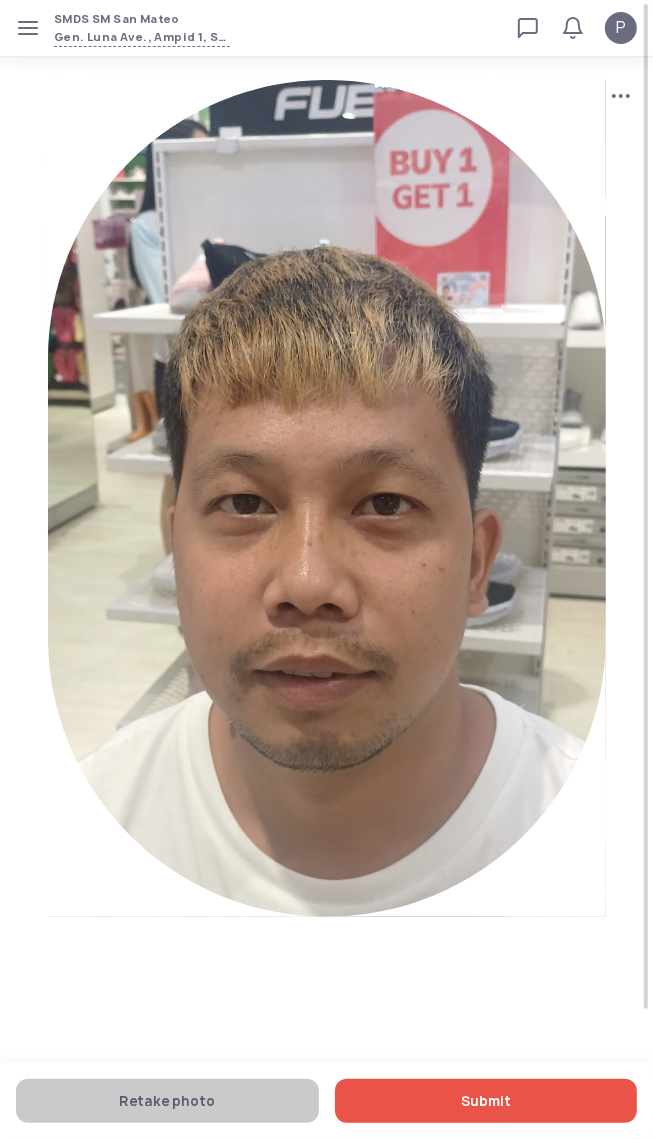 click on "Submit" 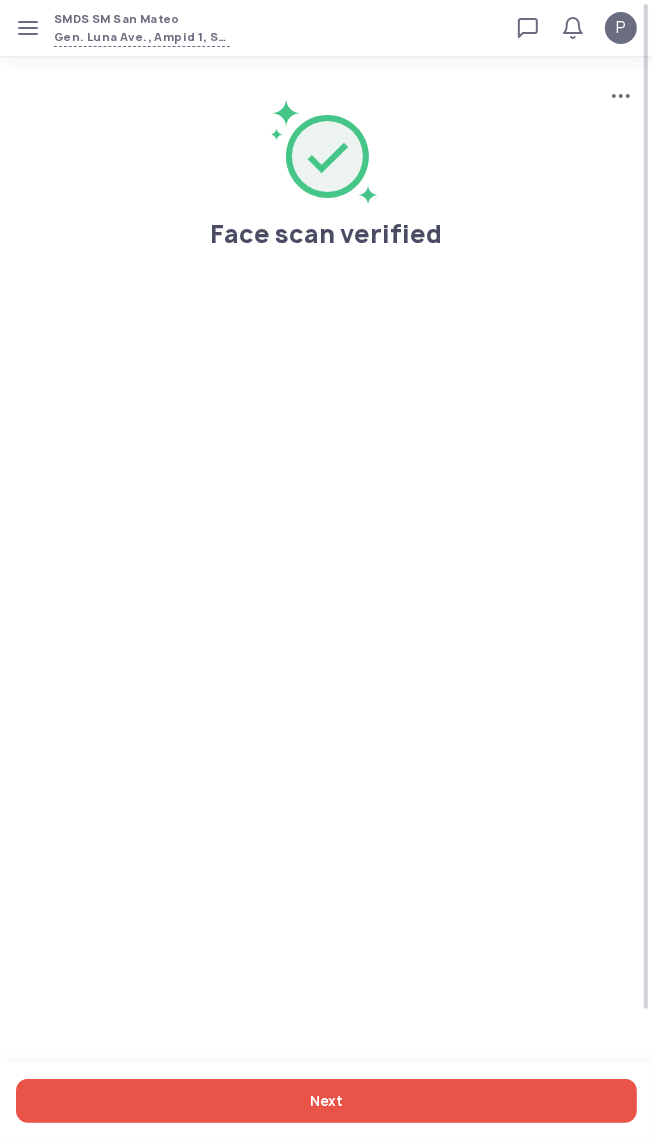 click on "Next" 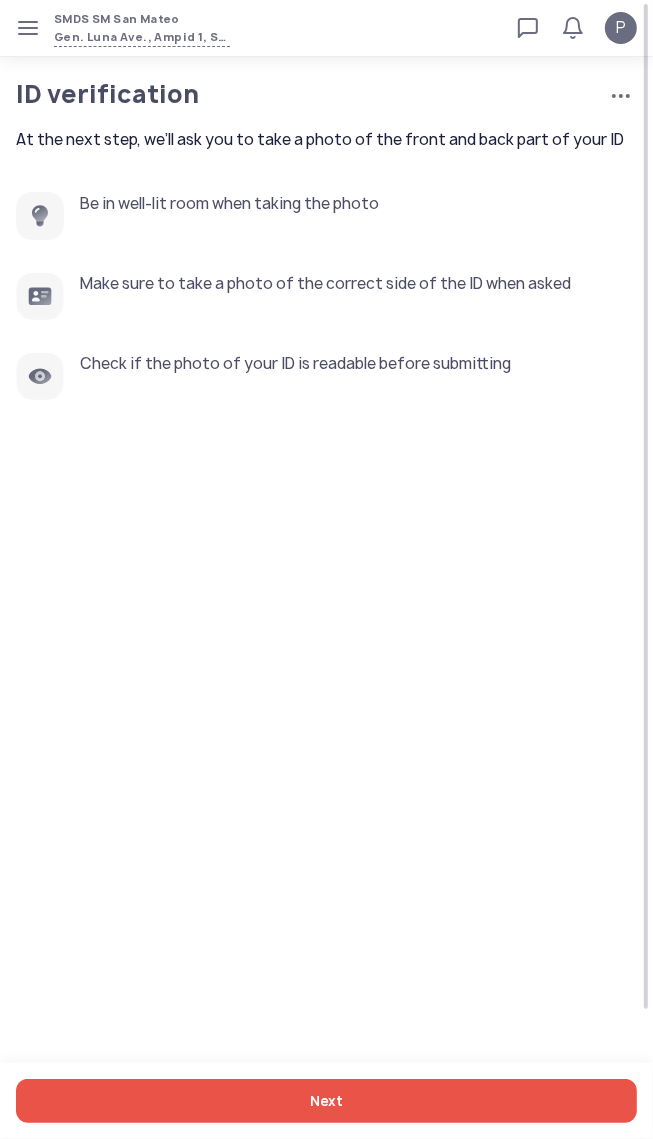 click on "Next" 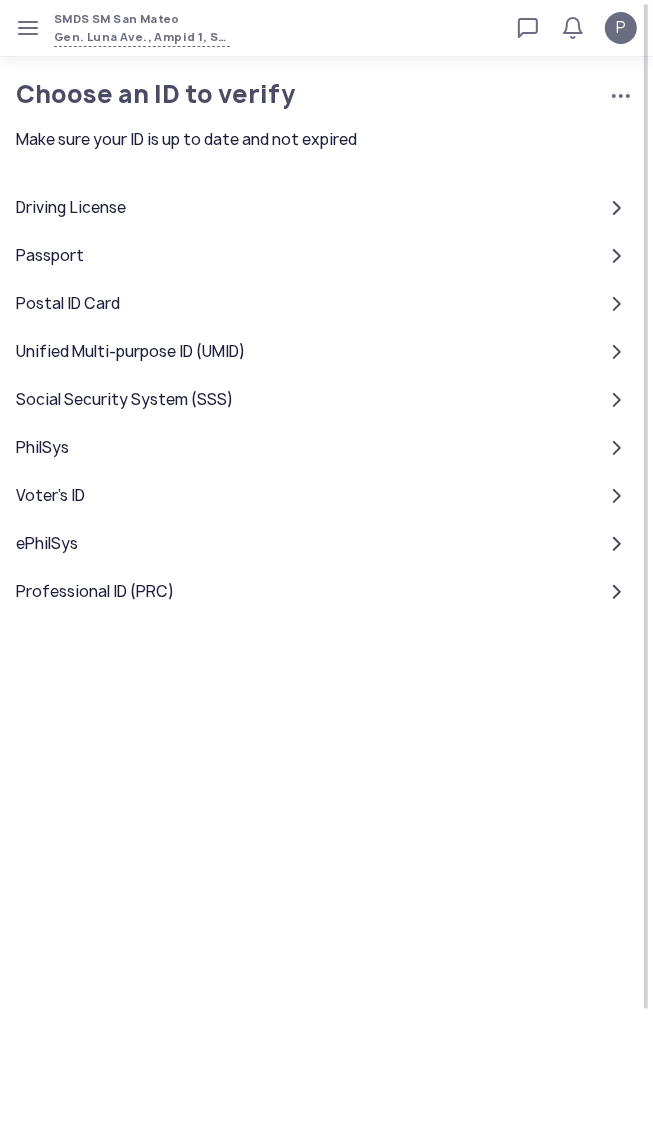 click on "PhilSys" 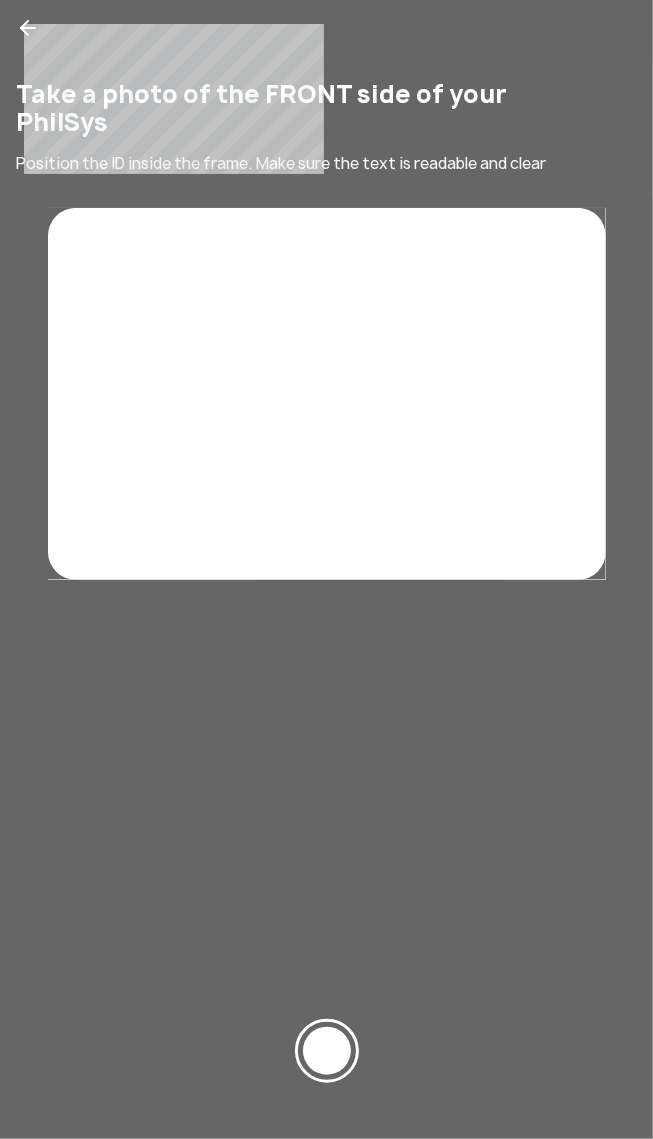 click 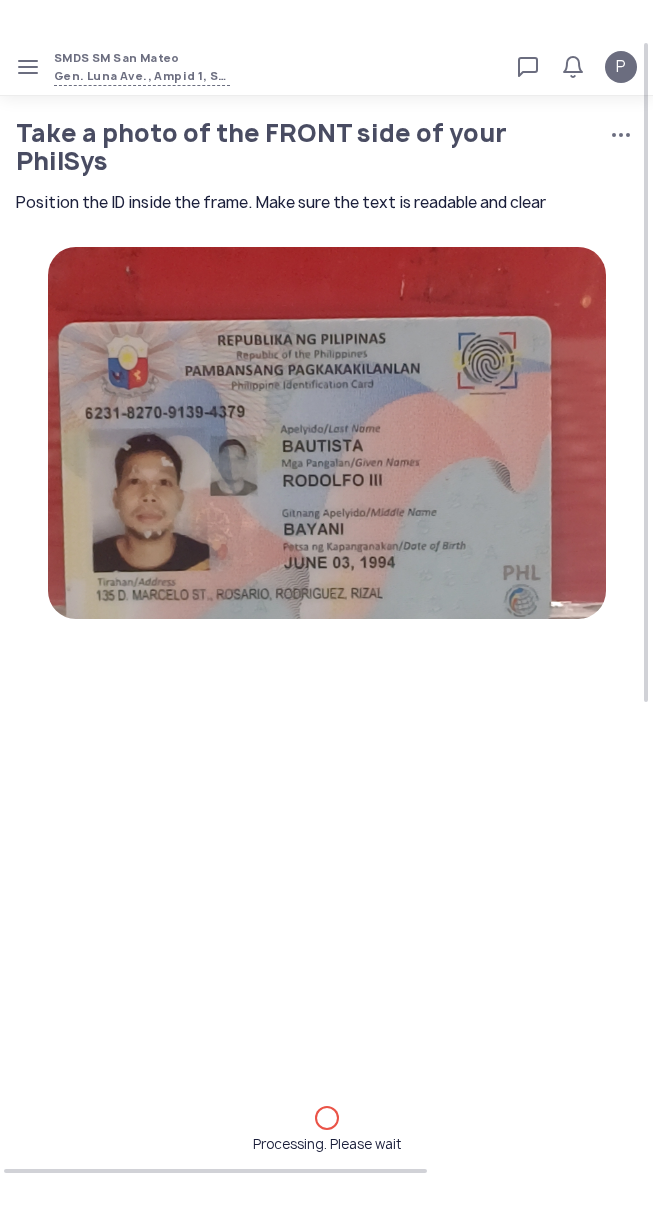 scroll, scrollTop: 0, scrollLeft: 0, axis: both 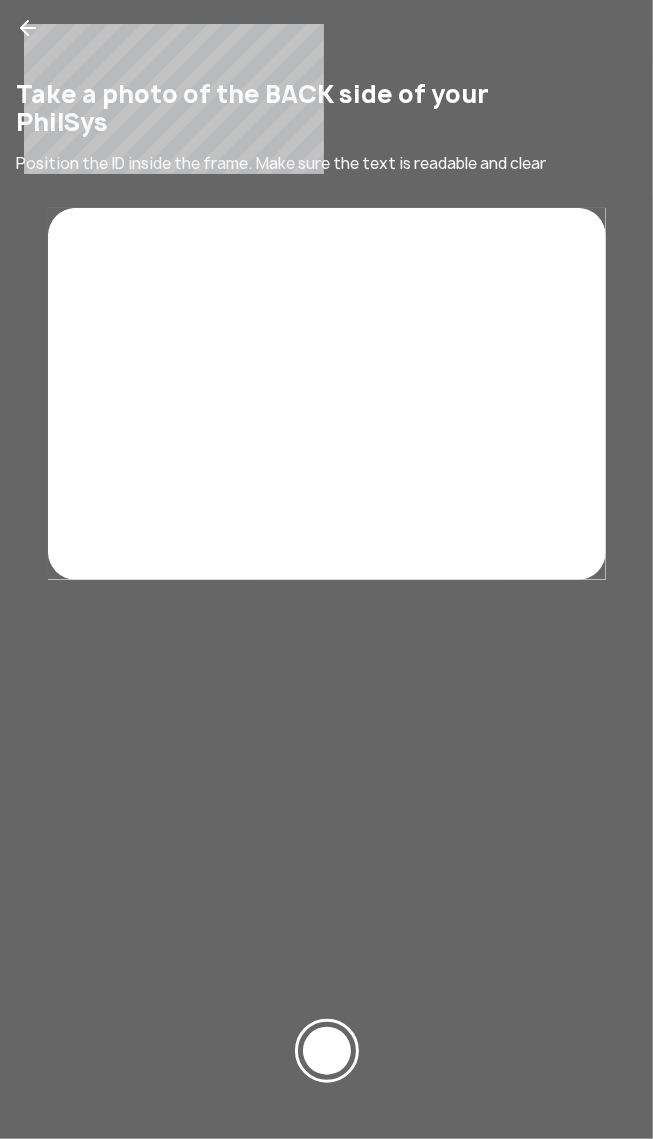 click 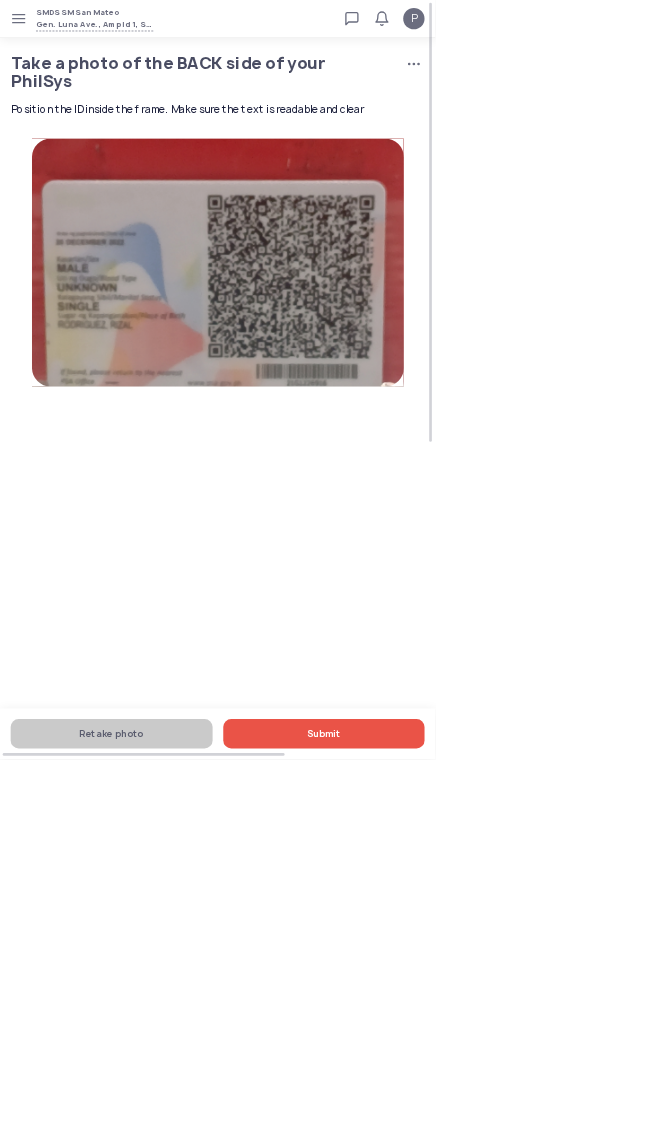 click on "Retake photo" 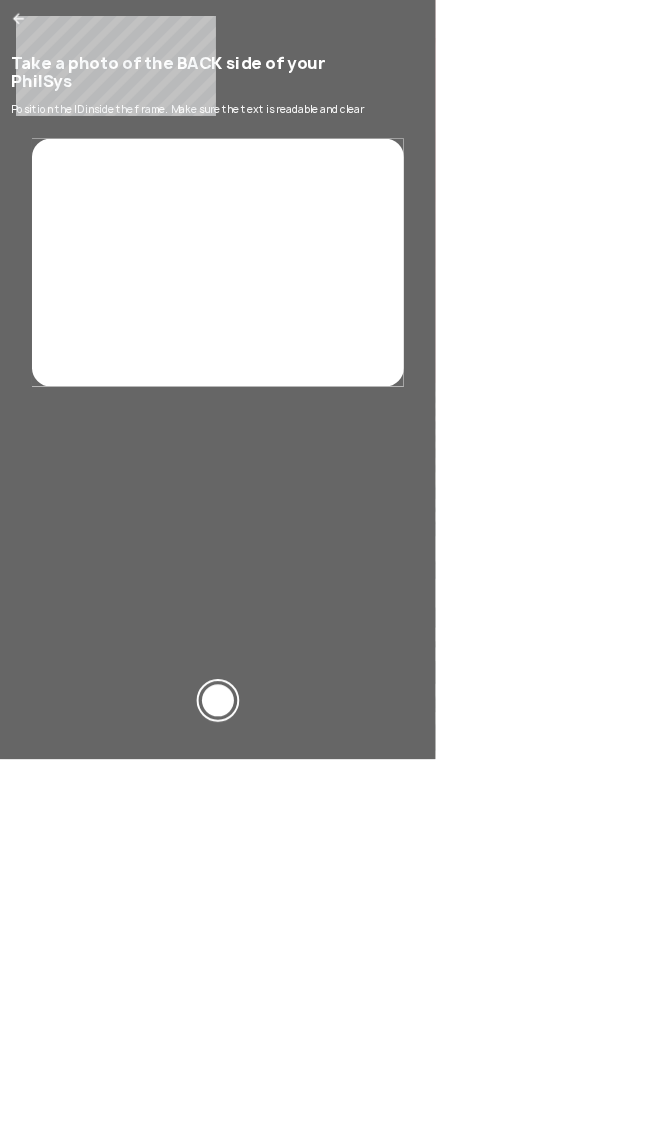 click 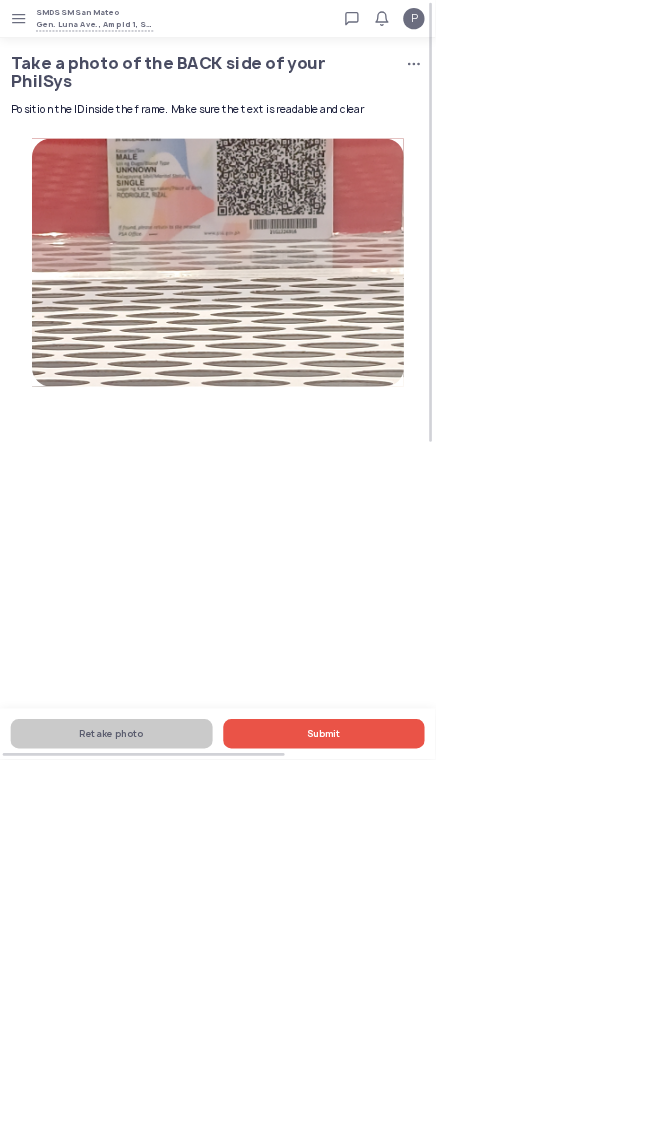 click on "Retake photo" 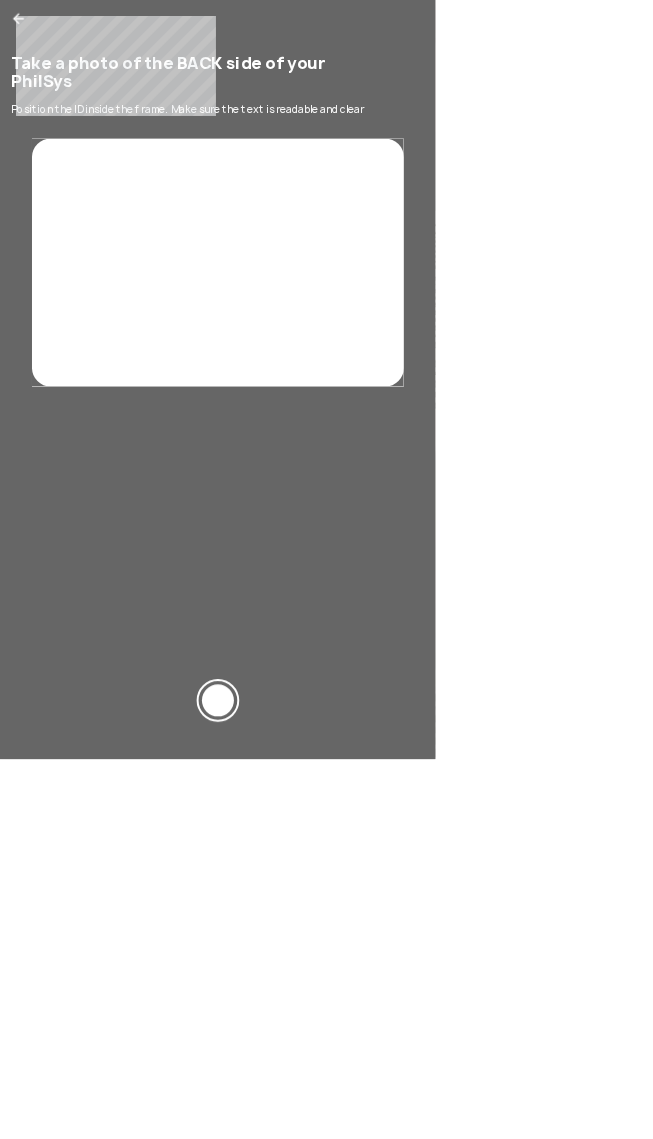 click 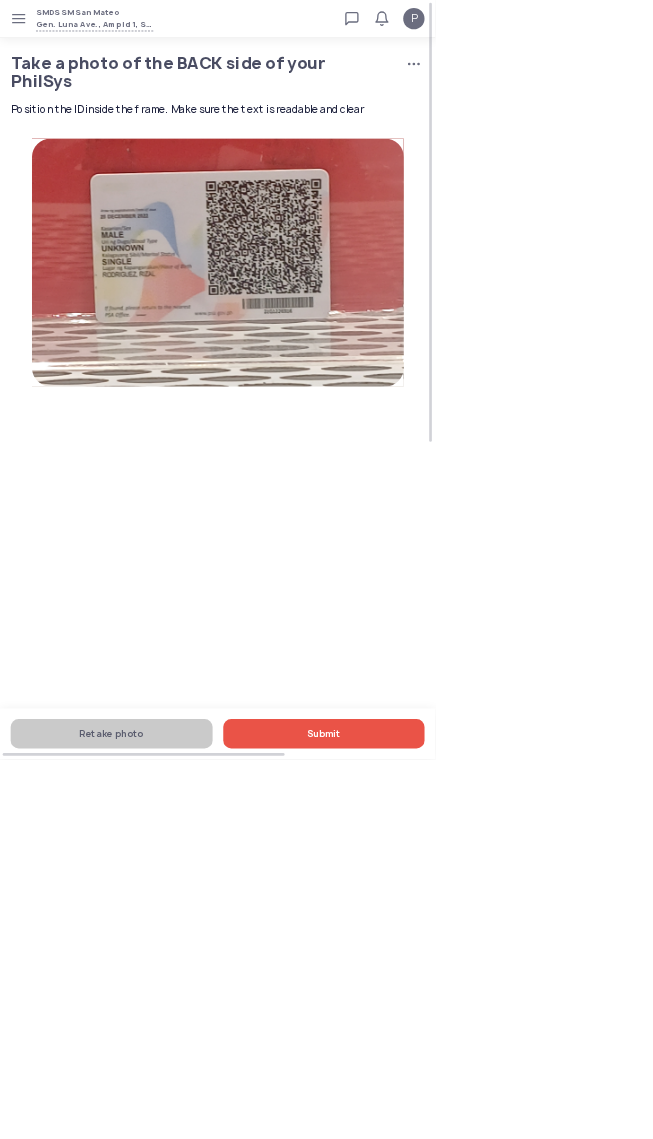 click on "Submit" 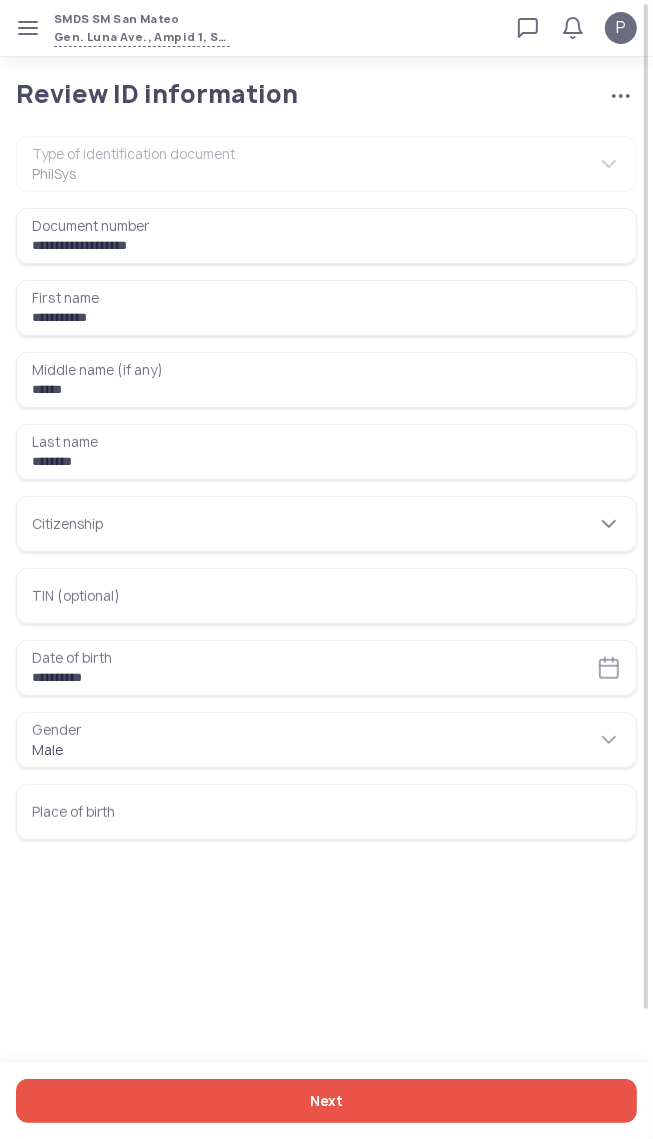 click on "Citizenship" at bounding box center [326, 524] 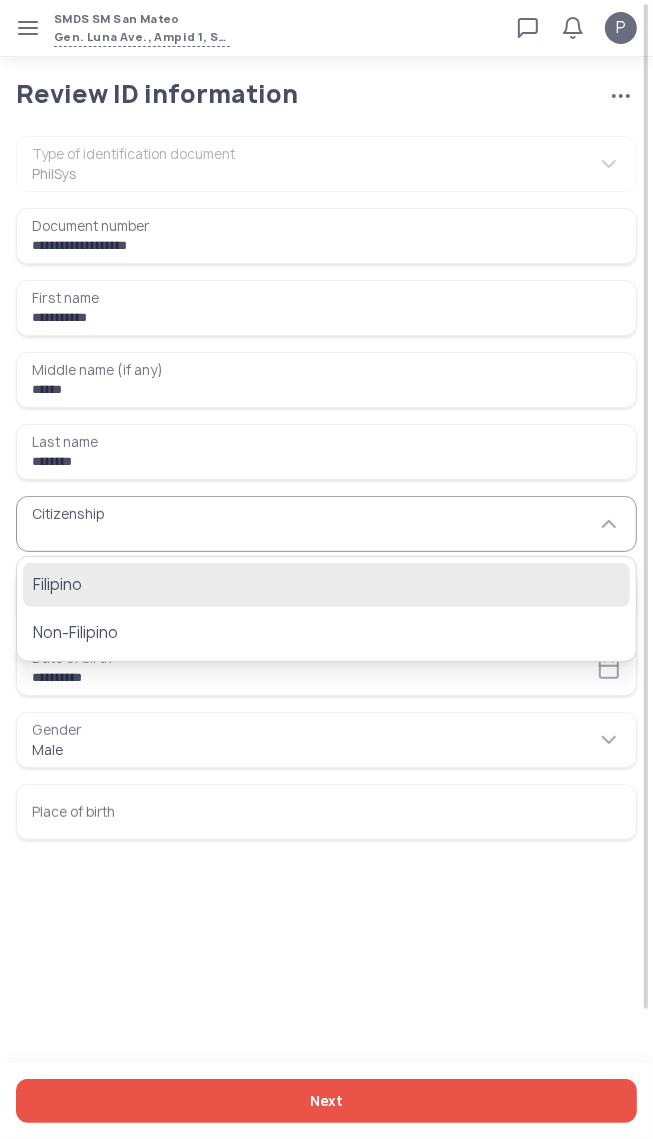 click on "Filipino" 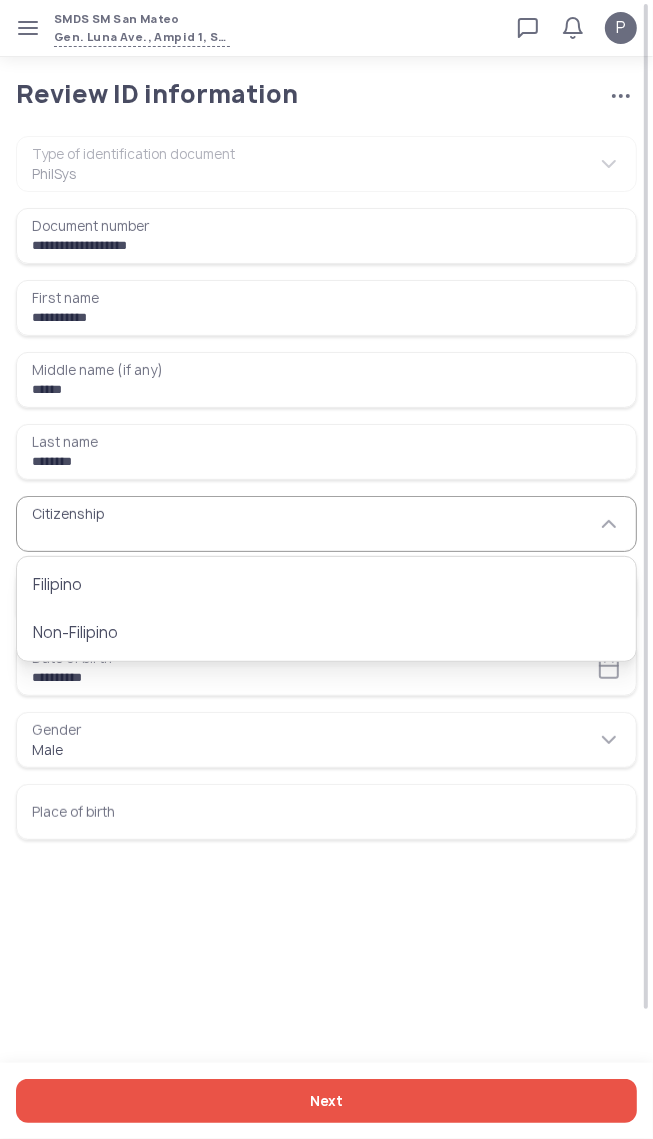 type on "********" 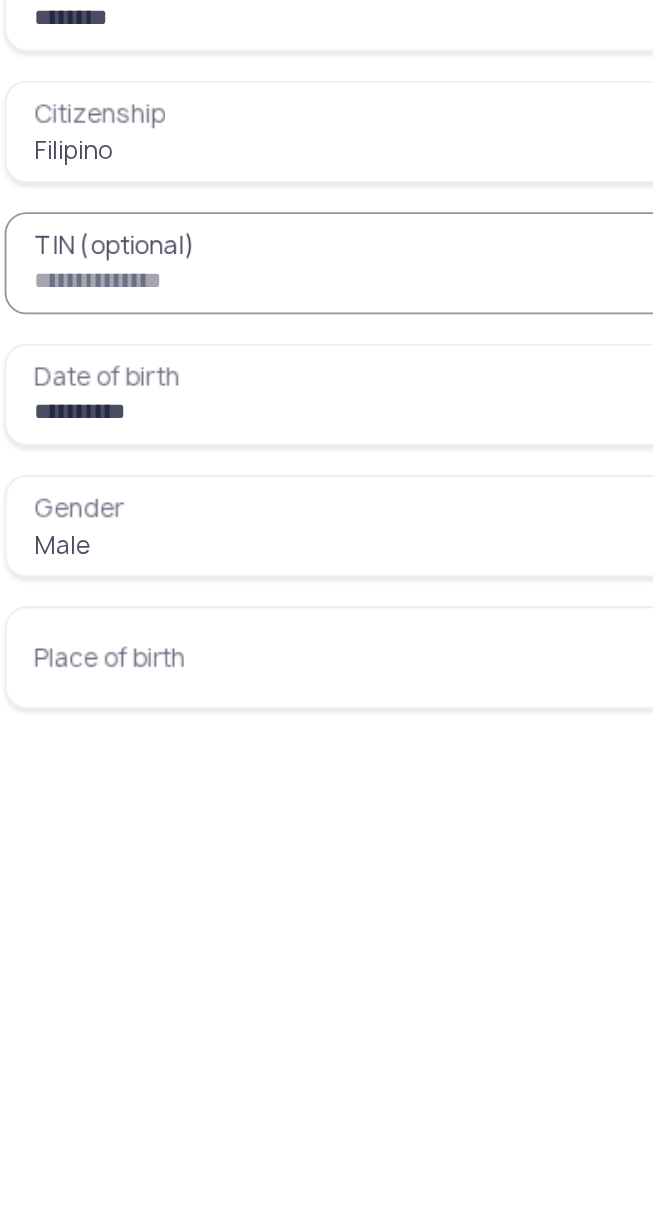 click on "Place of birth" at bounding box center [326, 812] 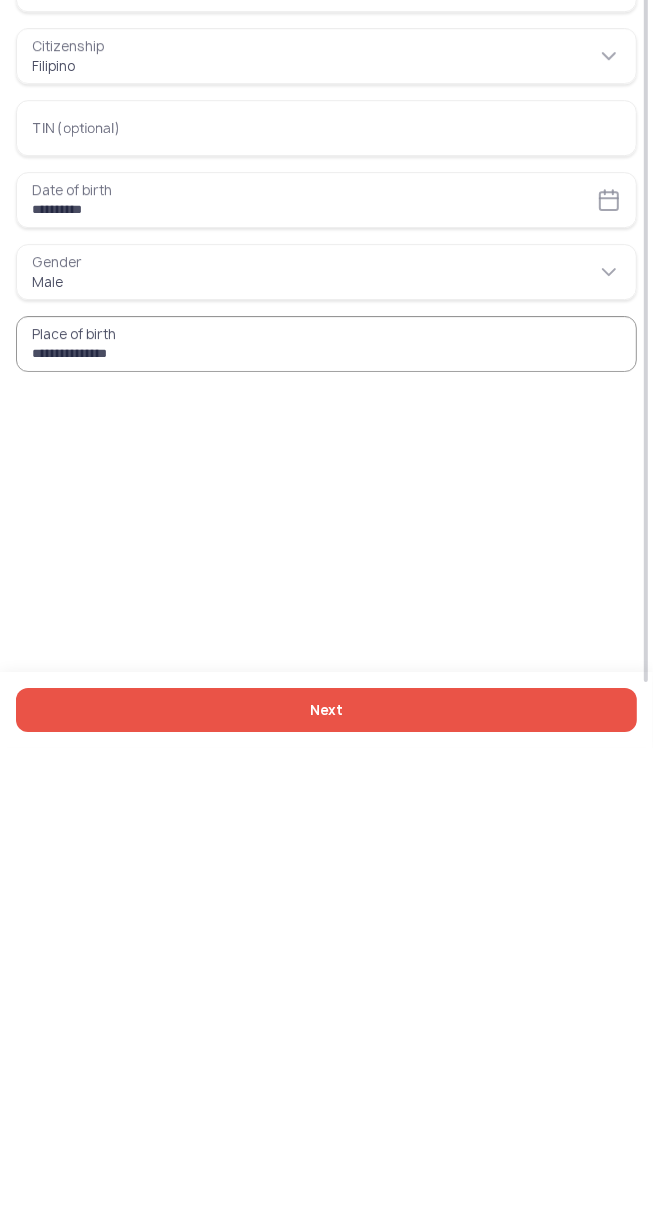 type on "**********" 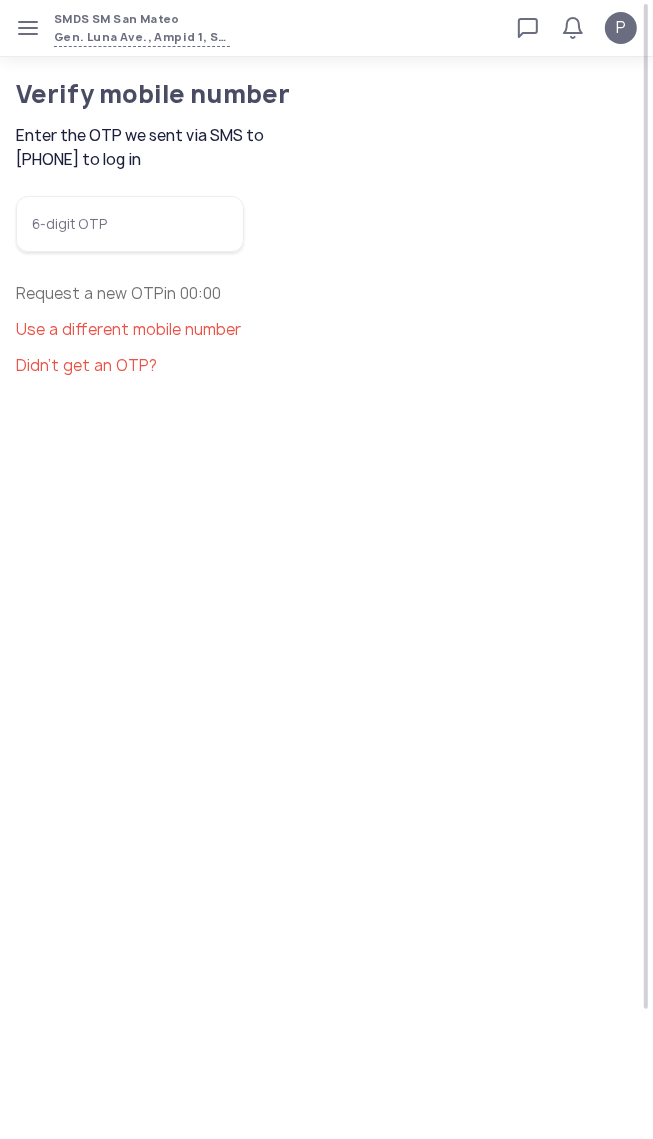click on "6-digit OTP" at bounding box center (130, 224) 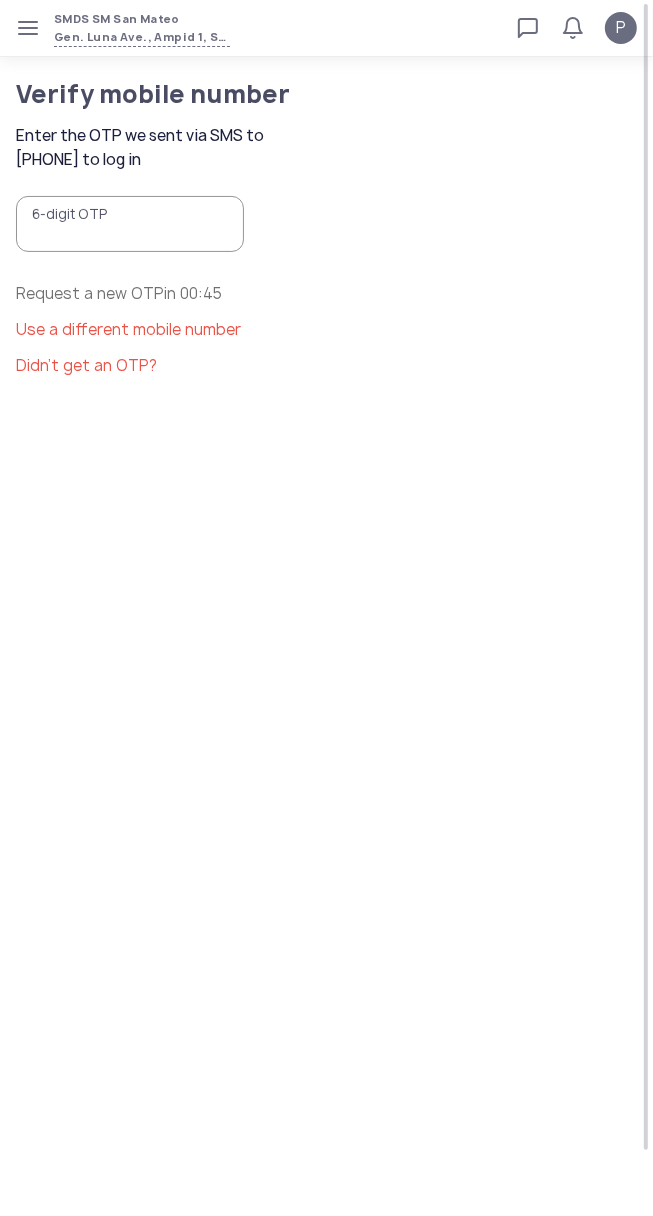 click on "6-digit OTP" at bounding box center (130, 224) 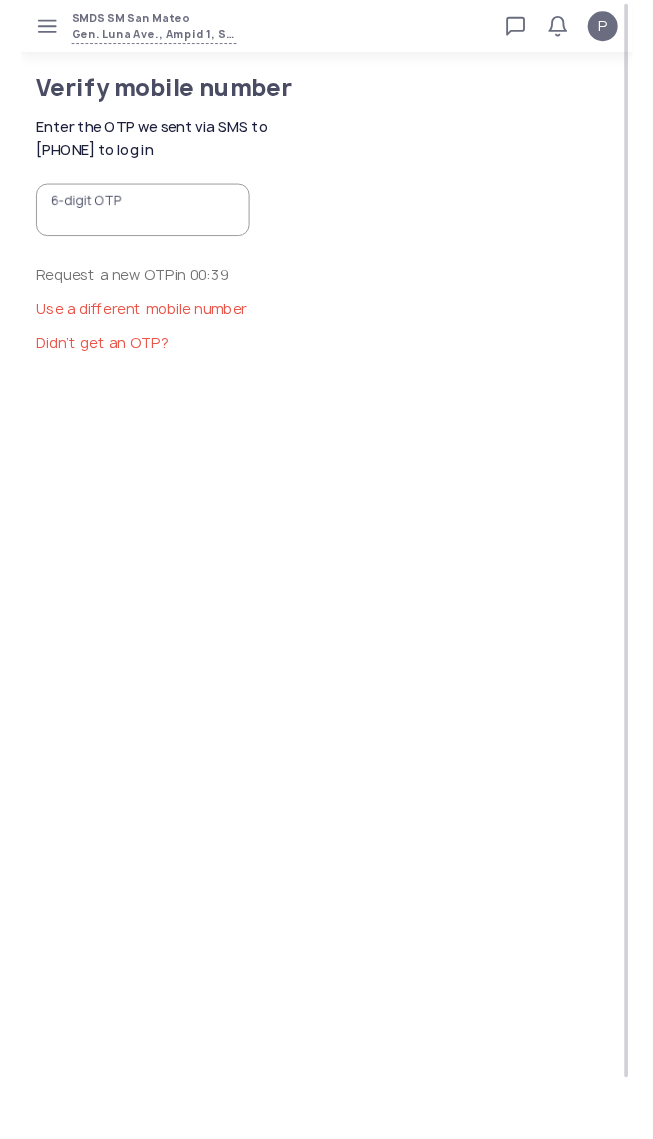 scroll, scrollTop: 0, scrollLeft: 0, axis: both 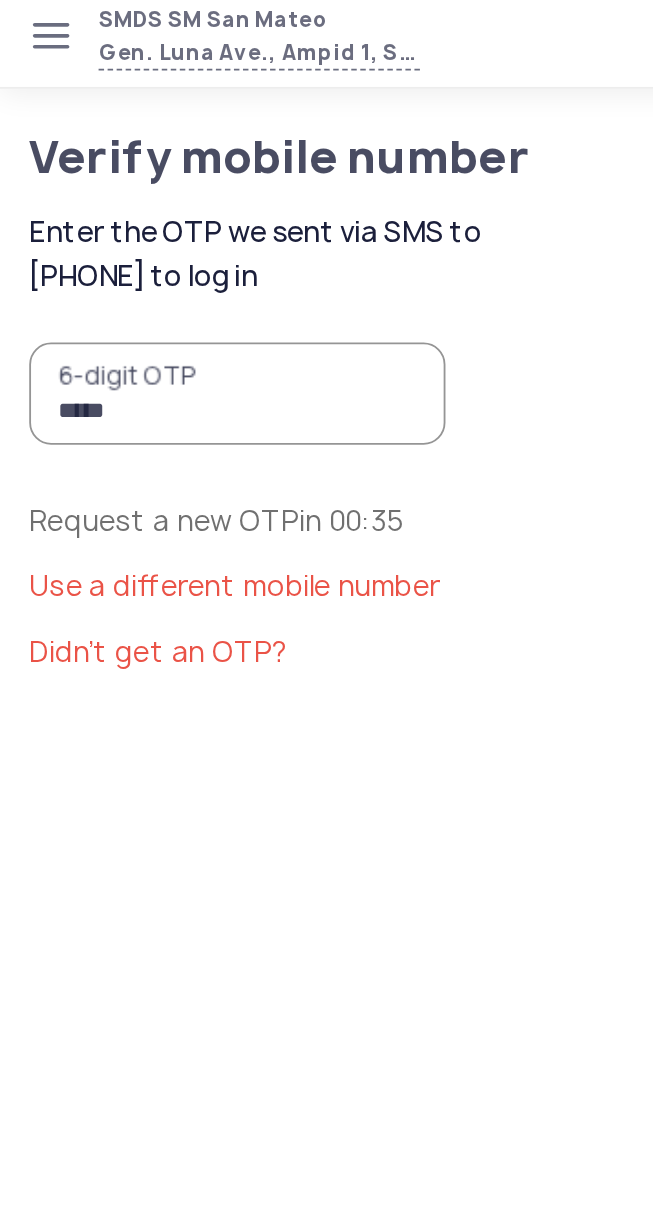 type on "******" 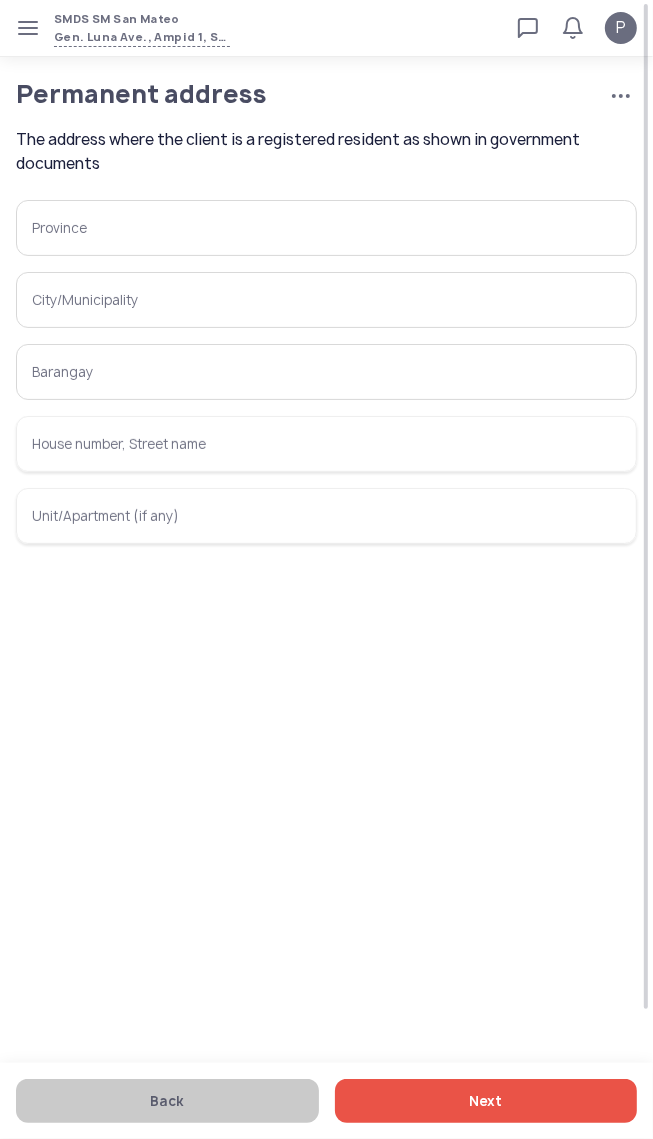 click on "Province" at bounding box center (326, 228) 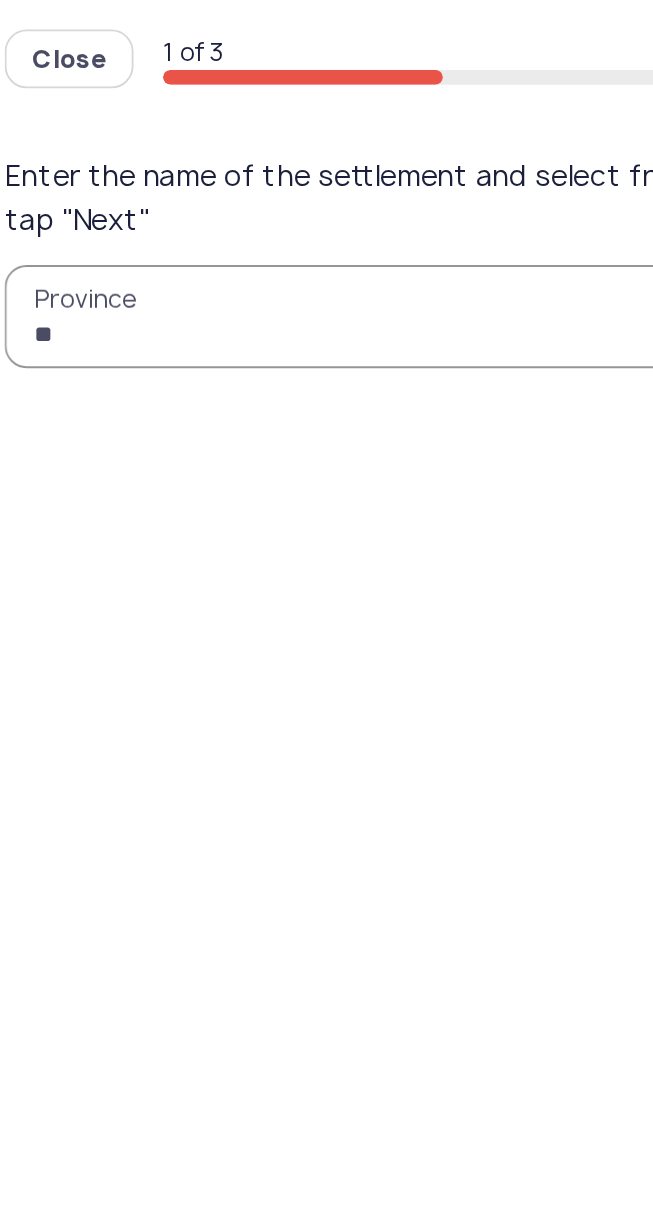 type on "*" 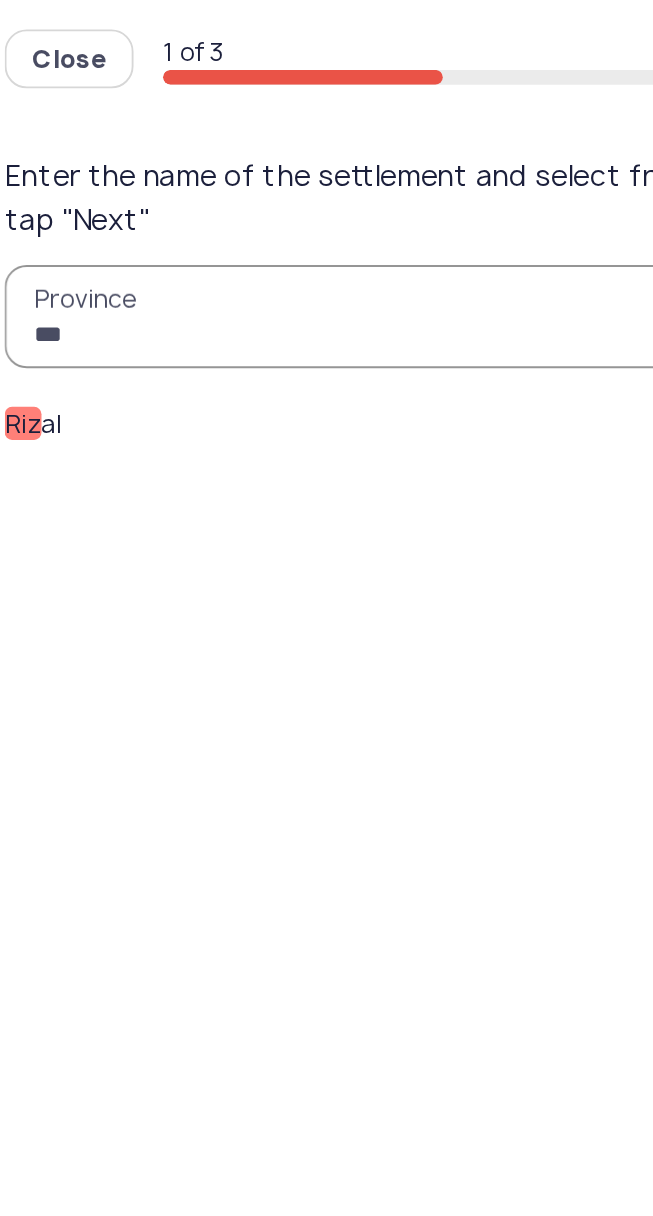 click on "Riz" 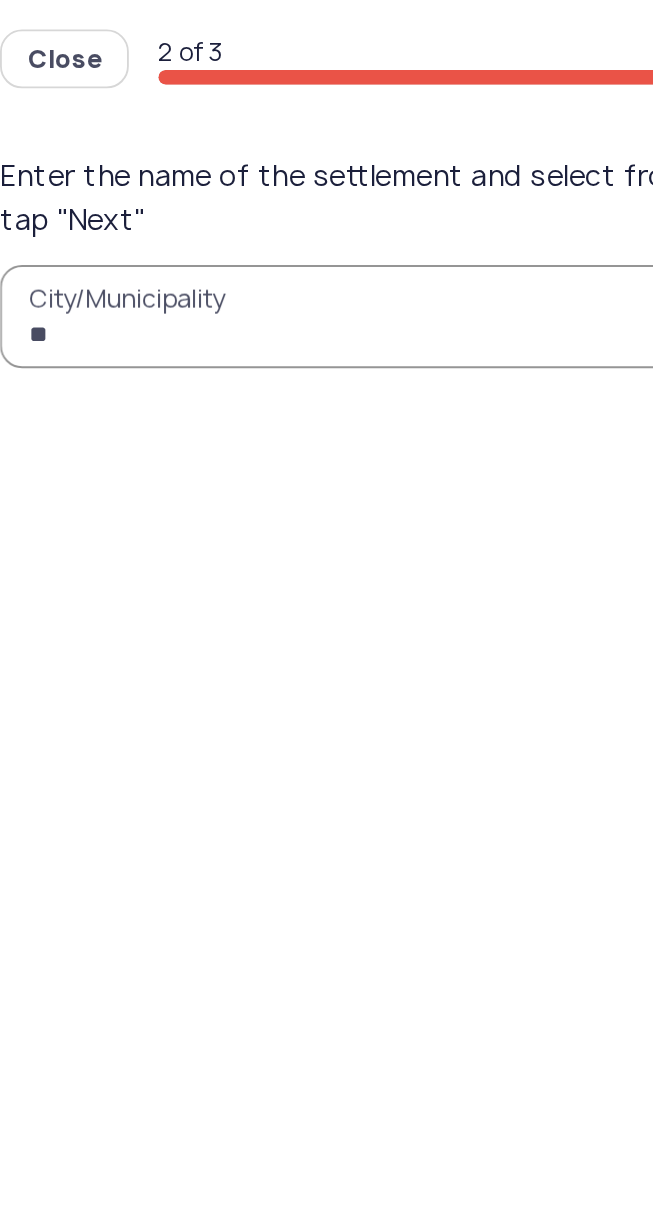 type on "***" 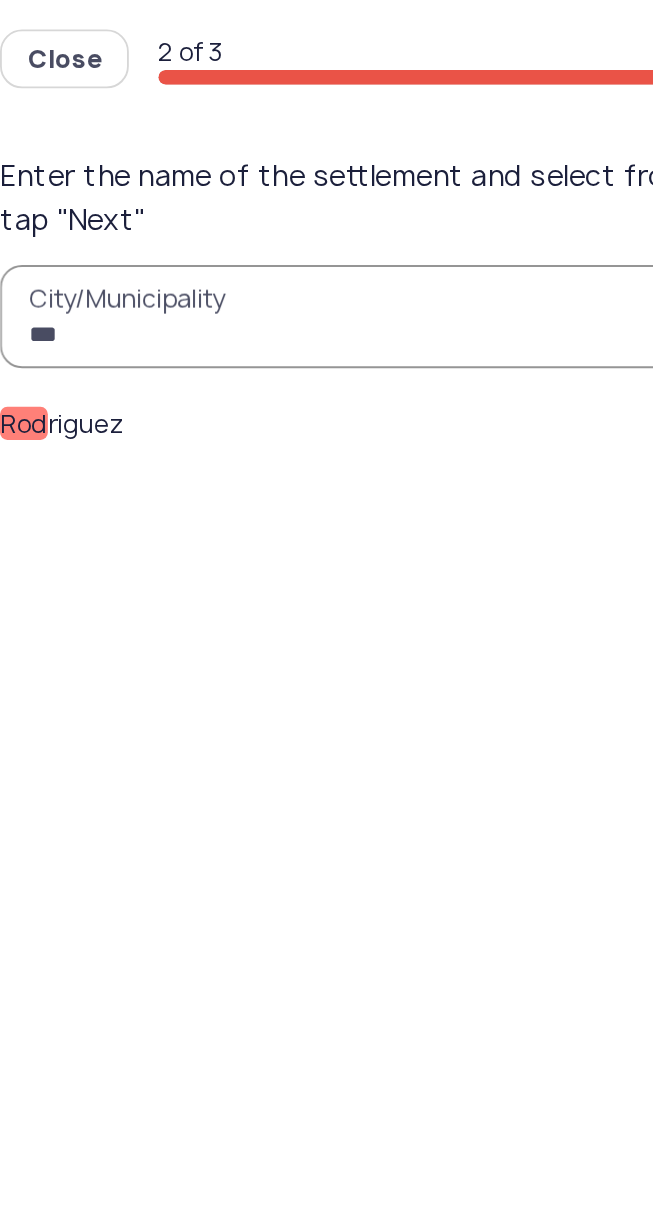 click on "Rod" 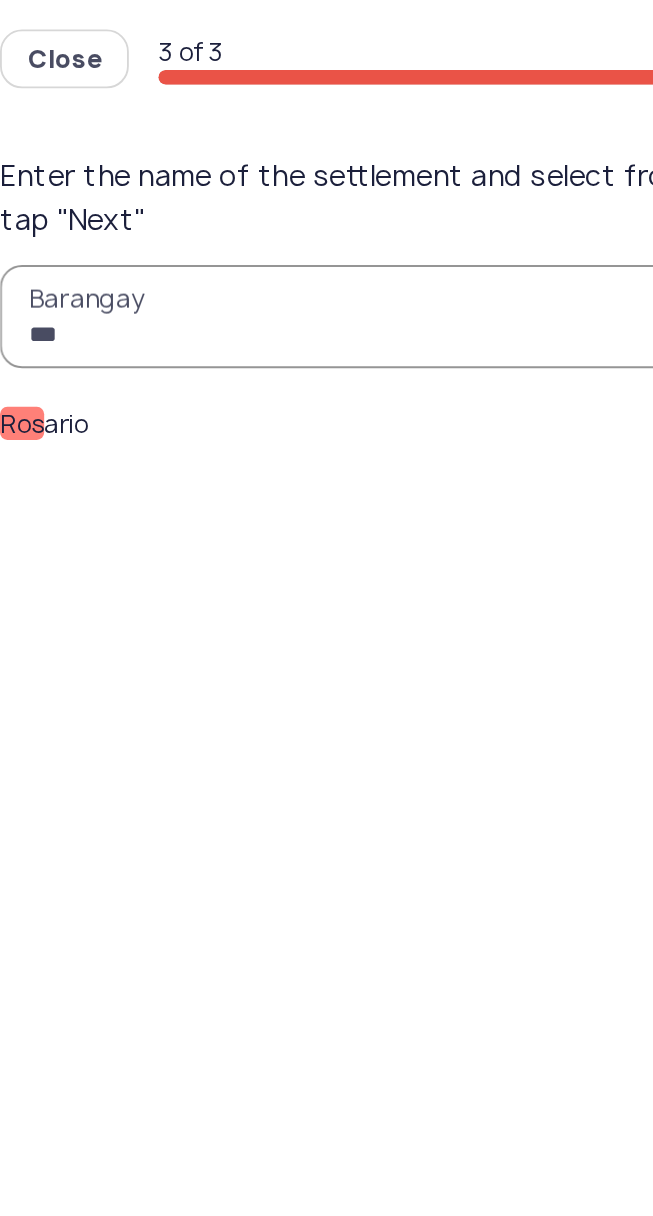 type on "***" 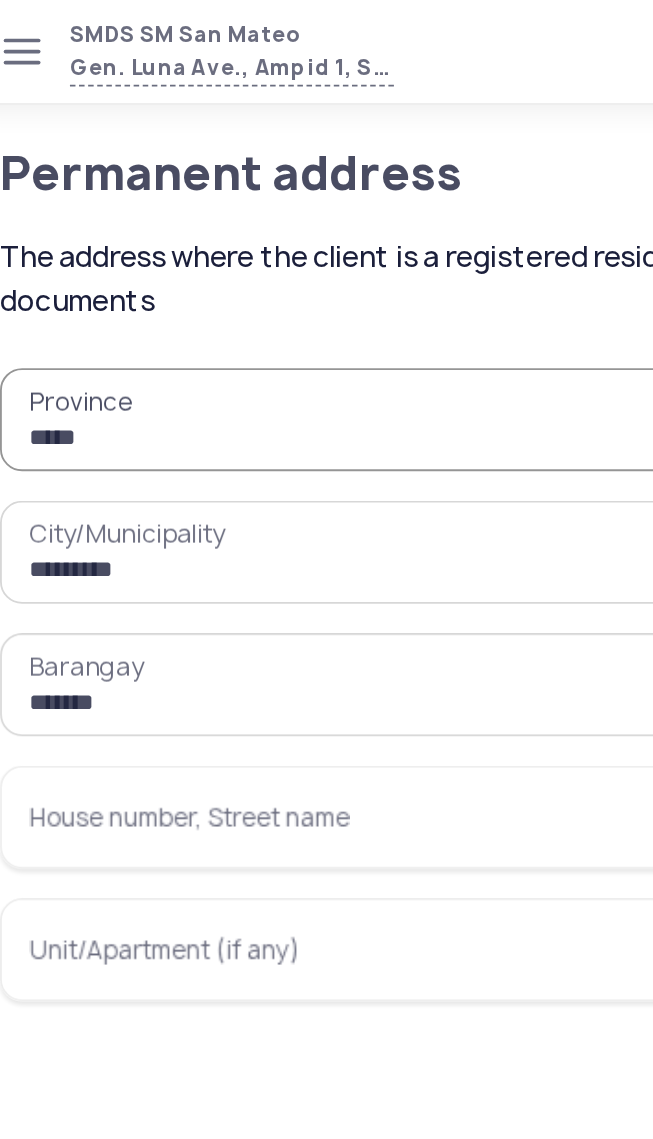 click on "House number, Street name" at bounding box center [326, 444] 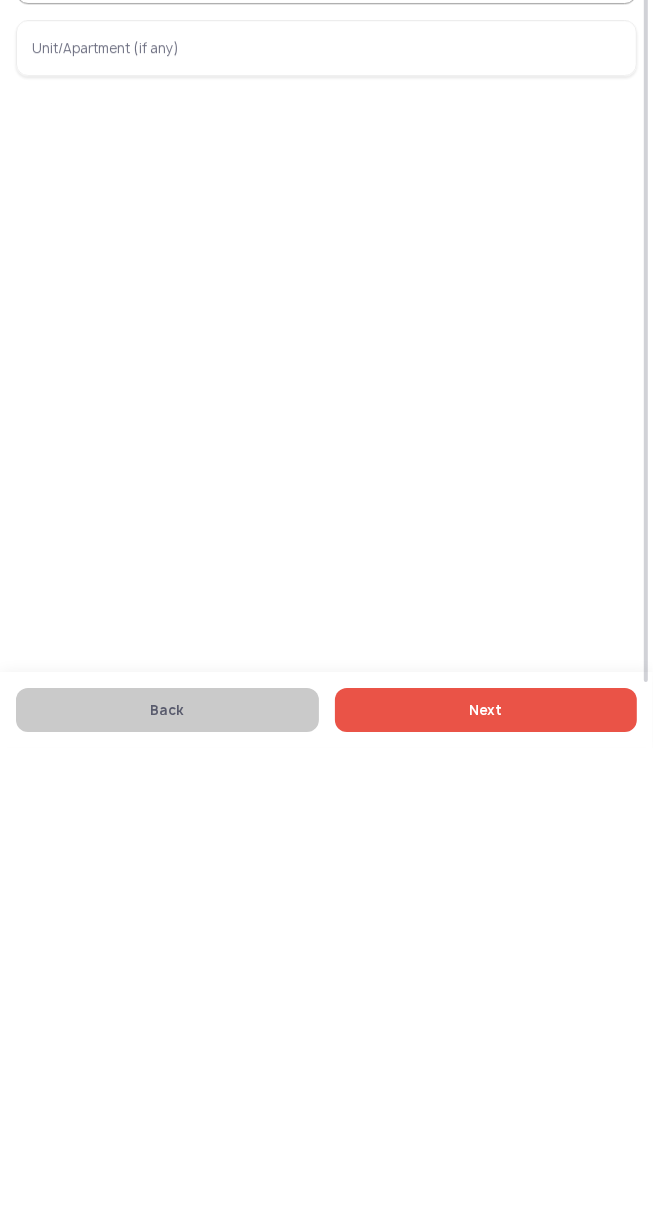type on "**********" 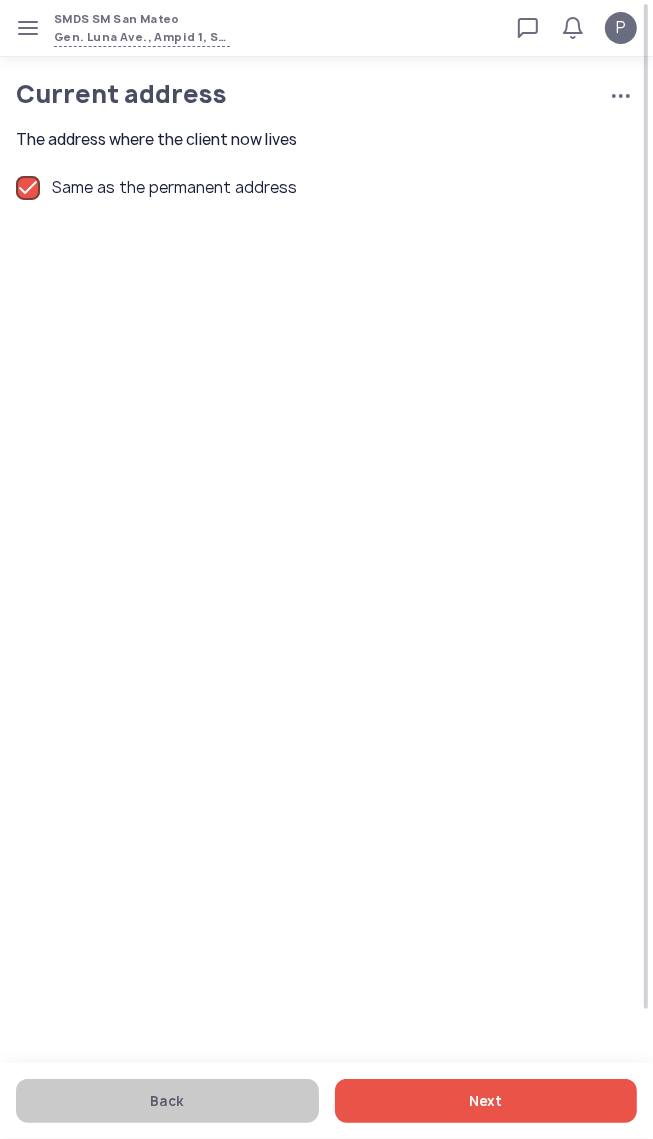click on "Next" 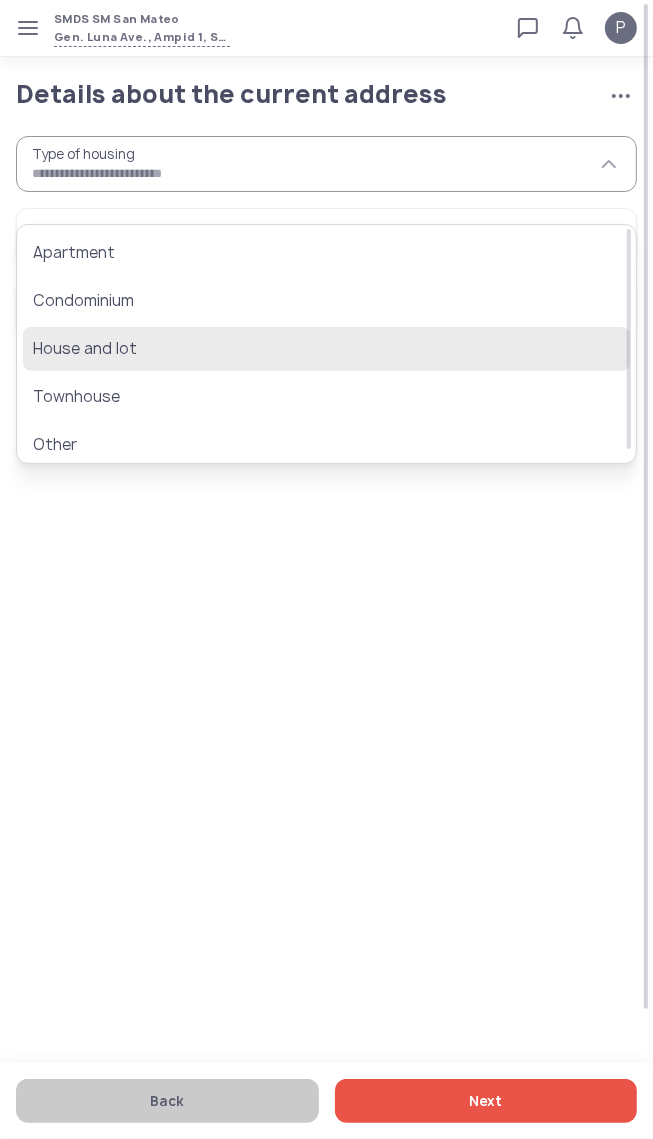 click on "House and lot" 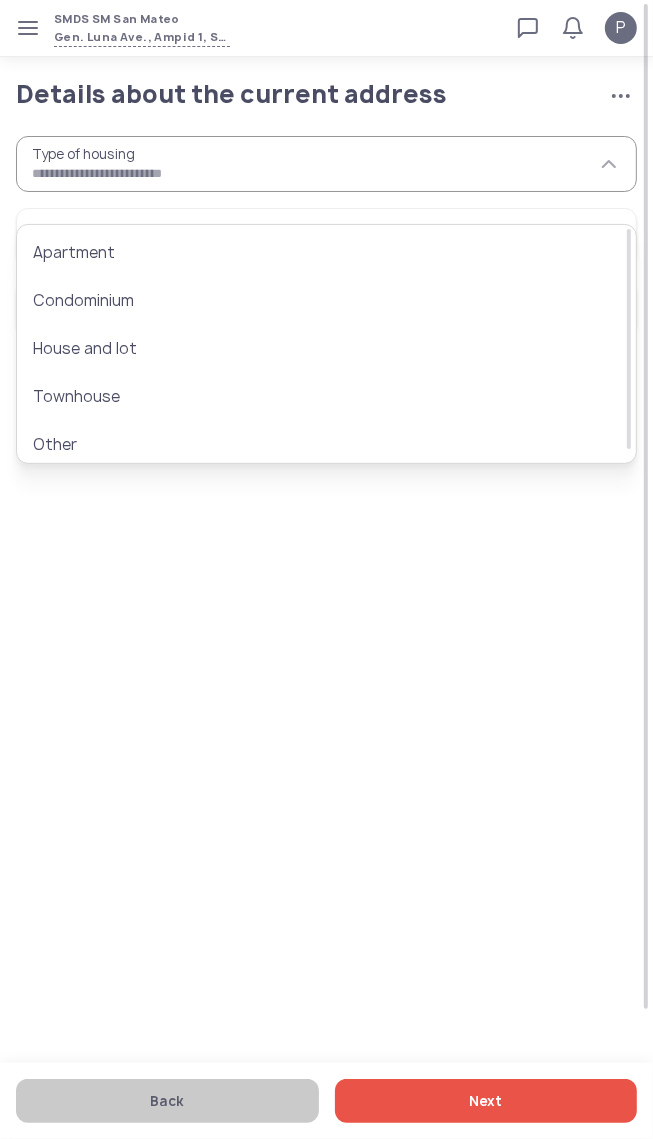 type on "**********" 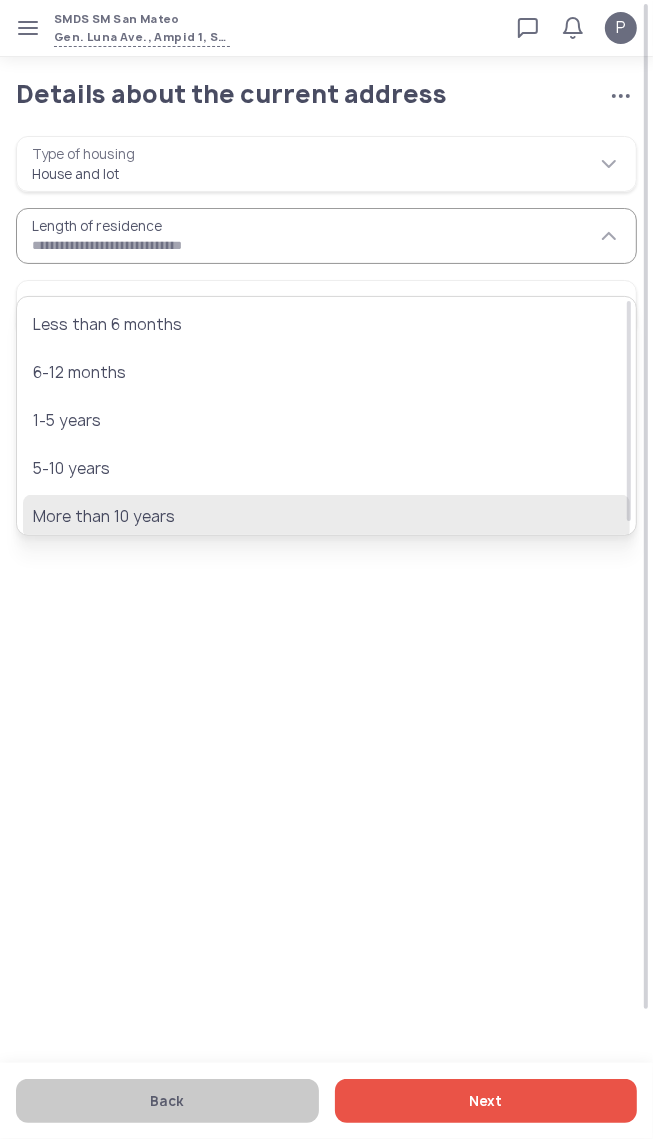 click on "More than 10 years" 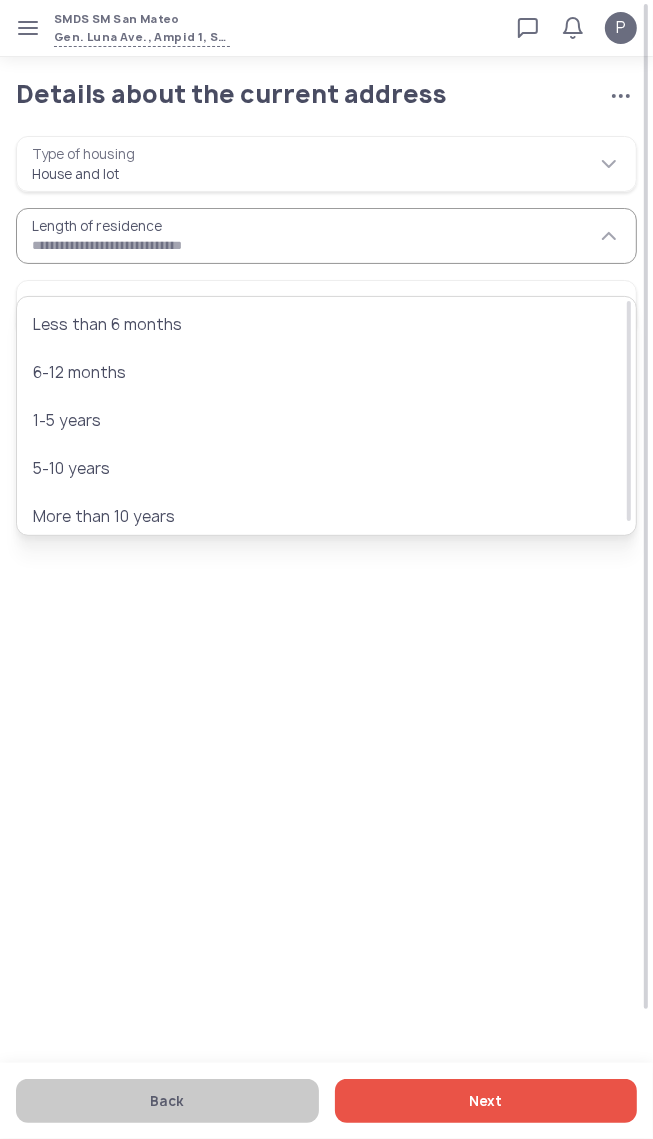 type on "**********" 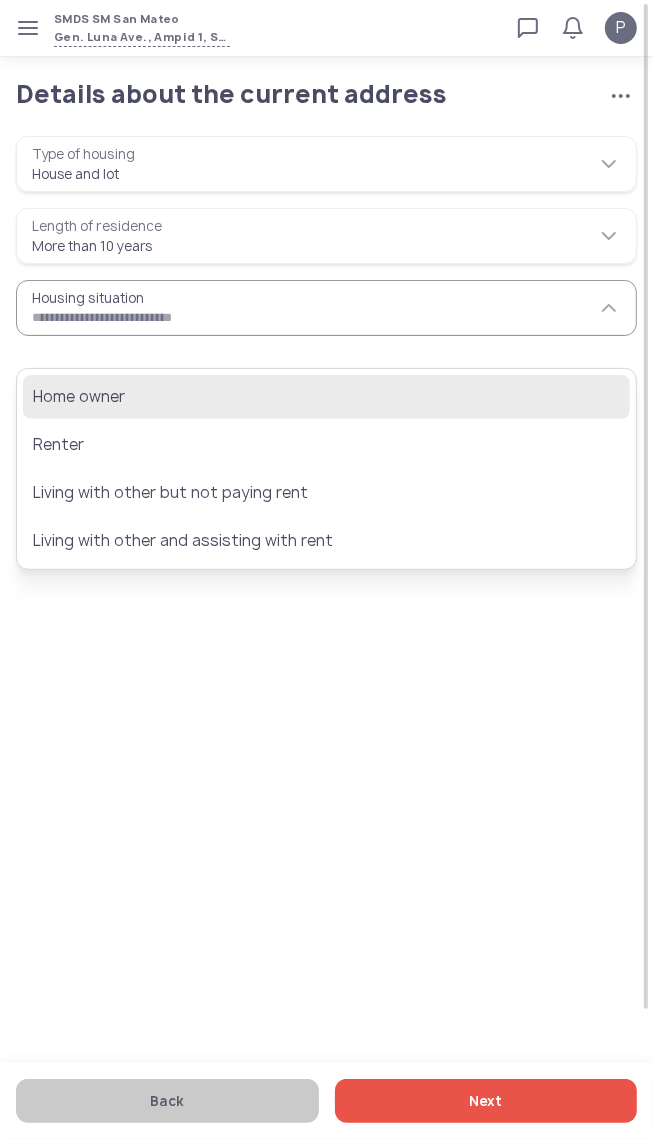 click on "Home owner" 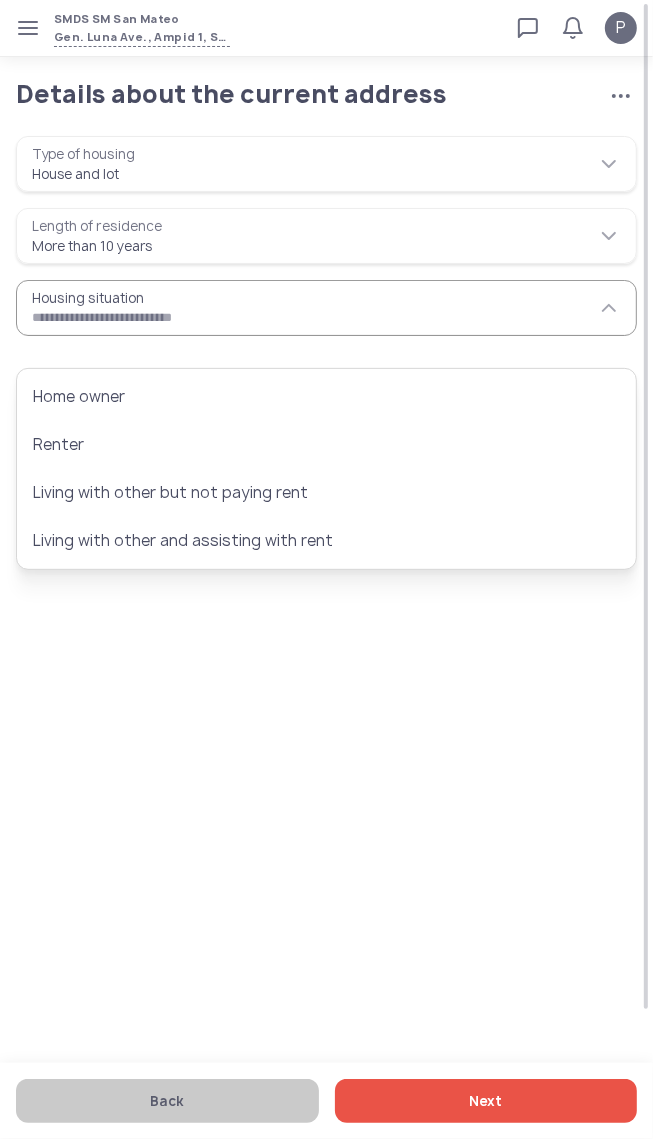 type on "**********" 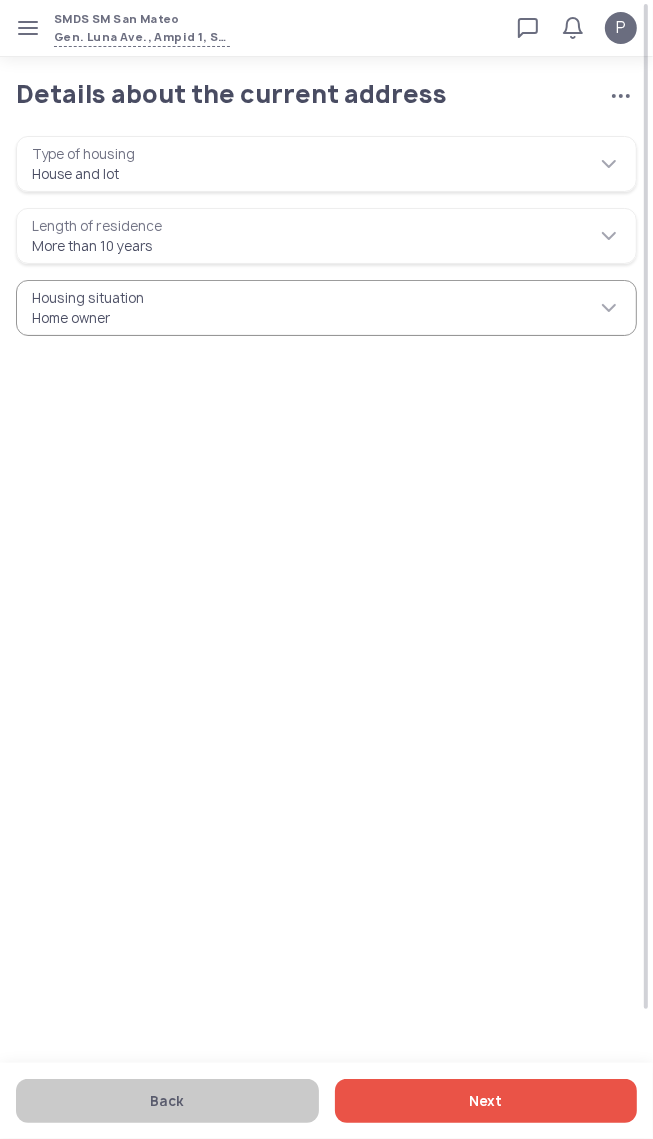 click on "Next" 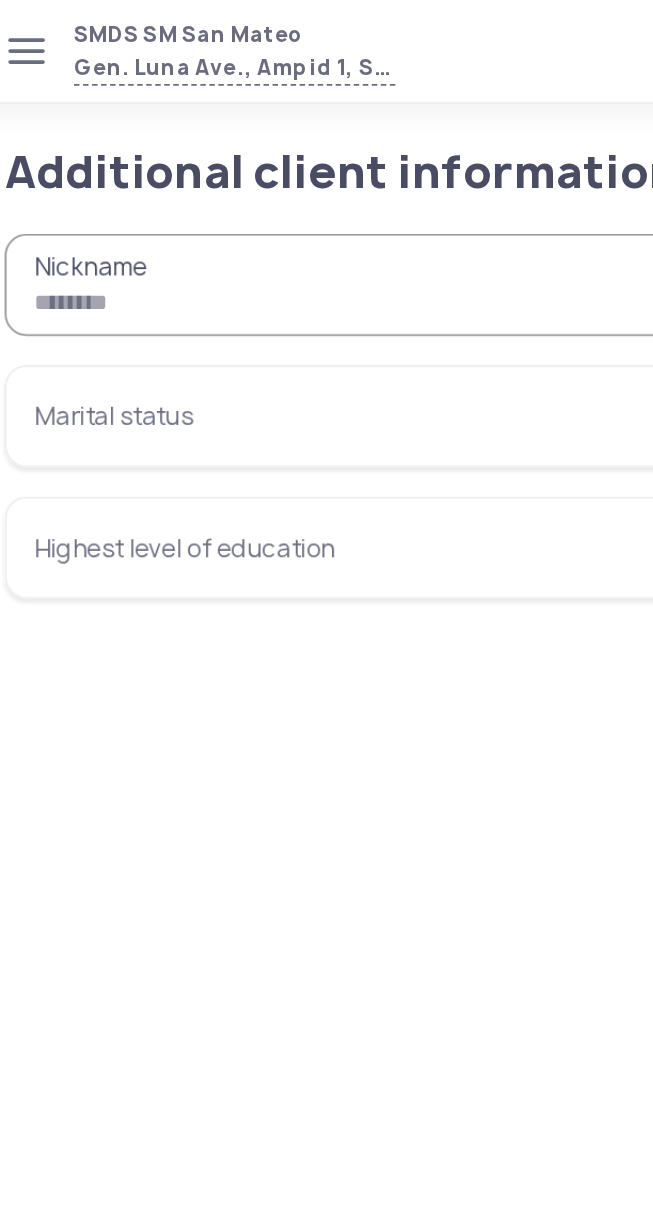 click on "Nickname" at bounding box center (326, 156) 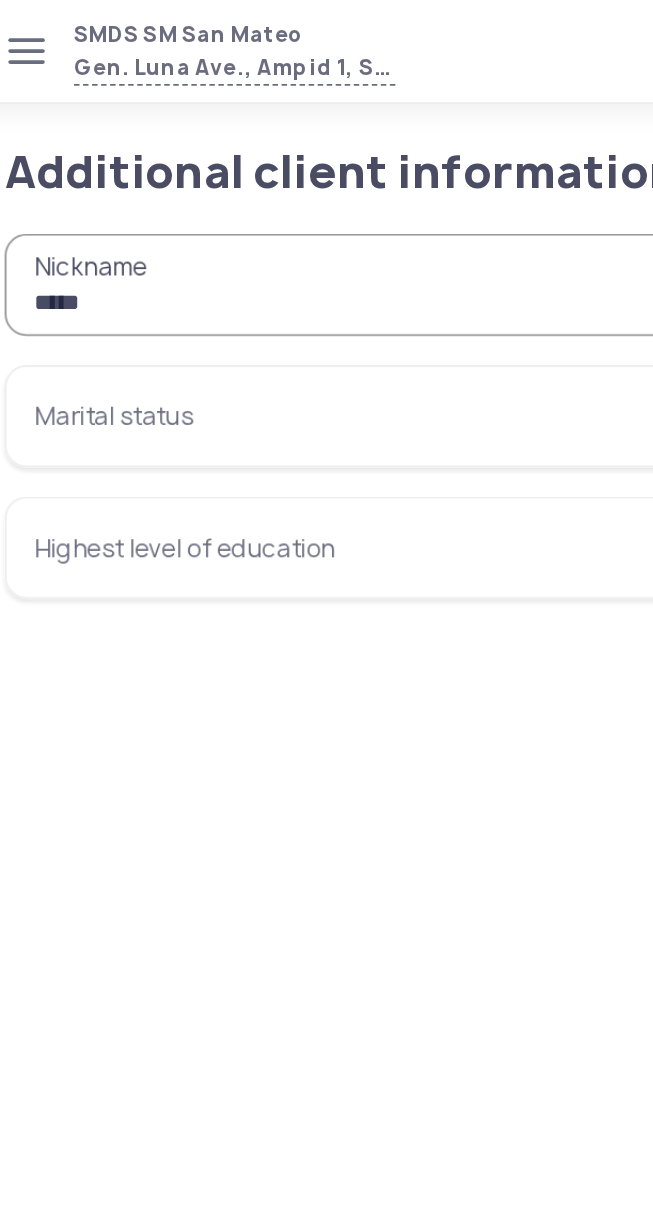 type on "*****" 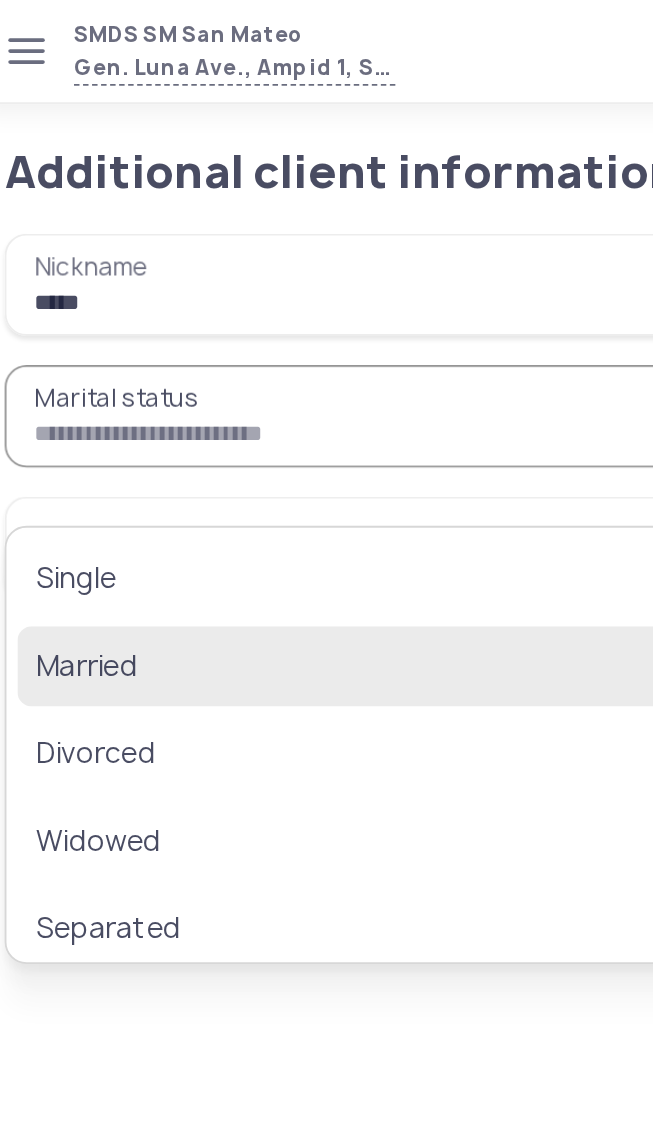 click on "Married" 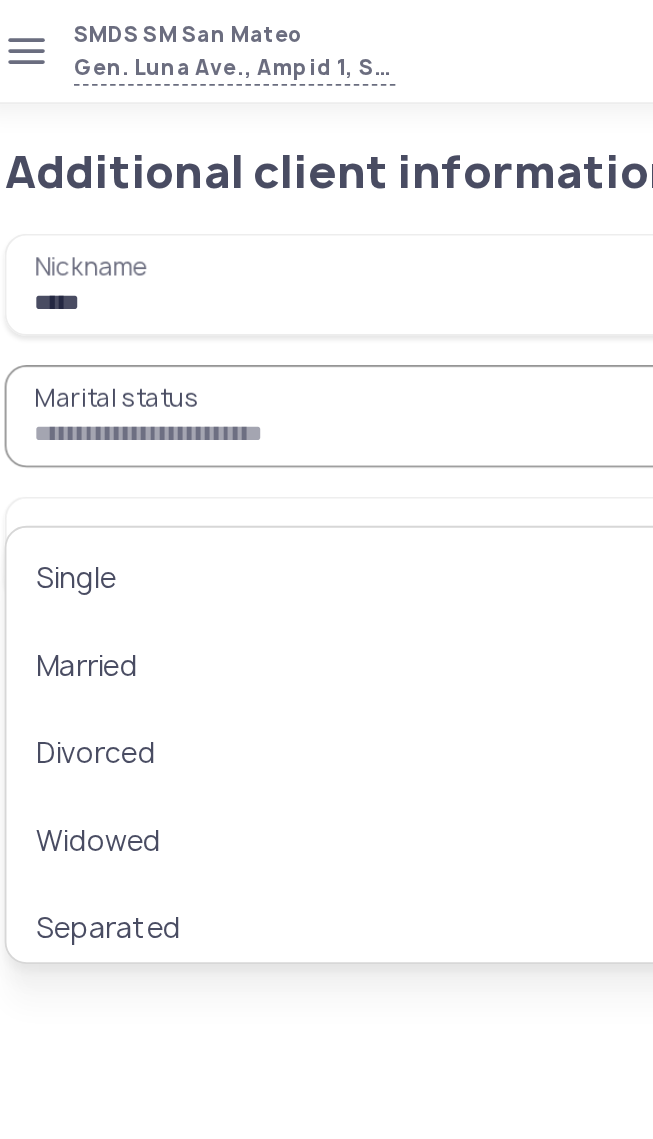 type on "*******" 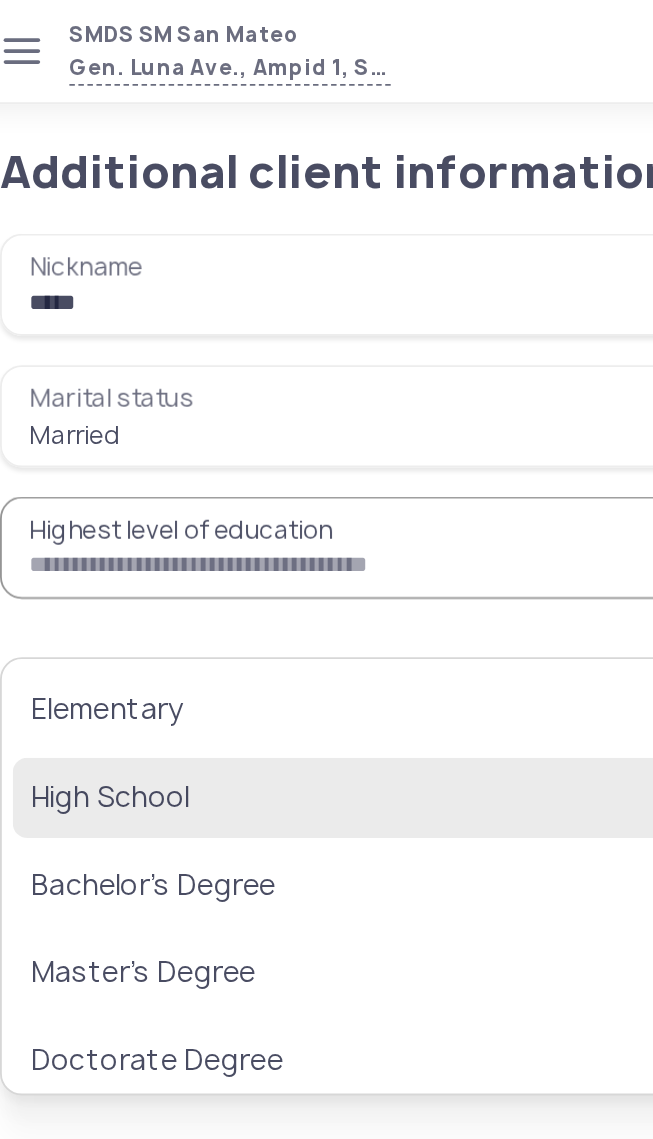 click on "High School" 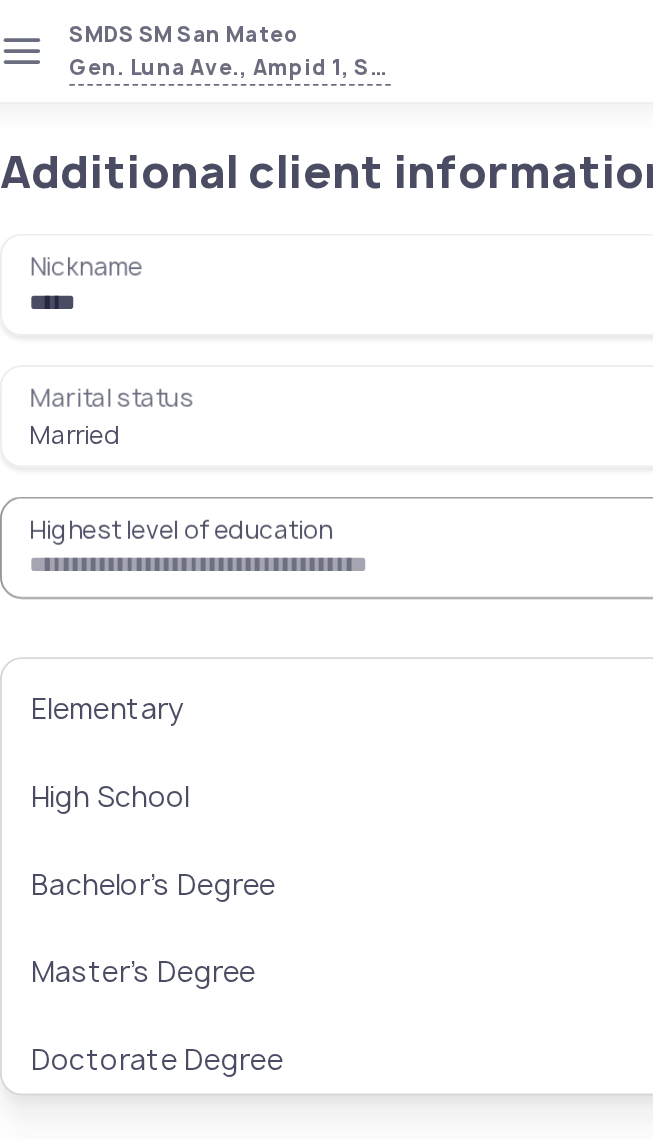 type on "**********" 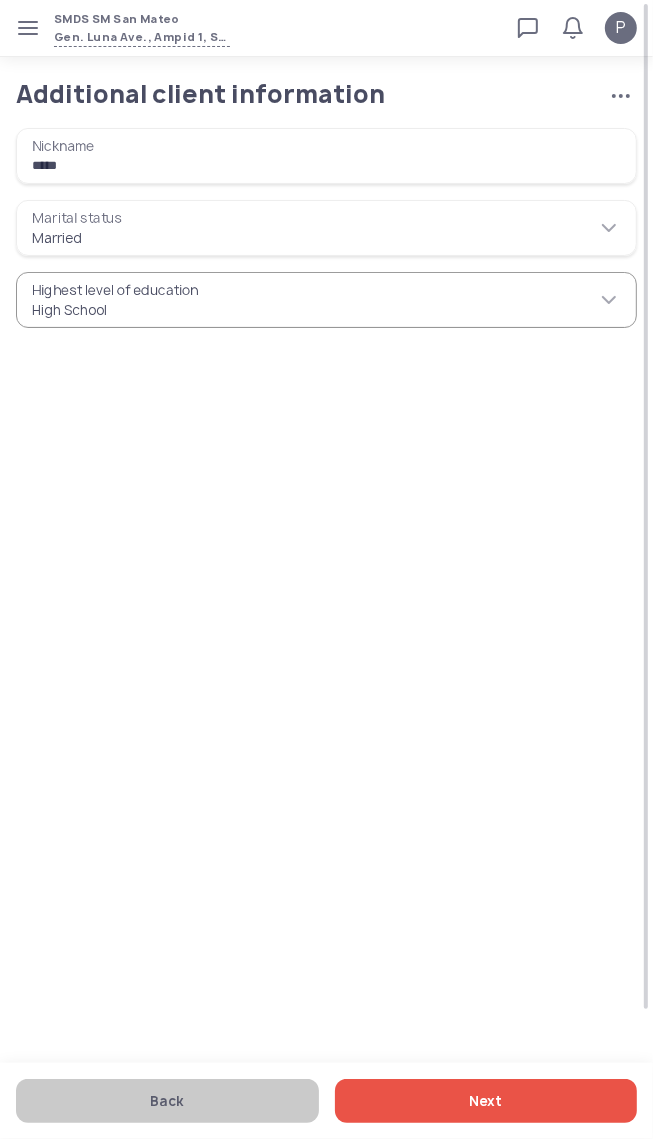 click on "Next" 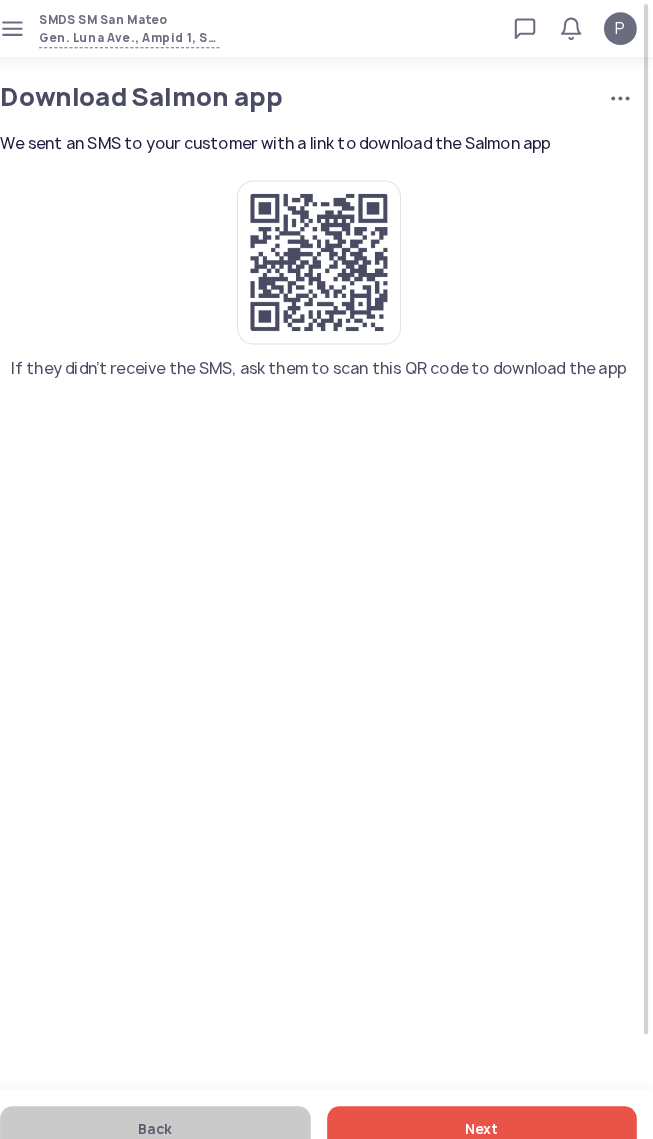 scroll, scrollTop: 0, scrollLeft: 0, axis: both 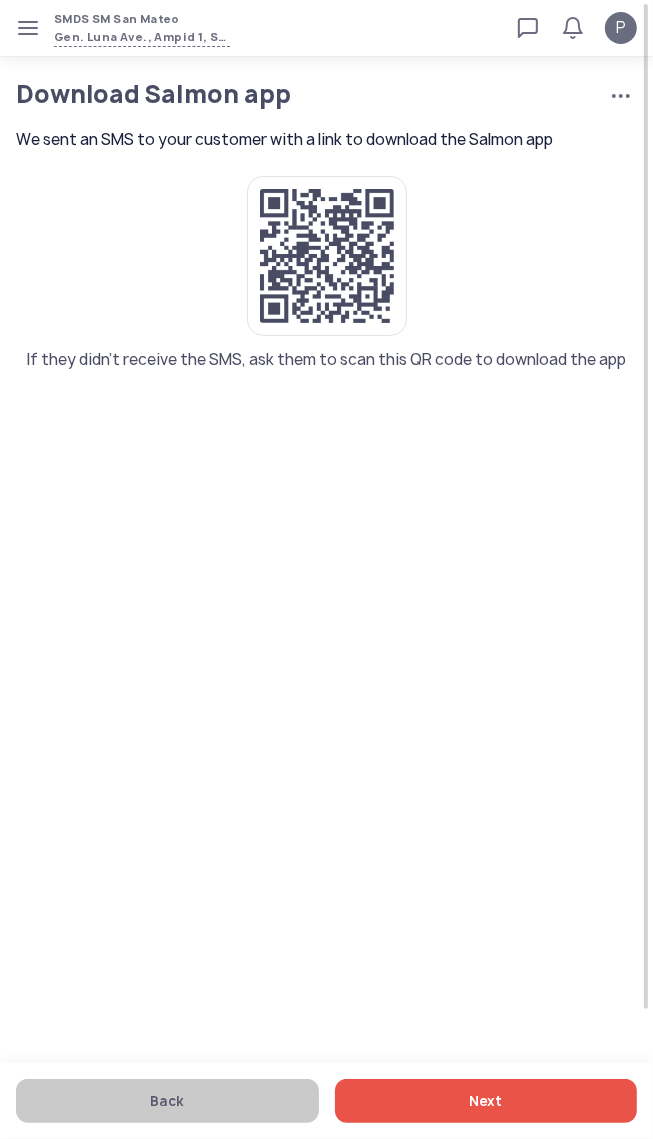 click on "Next" 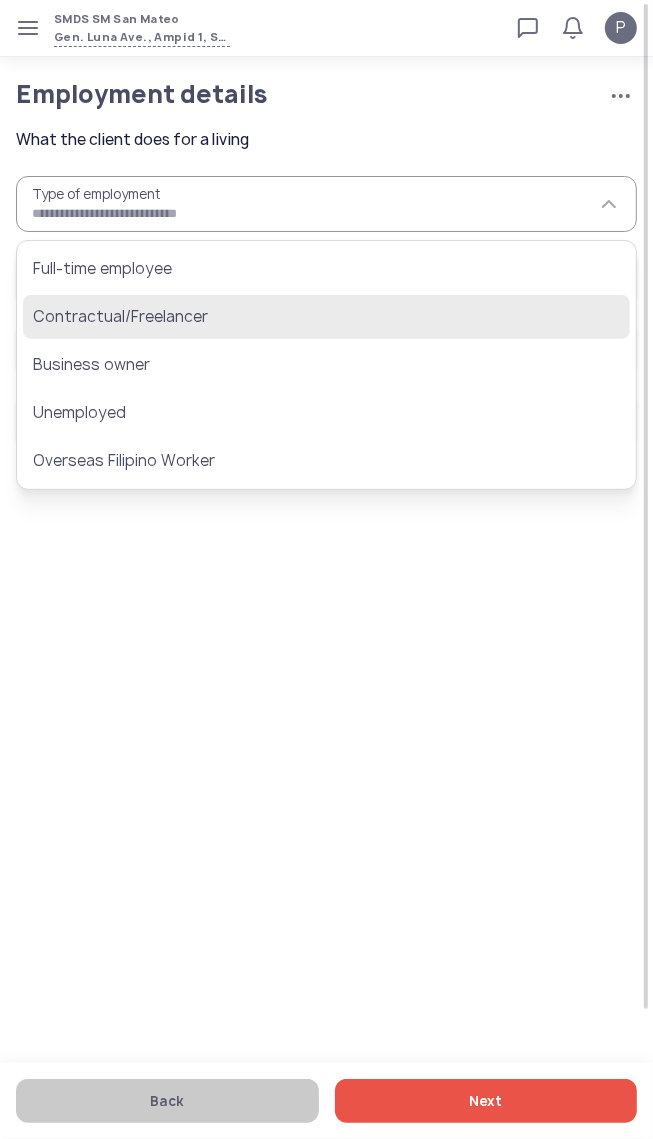 click on "Contractual/Freelancer" 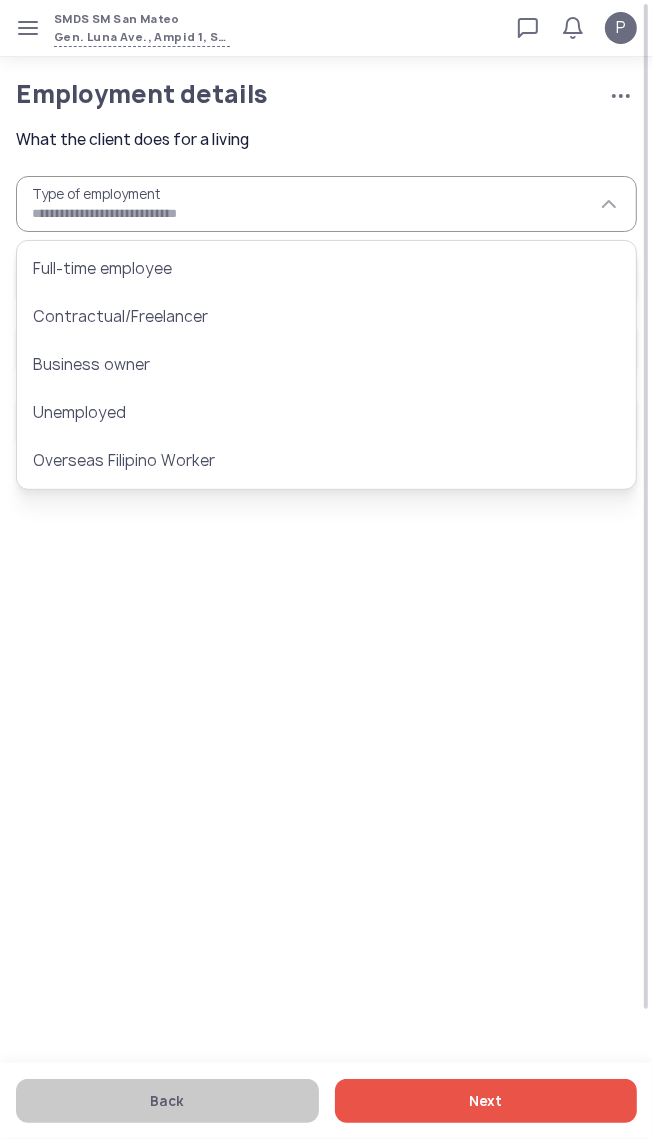 type on "**********" 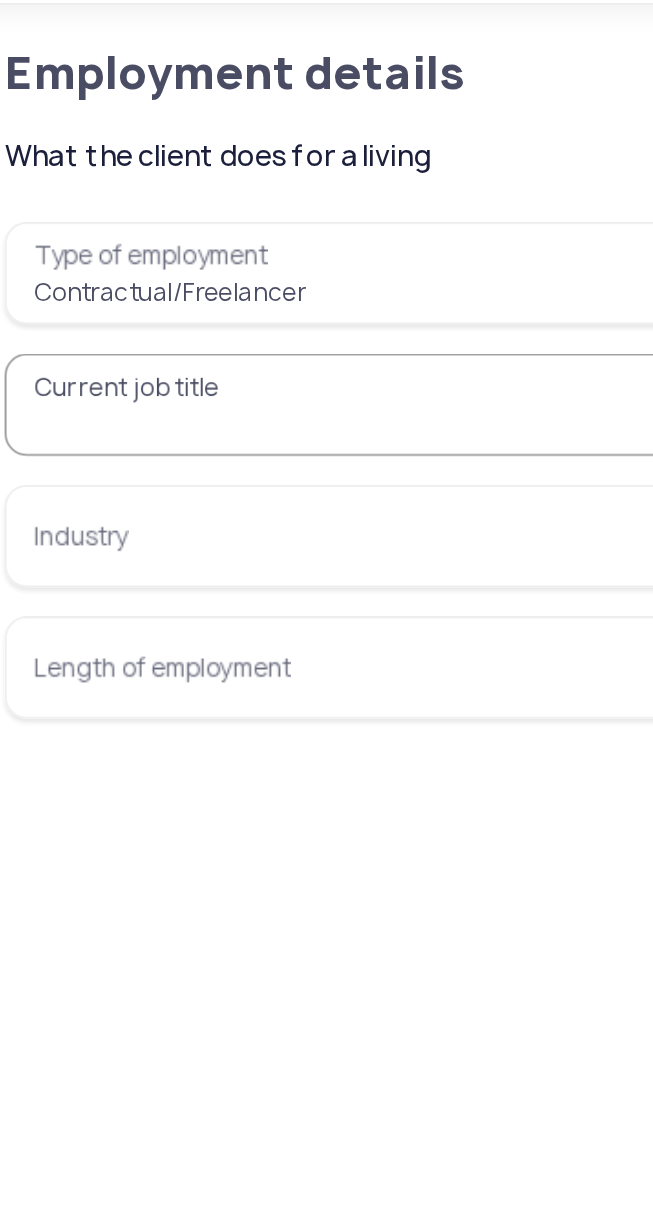 click on "Current job title" at bounding box center (326, 276) 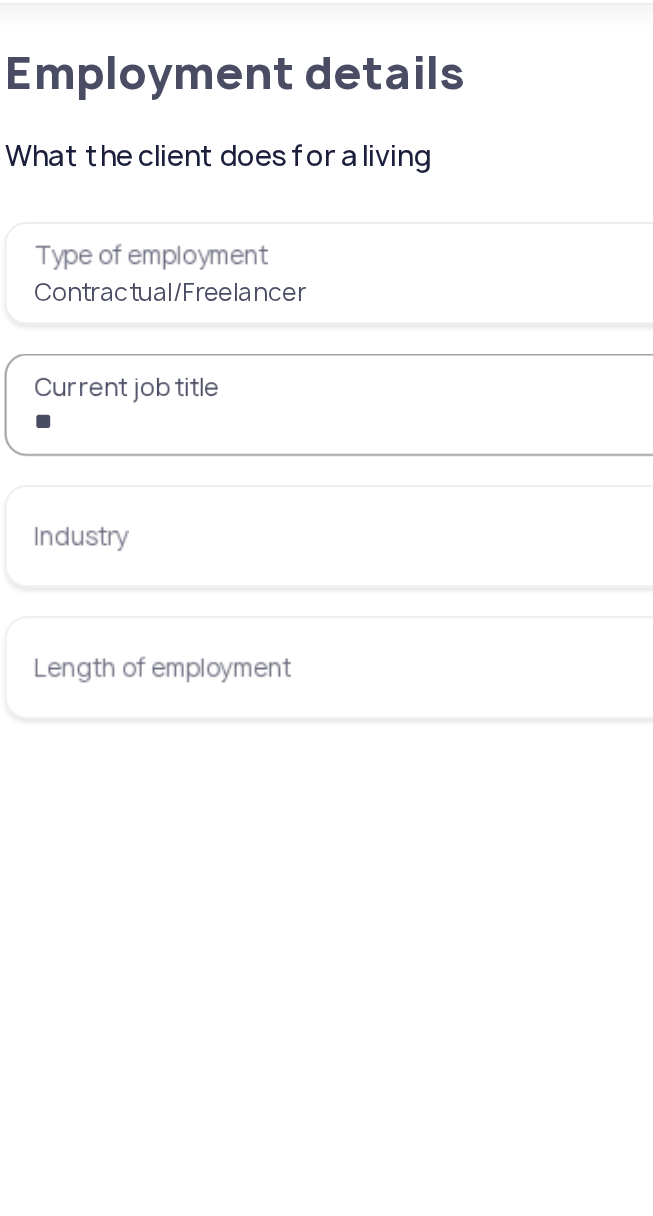 type on "*" 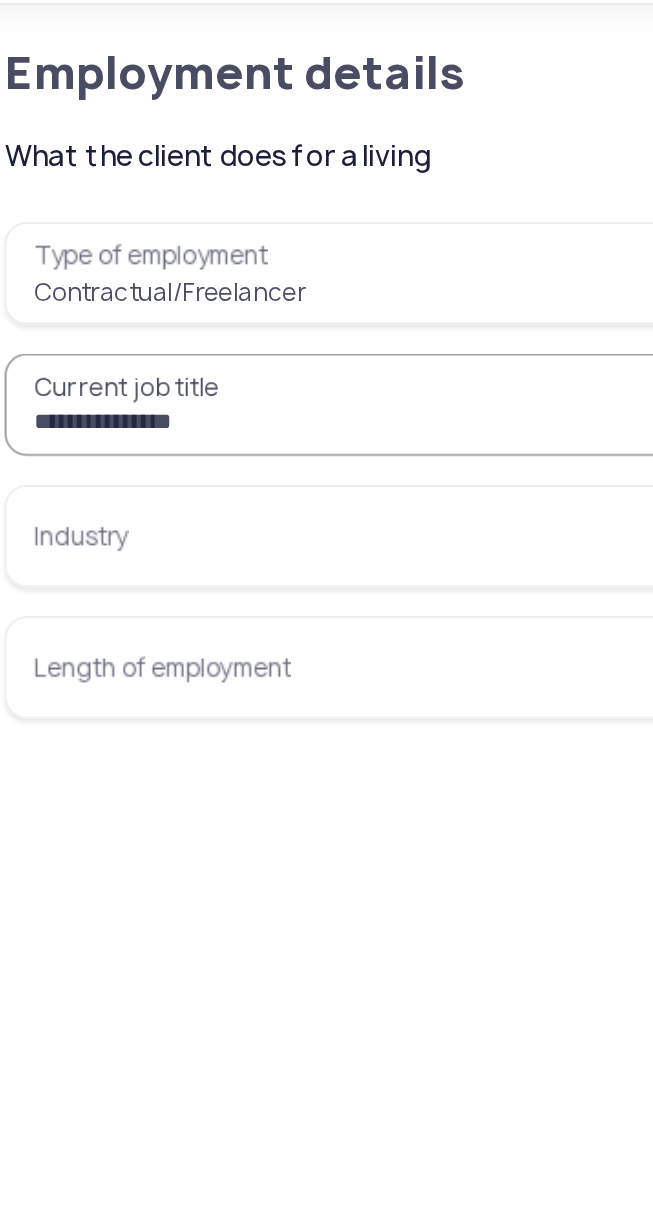 type on "**********" 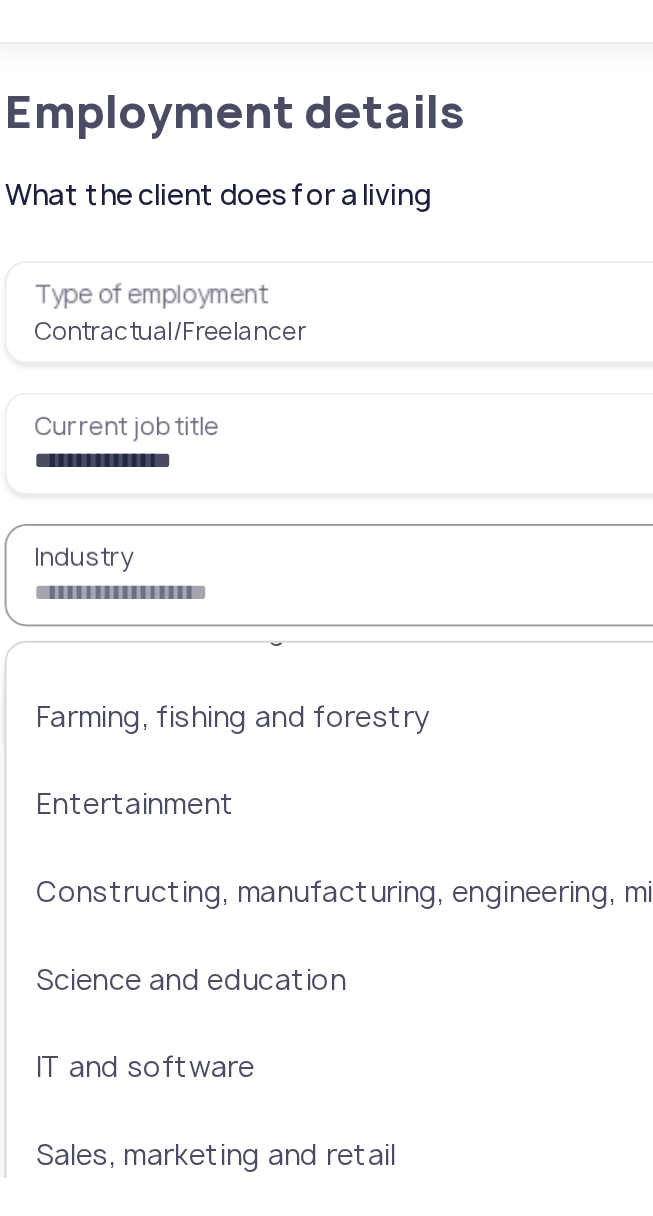 scroll, scrollTop: 305, scrollLeft: 0, axis: vertical 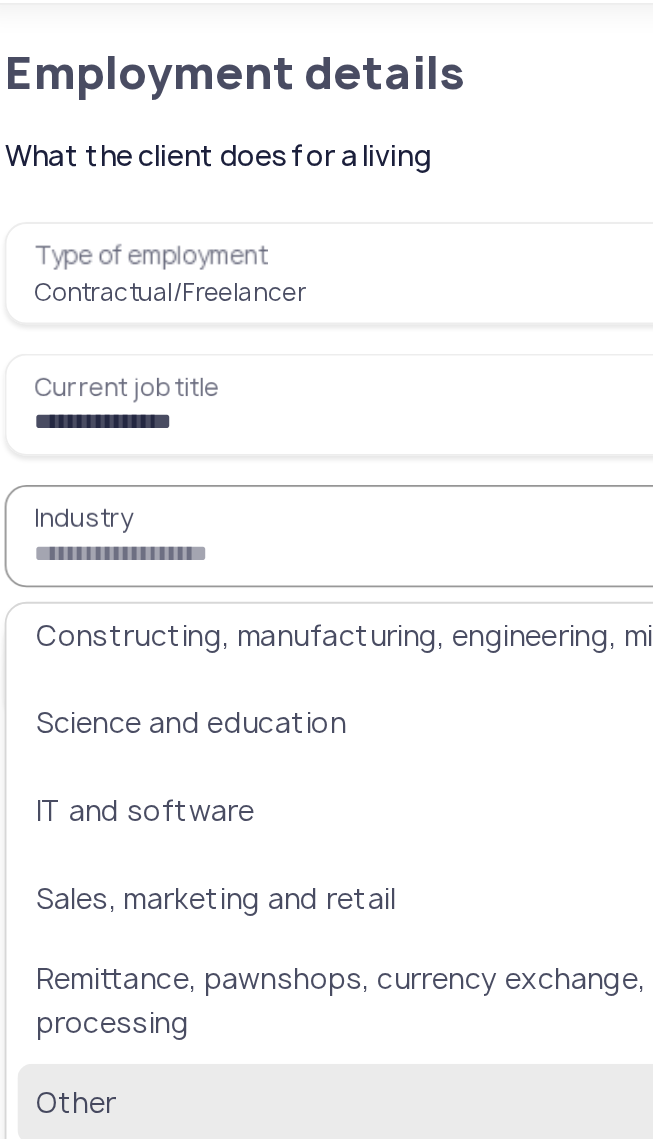 click on "Other" 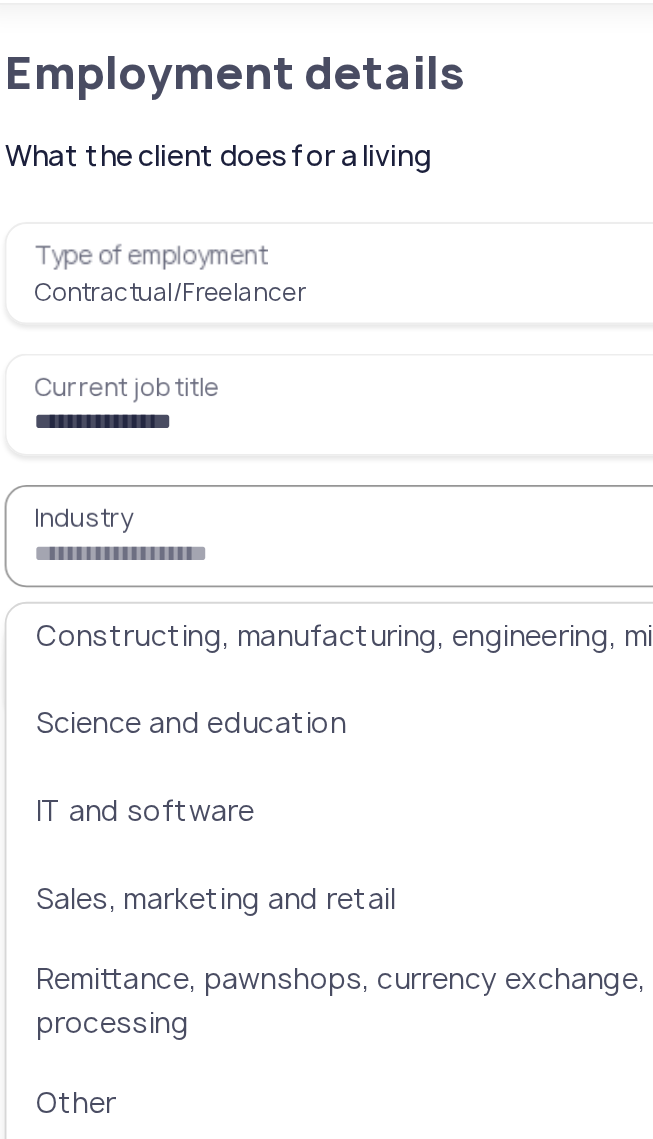 type on "*****" 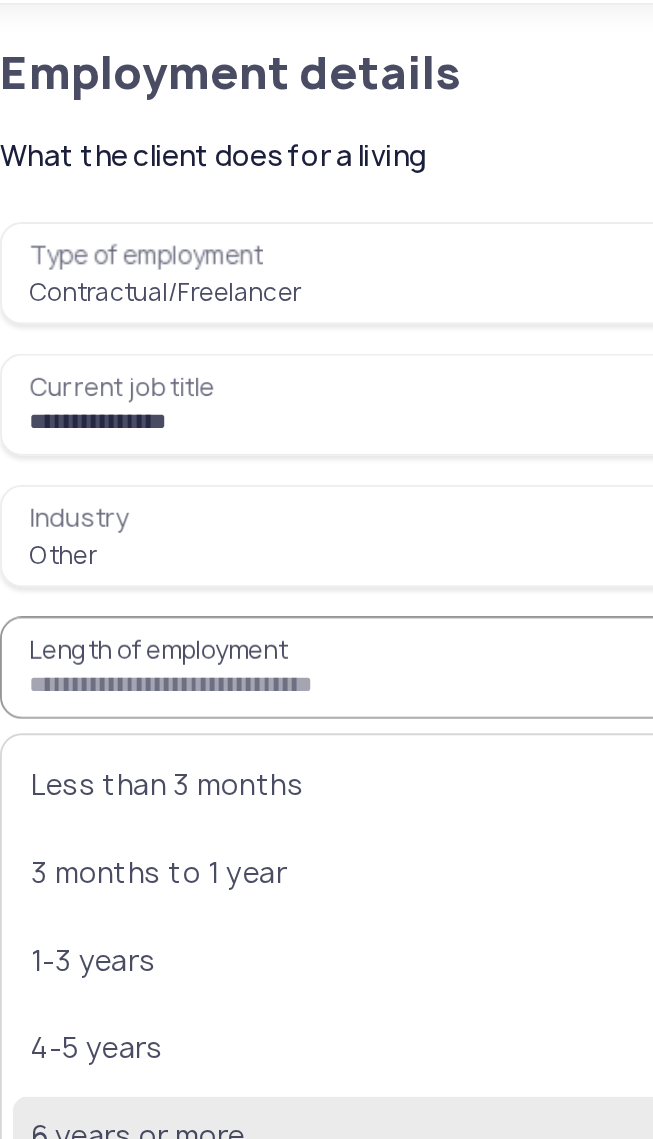 click on "6 years or more" 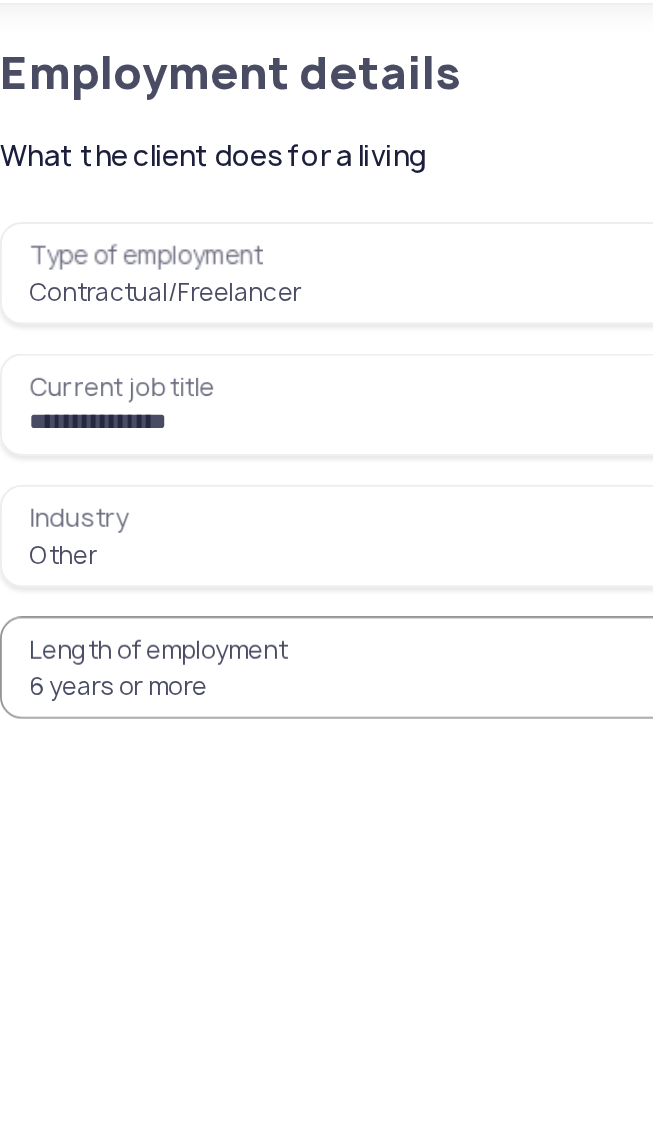 click on "**********" at bounding box center (326, 420) 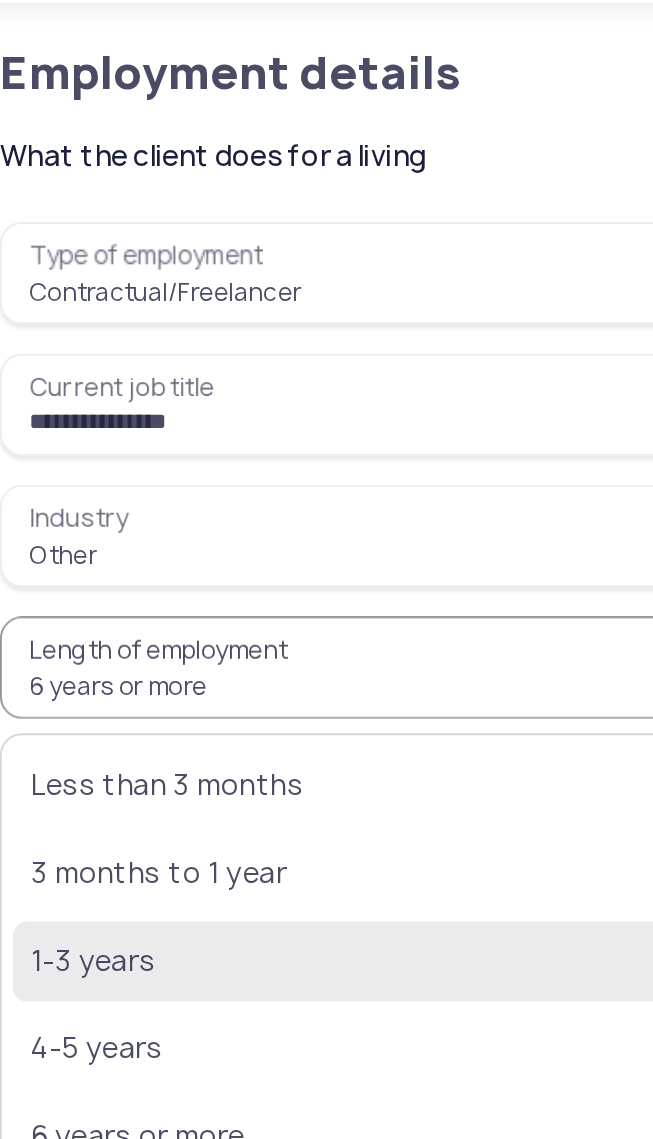 click on "1-3 years" 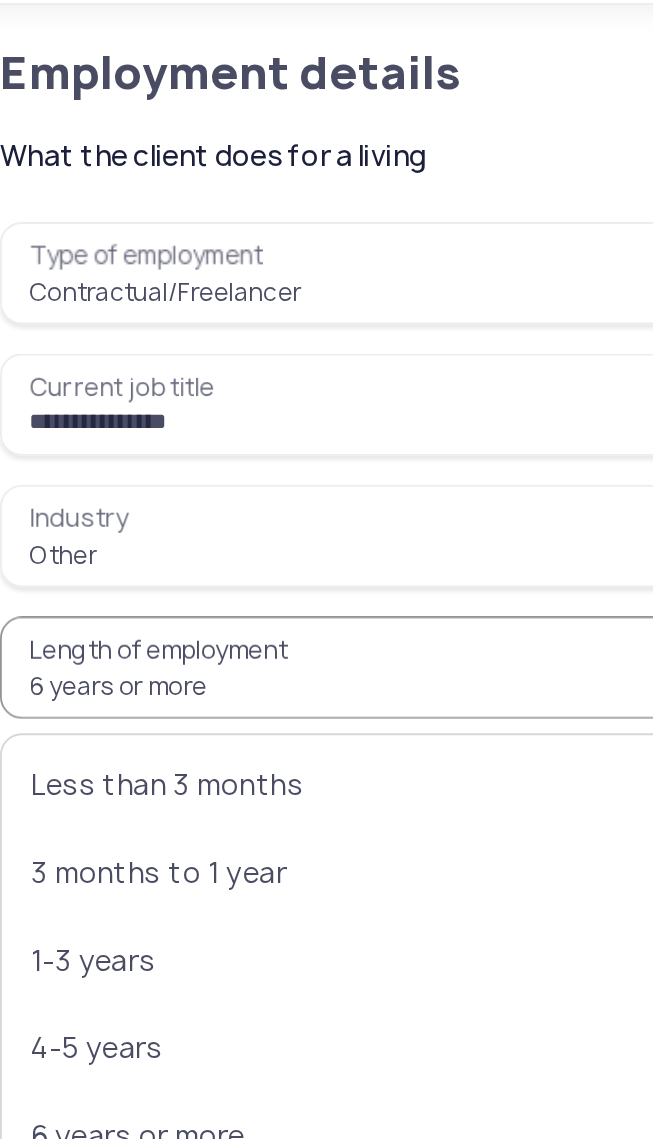 type on "*********" 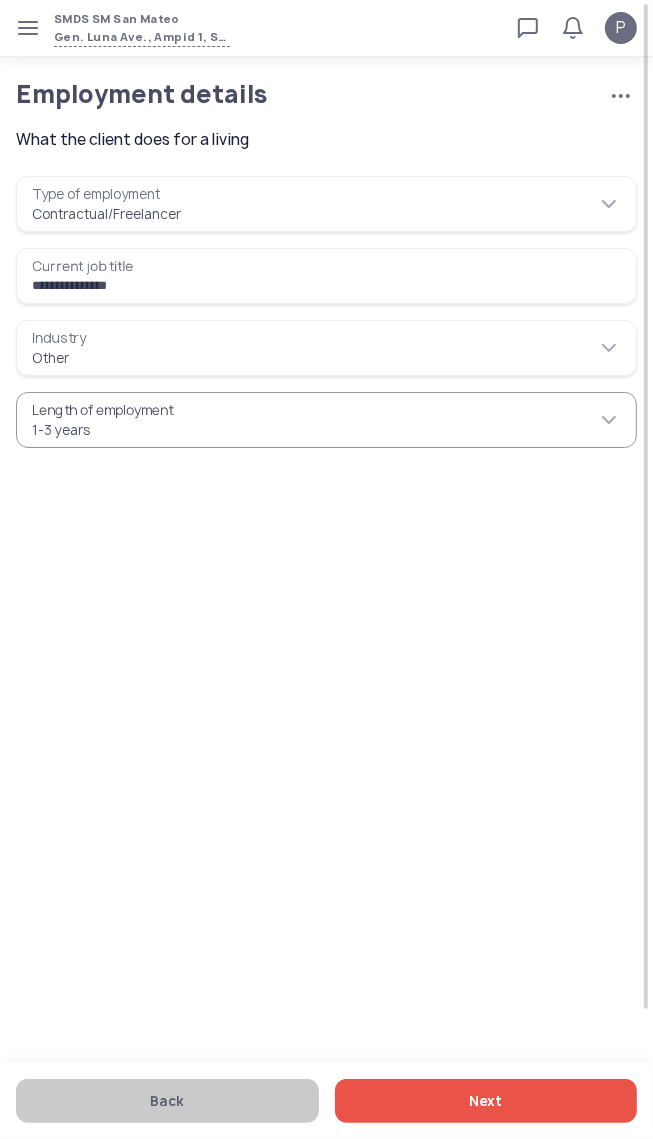 click on "Next" 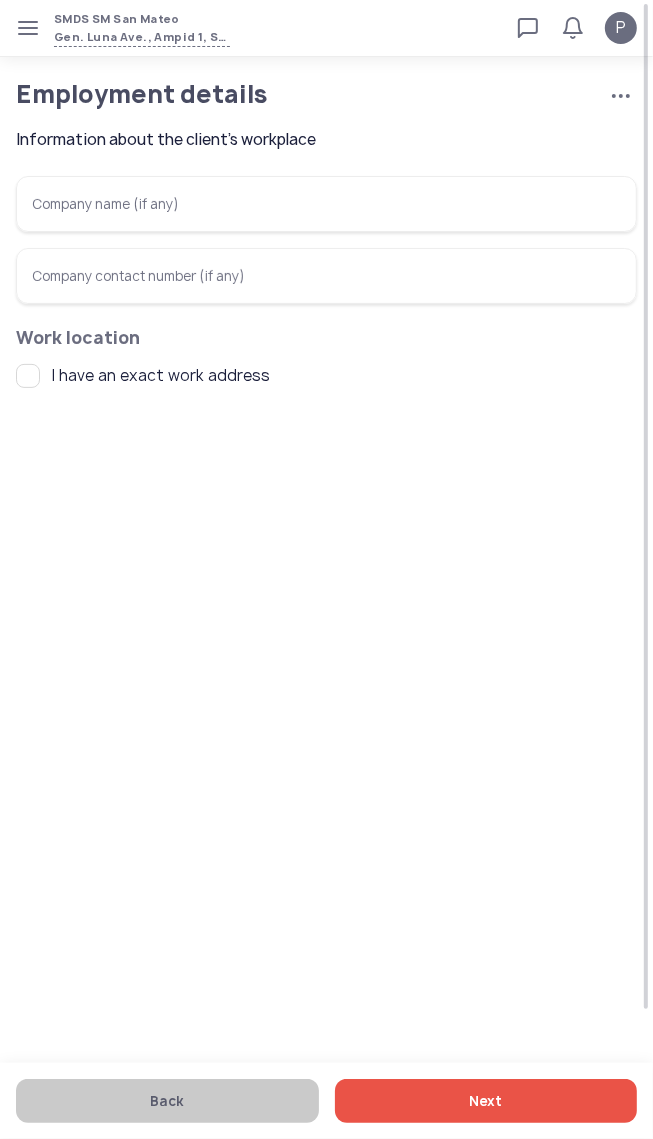 click on "Company name (if any)" at bounding box center [326, 204] 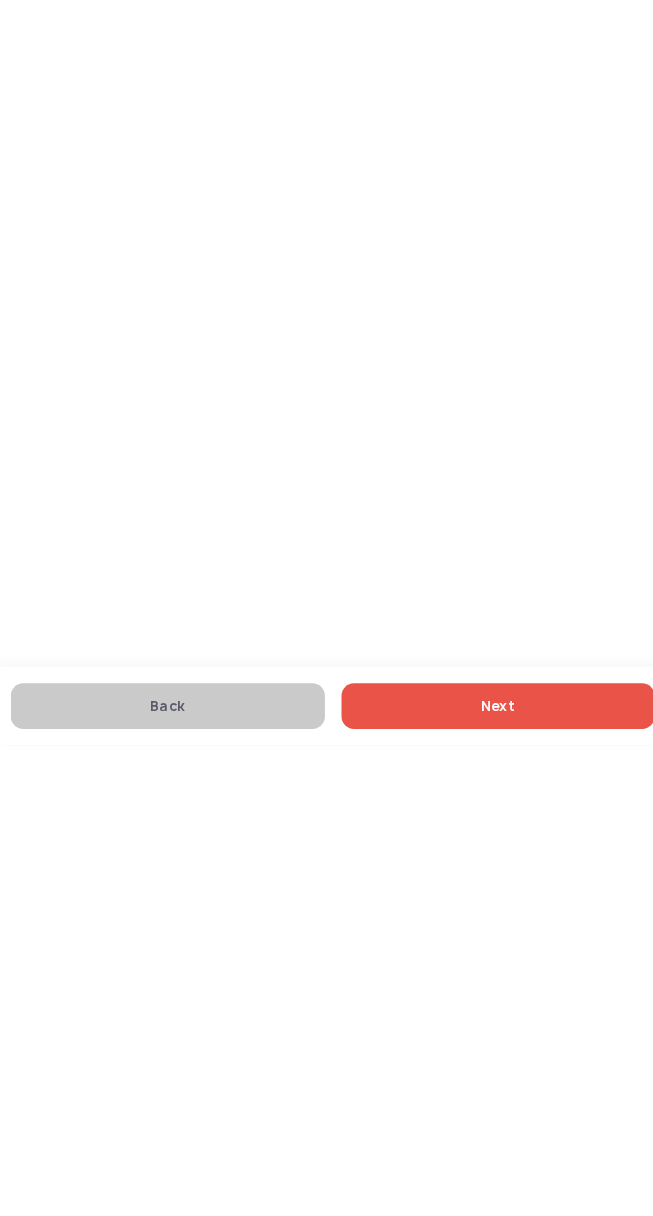 scroll, scrollTop: 0, scrollLeft: 0, axis: both 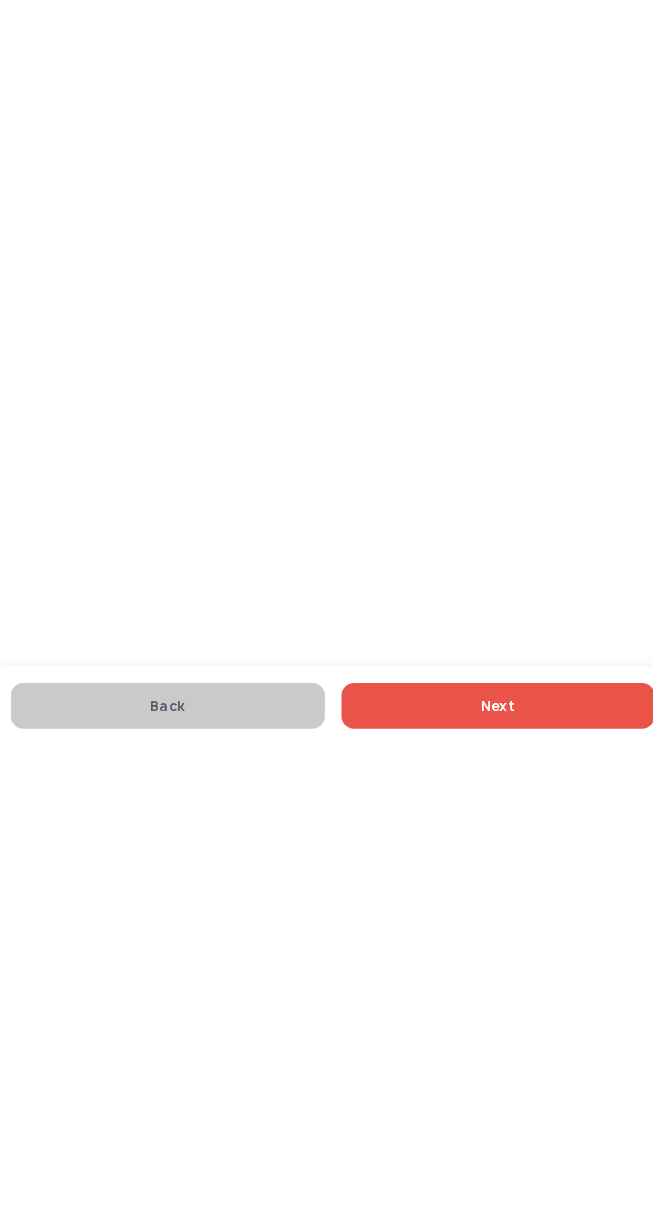 click on "Next" 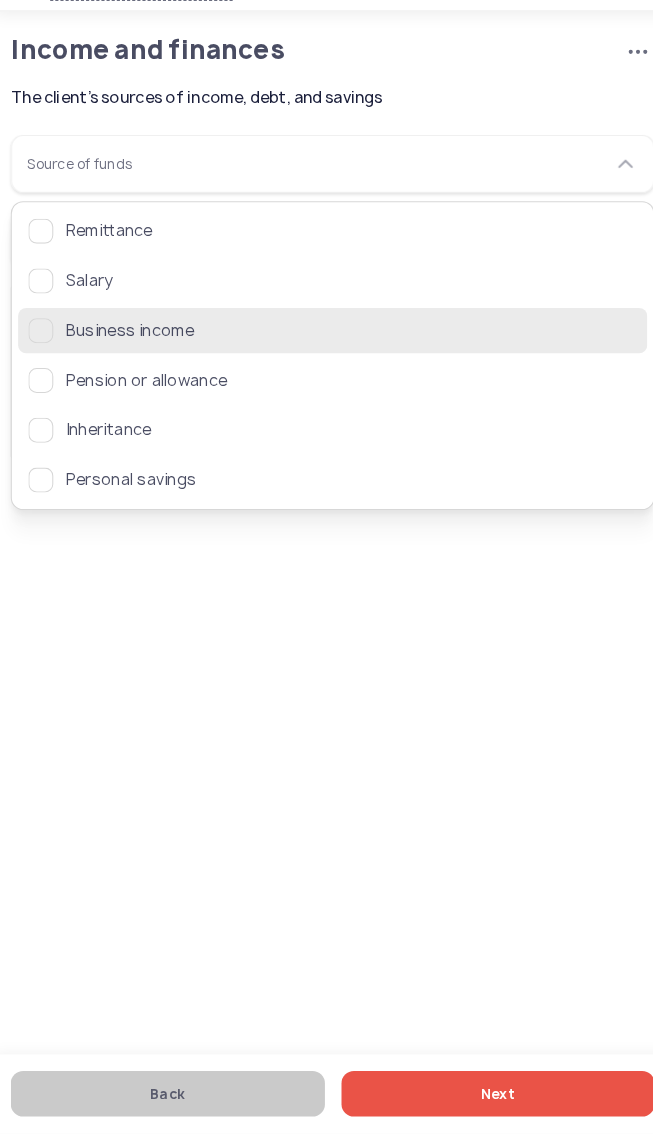 click 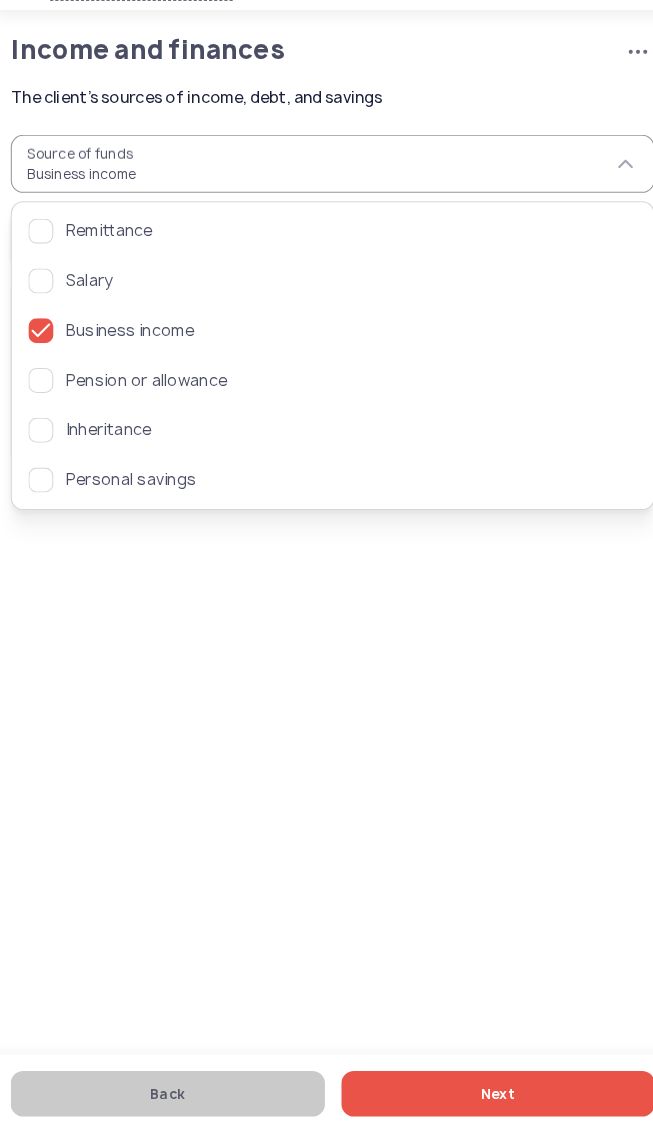 click on "SMDS SM San Mateo Gen. Luna Ave., Ampid 1, San Mateo, Rizal Loan calculator Loan applications FAQs Refund P  Income and finances   Cancel application  The client's sources of income, debt, and savings P
Verified agent Full name Ma.Kristina Perez Telephone number +63 994 057 85 99 E-mail m.perez@sa.salmon.ph Log out  Income and finances   Cancel application  The client's sources of income, debt, and savings  Source of funds  Business income  Average monthly income   Has a bank account   Has taken a loan or credit card before   Has outstanding debt   Back   Next   Remittance   Salary   Business income   Pension or allowance   Inheritance   Personal savings" at bounding box center (326, 569) 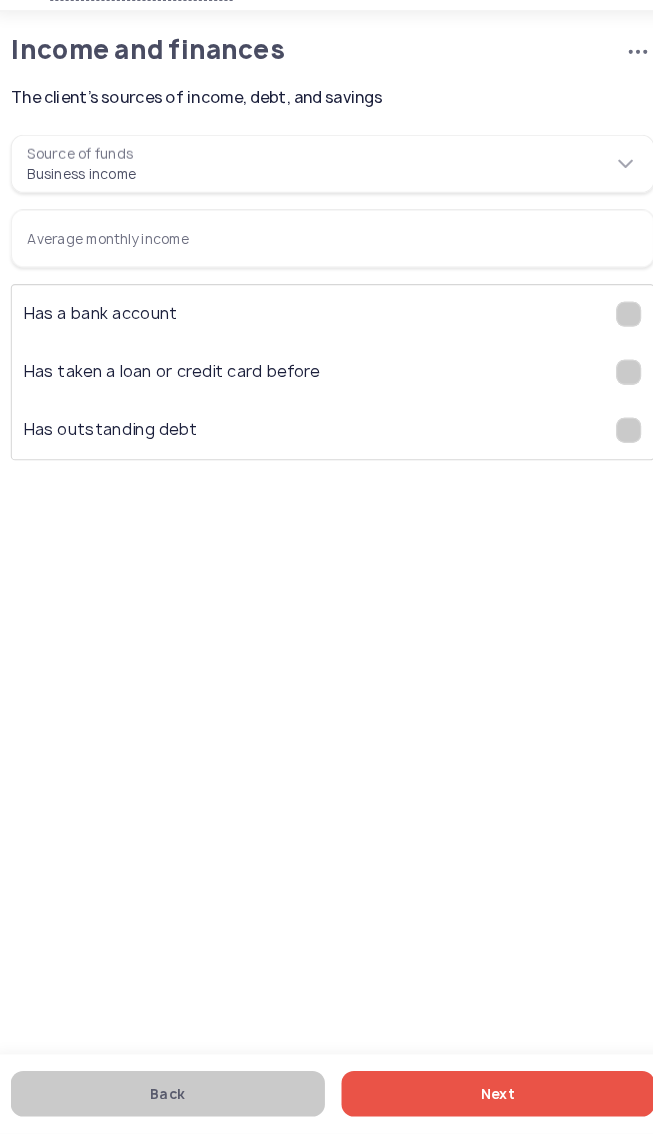 click on "Average monthly income" at bounding box center (326, 276) 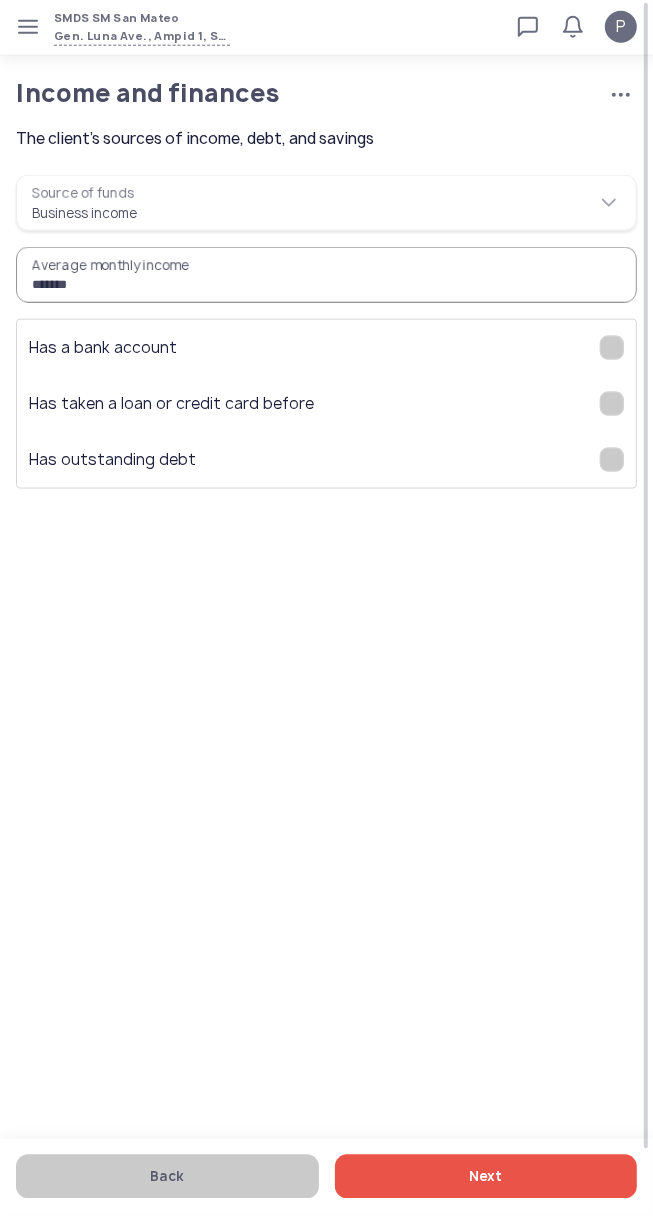 type on "*******" 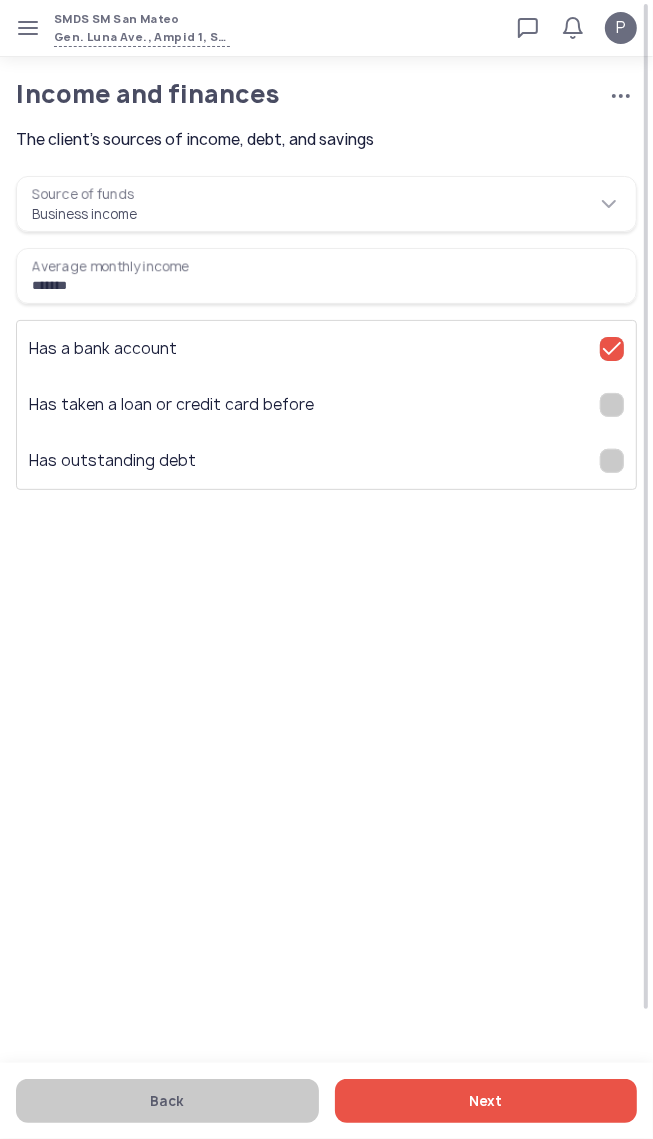 click on "Next" 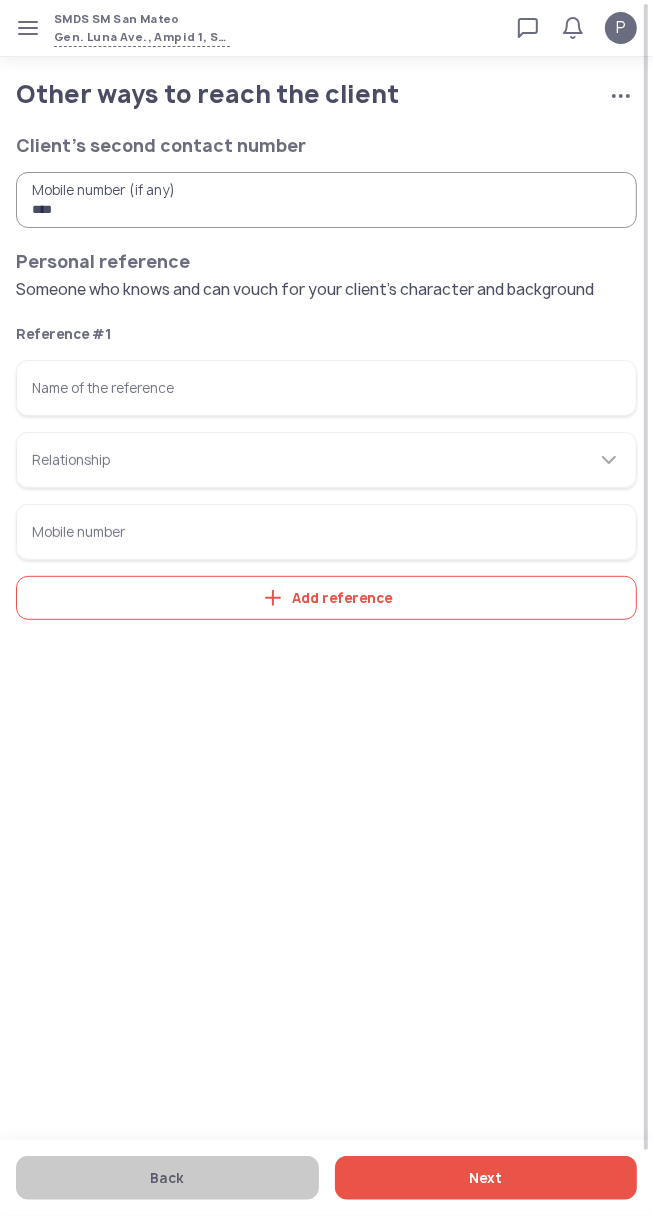 click on "Add reference" 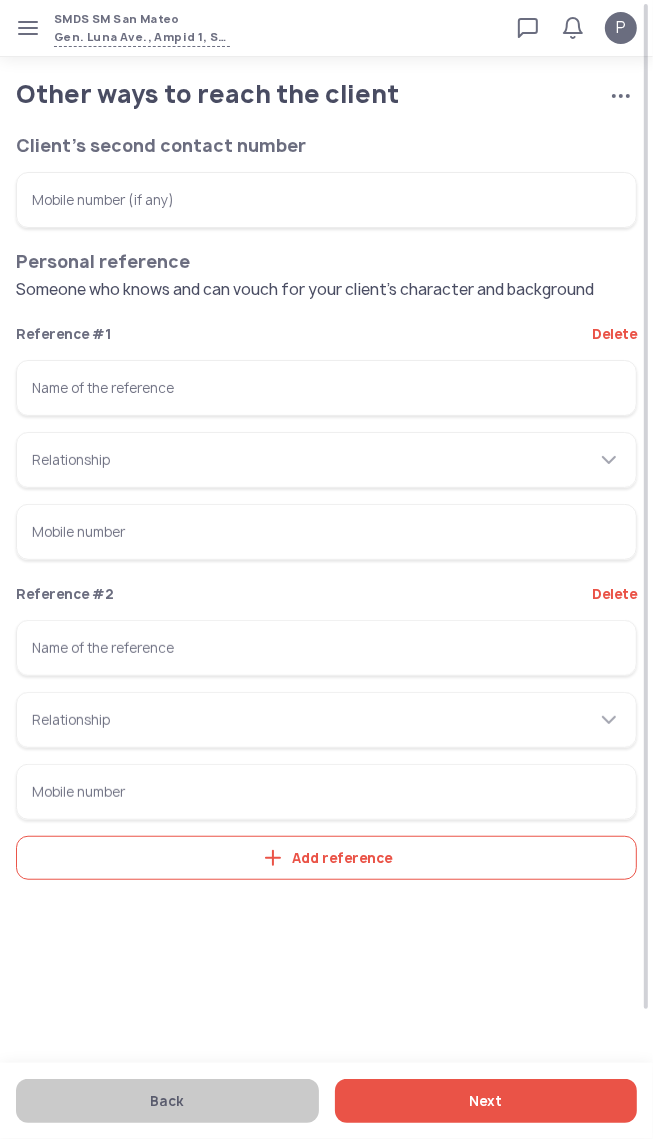 click on "Add reference" 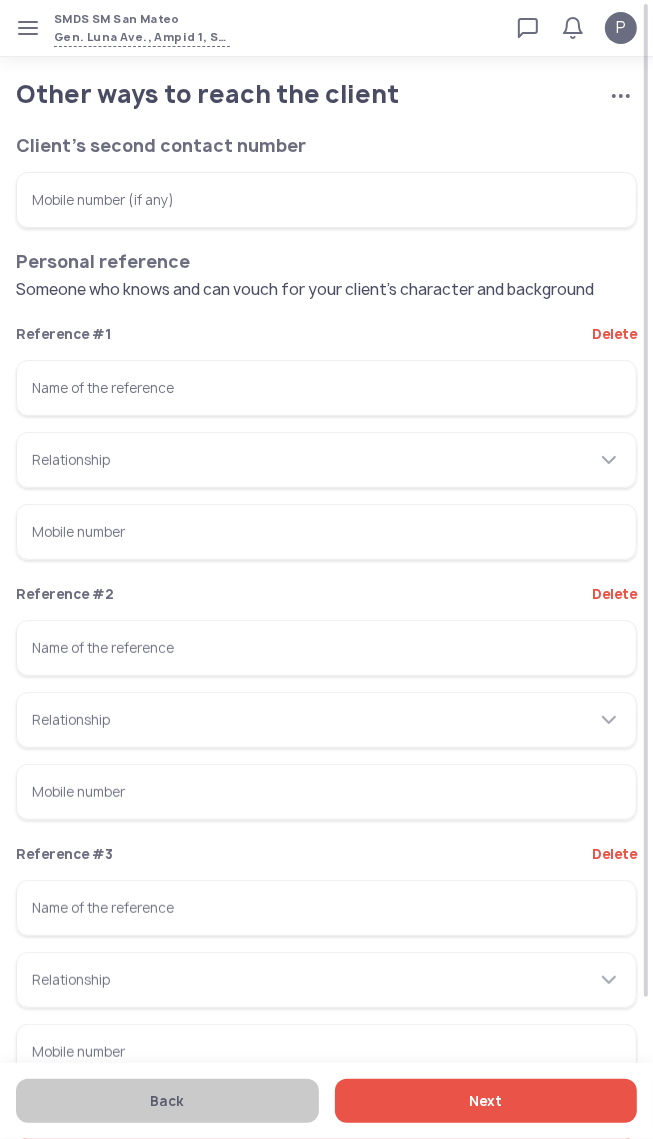 click on "Name of the reference" at bounding box center [326, 388] 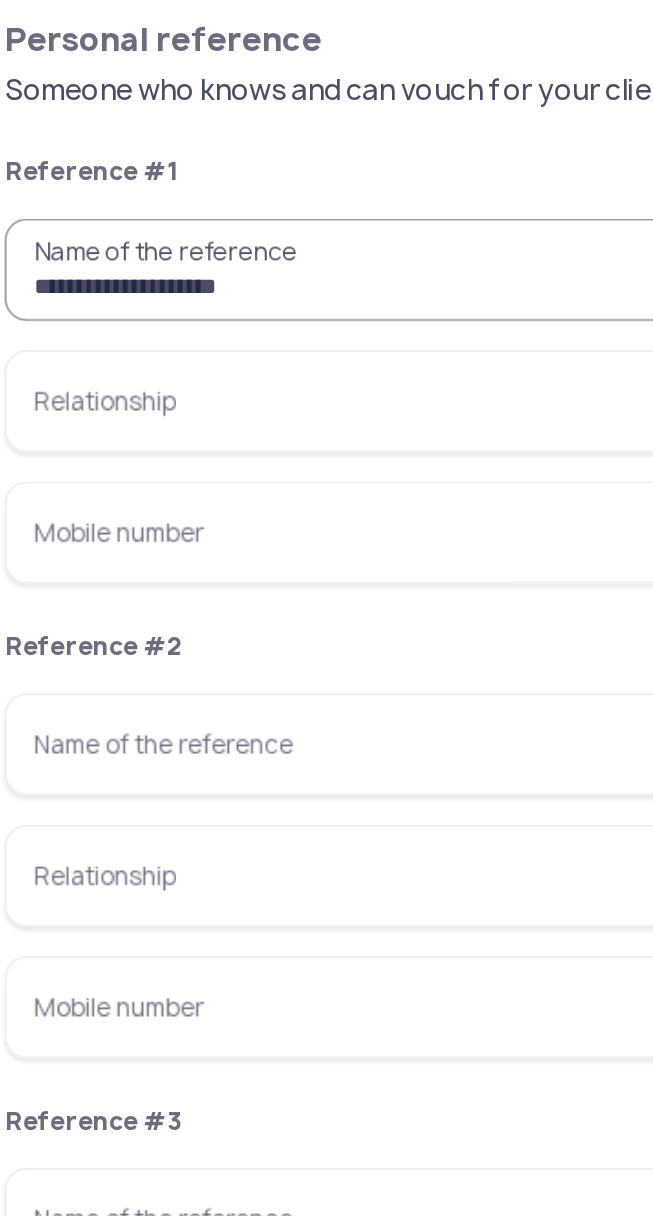 type on "**********" 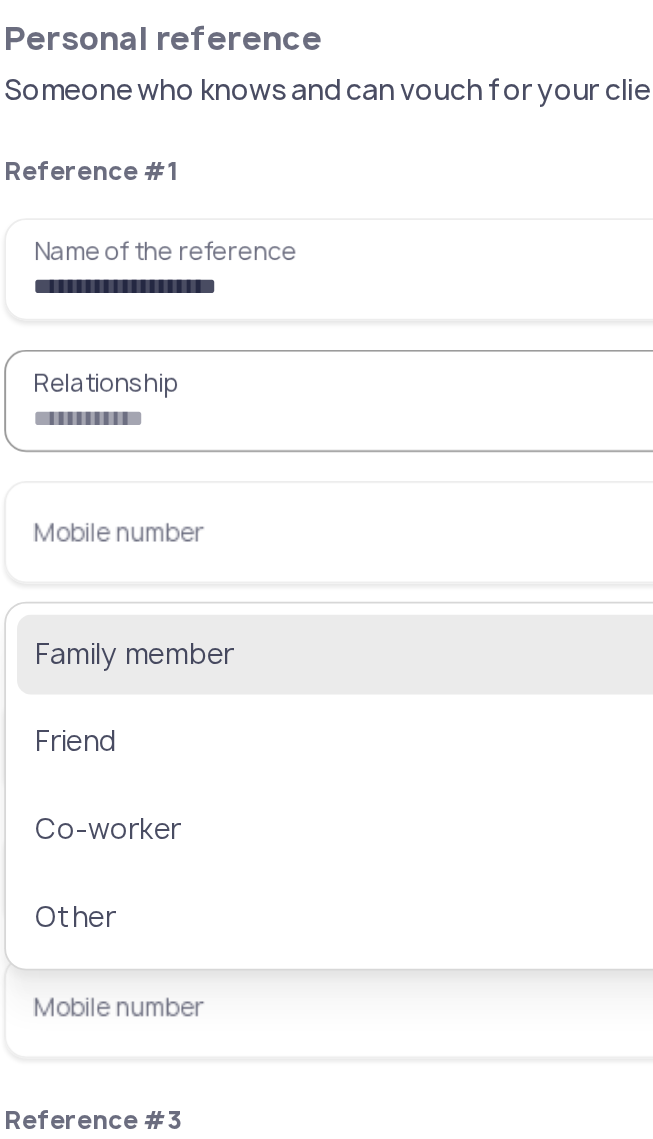 click on "Family member" 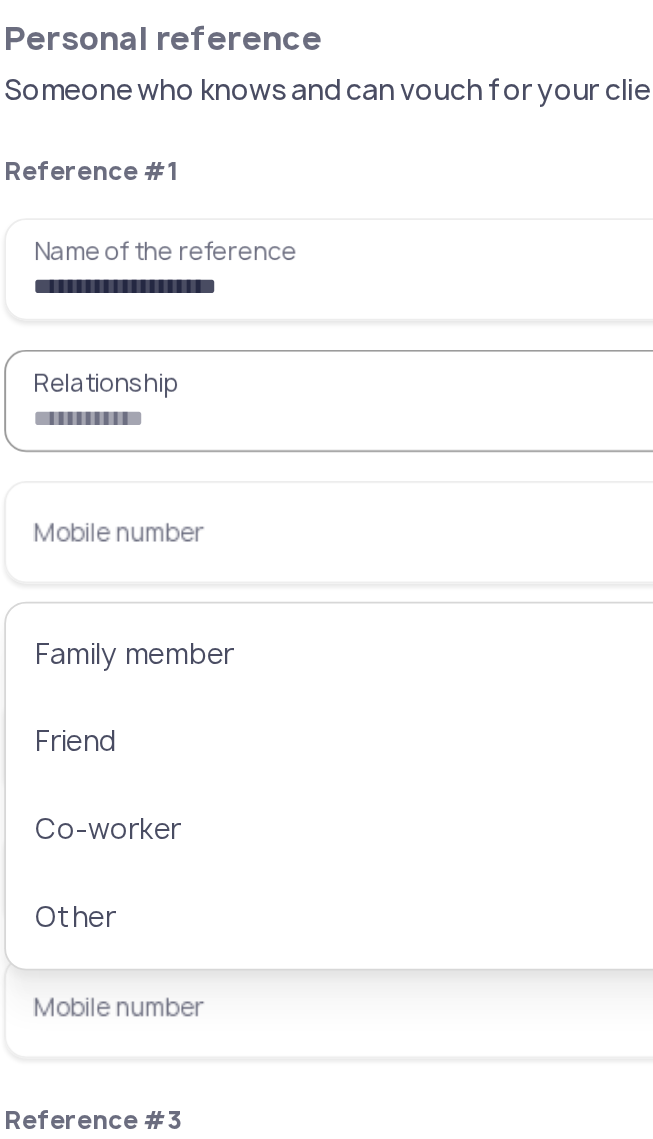 type on "**********" 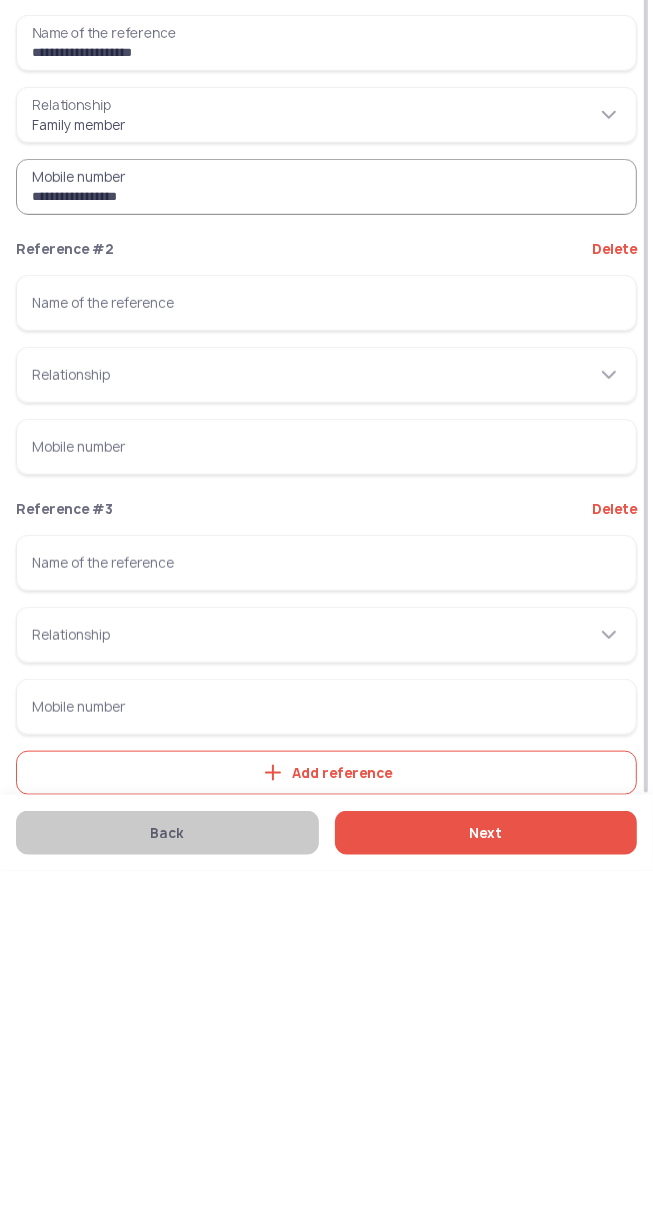 type on "**********" 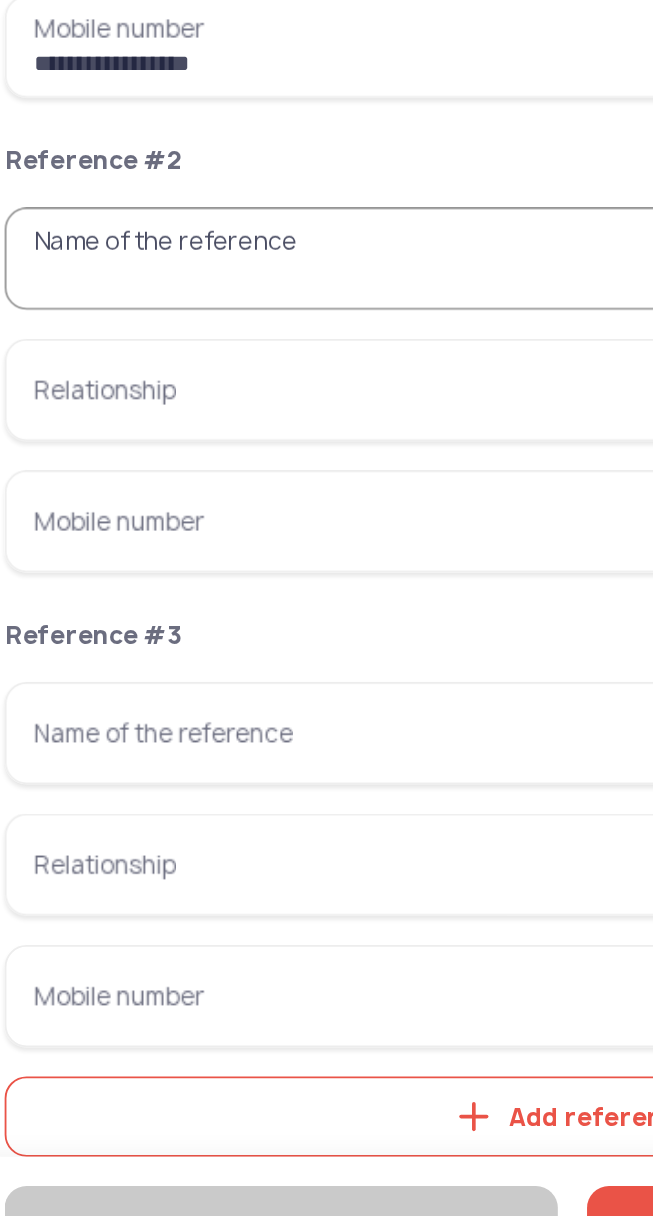 click on "Name of the reference" at bounding box center [326, 648] 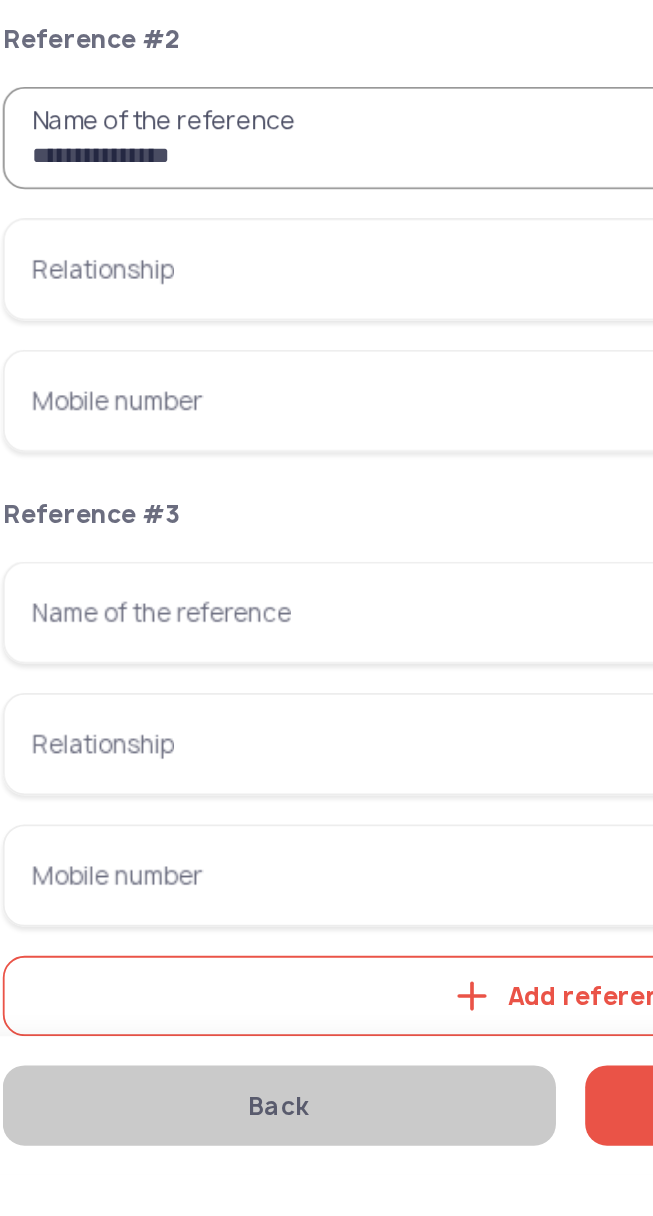type on "**********" 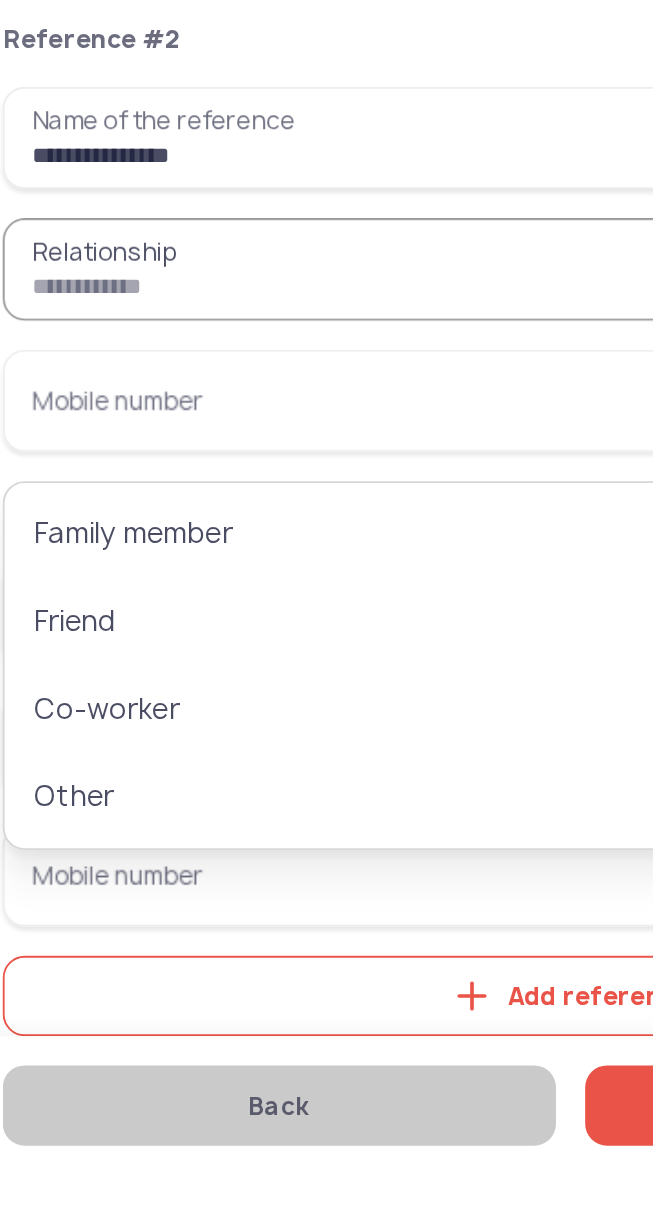 scroll, scrollTop: 34, scrollLeft: 0, axis: vertical 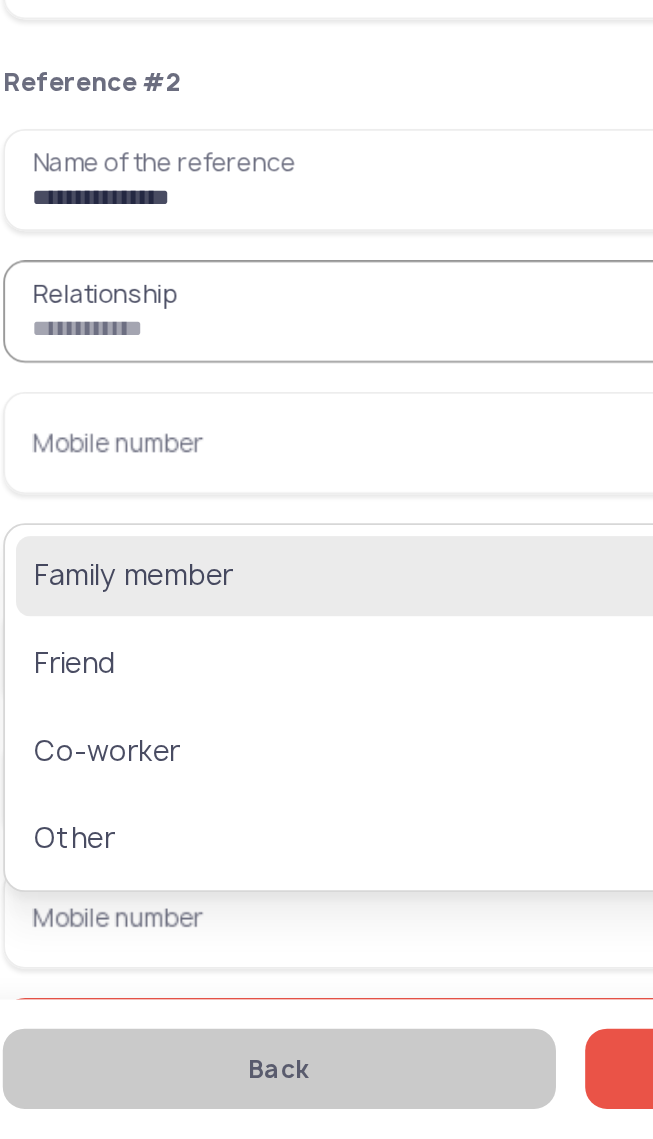 click on "Family member" 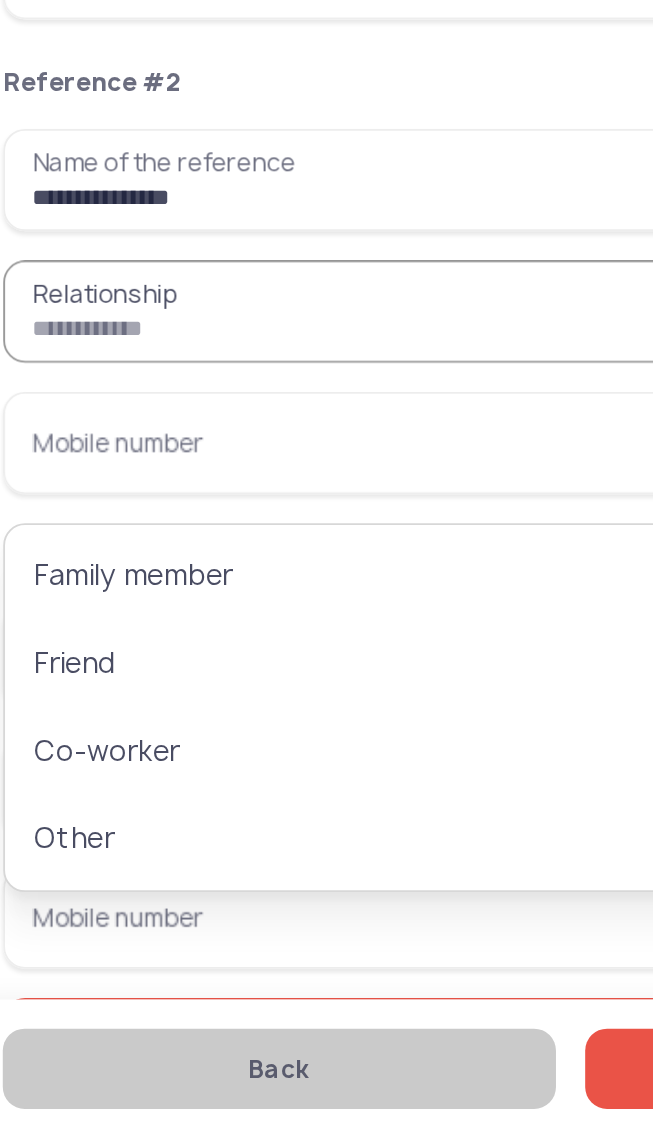 type on "**********" 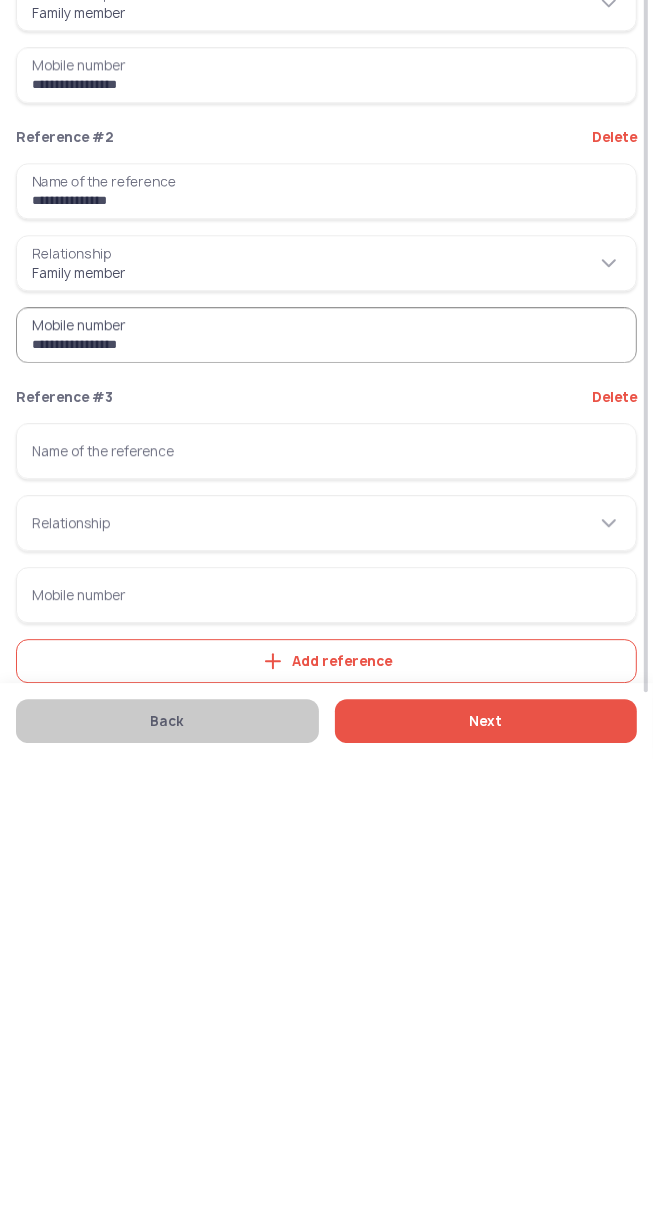 scroll, scrollTop: 13, scrollLeft: 0, axis: vertical 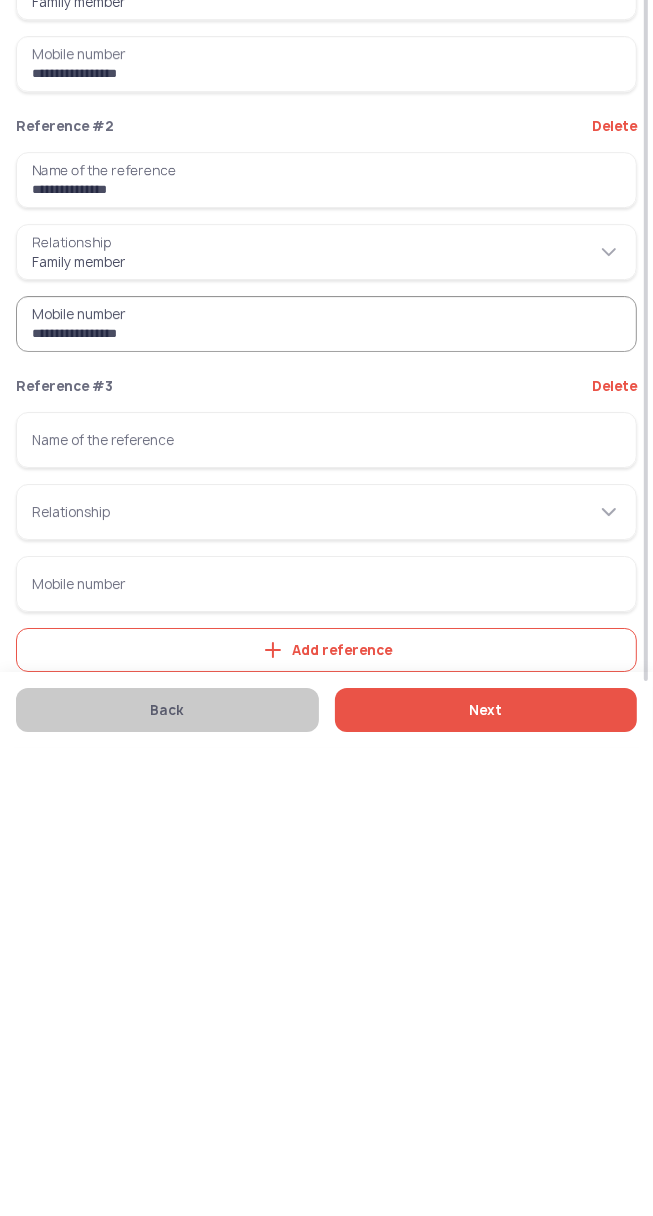 type on "**********" 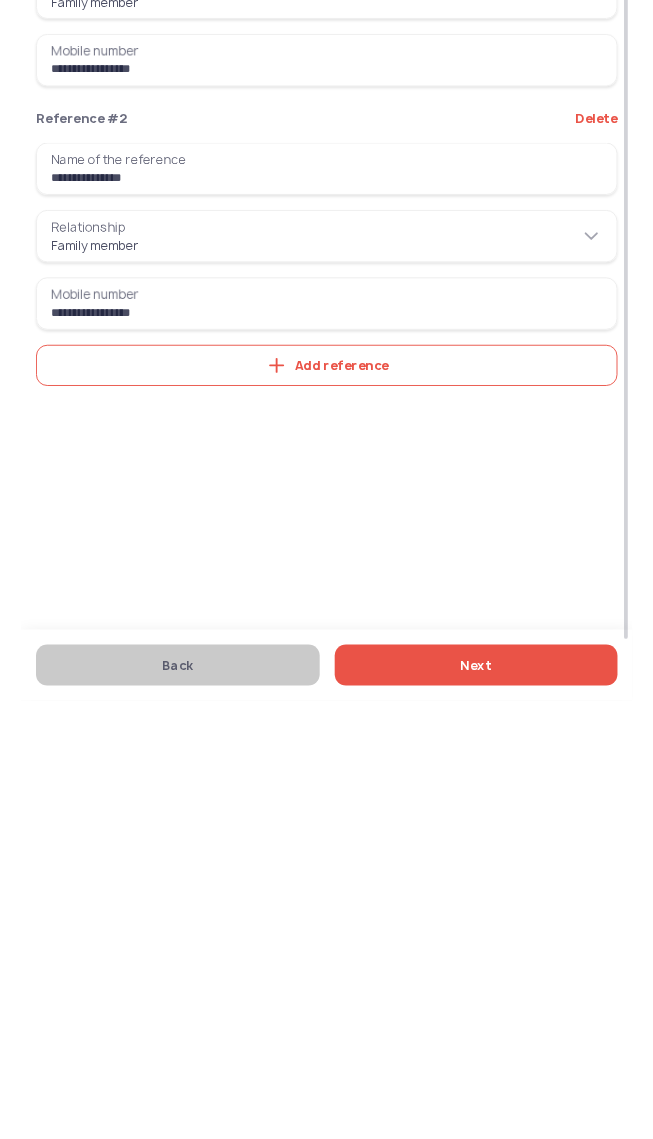 scroll, scrollTop: 0, scrollLeft: 0, axis: both 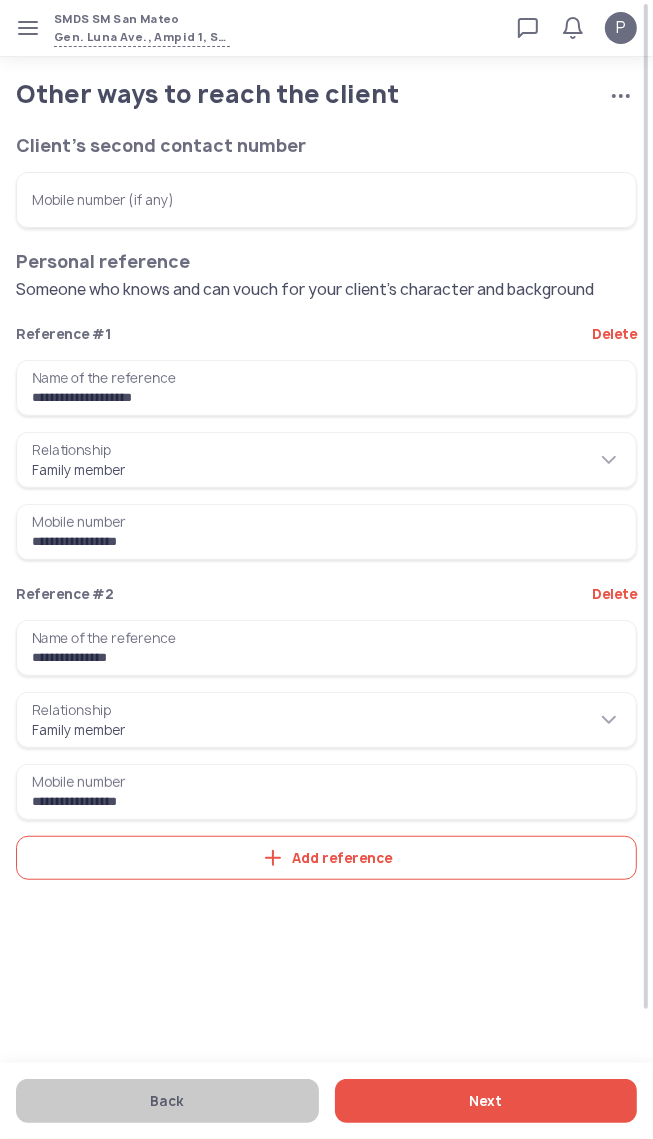 click on "Next" 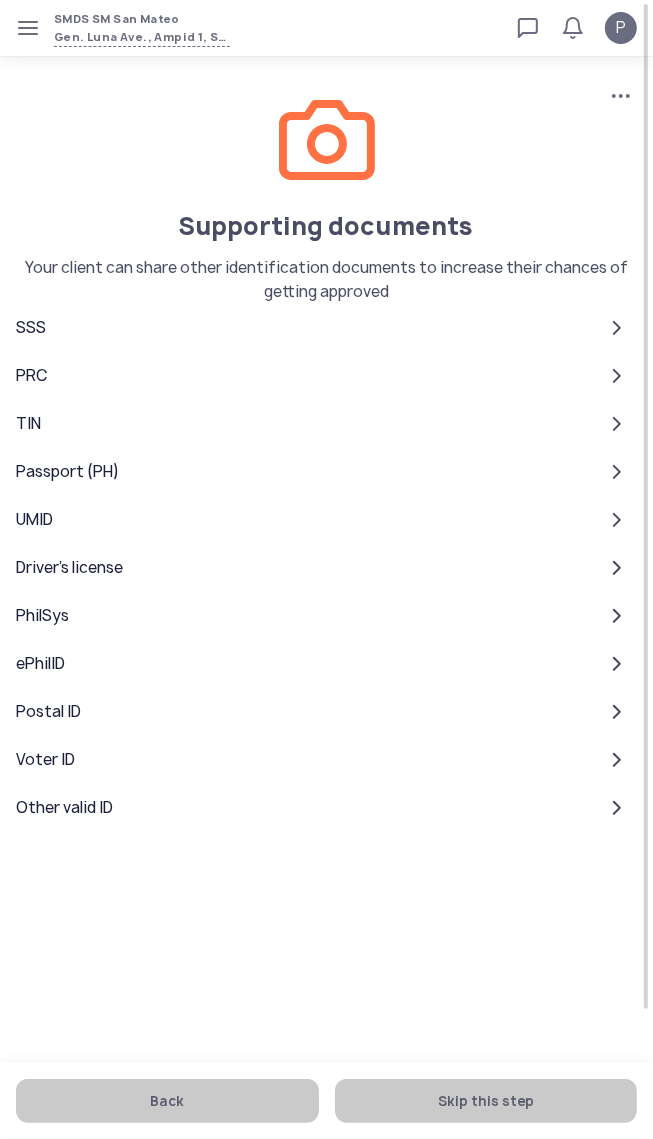 click on "Skip this step" 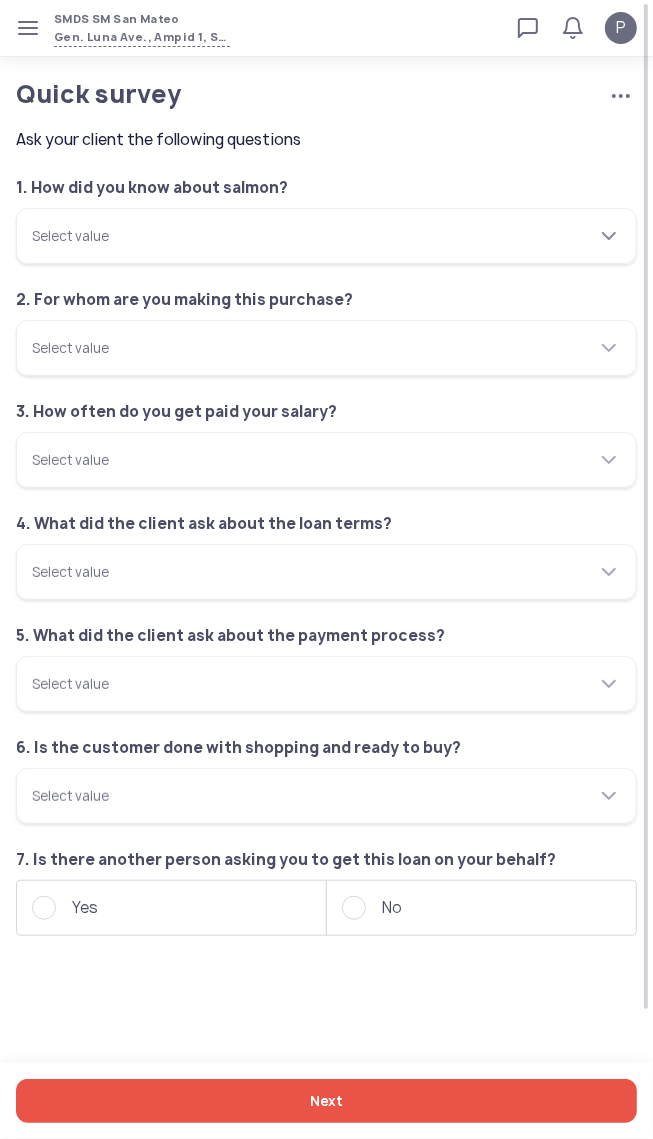 click on "Select value" at bounding box center [326, 236] 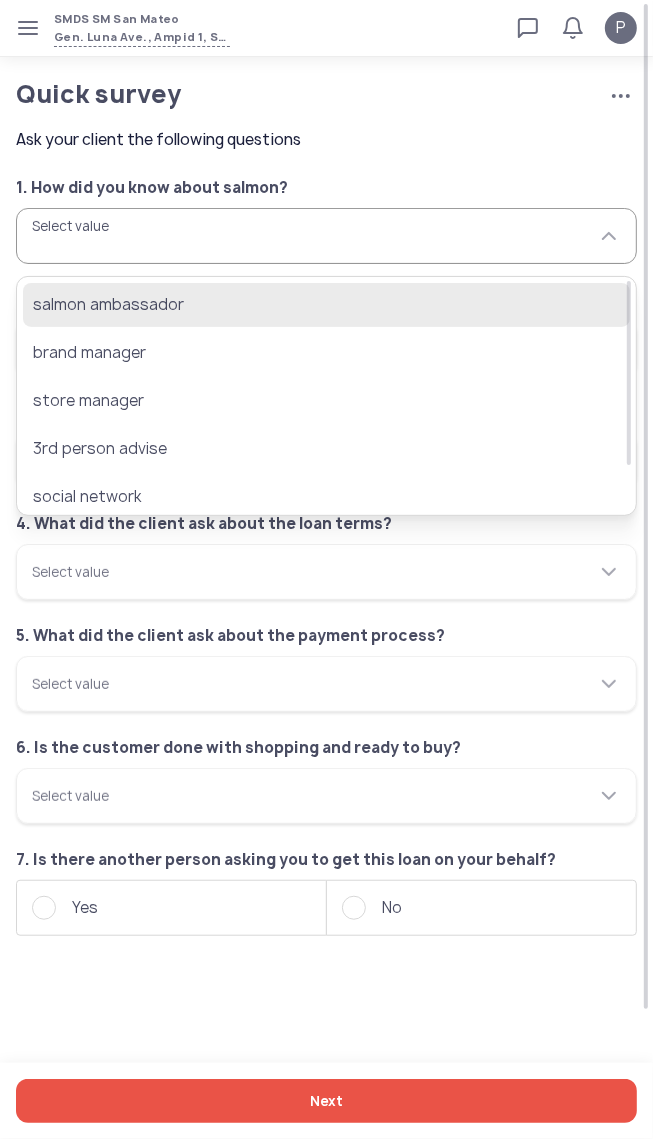 click on "salmon ambassador" 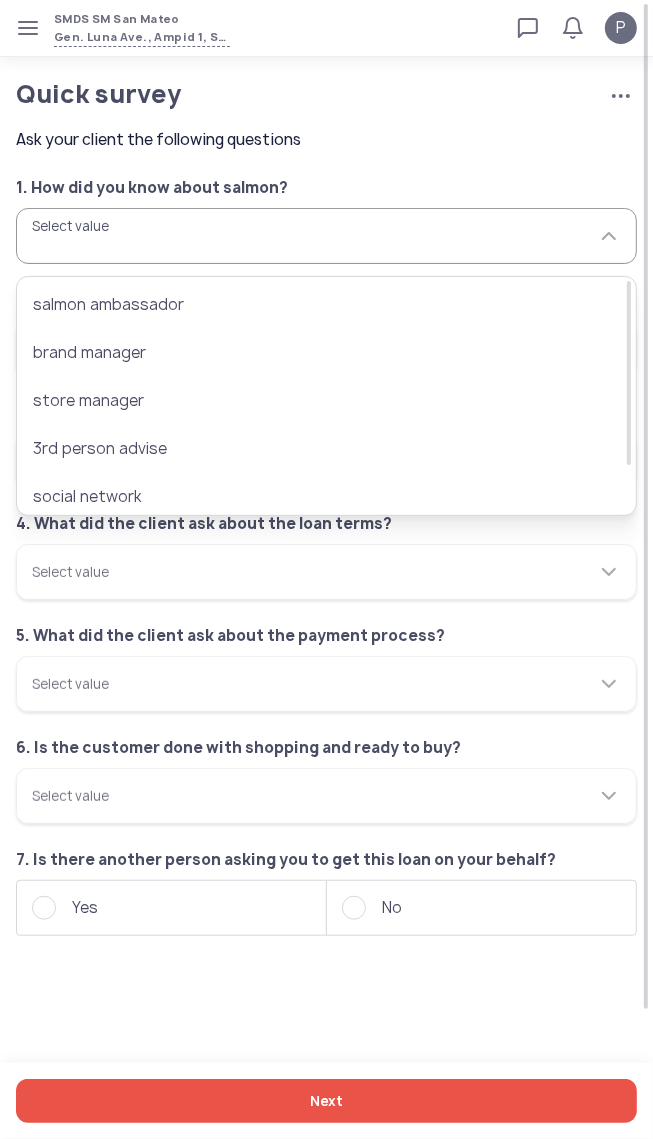 type on "**********" 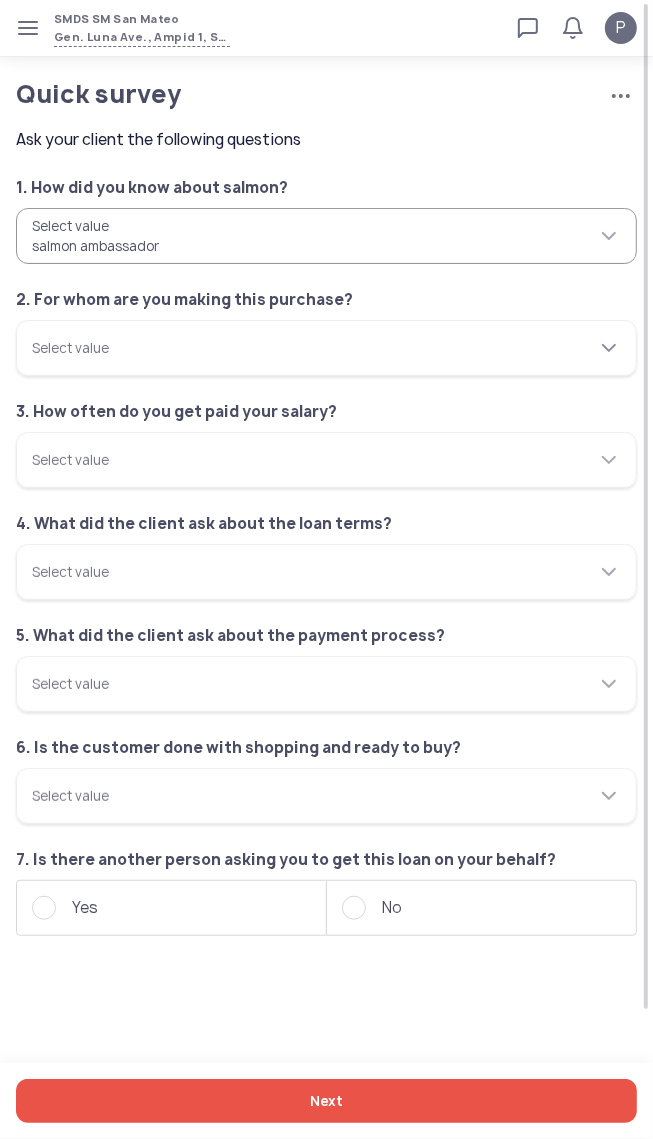 click on "Select value" at bounding box center [326, 348] 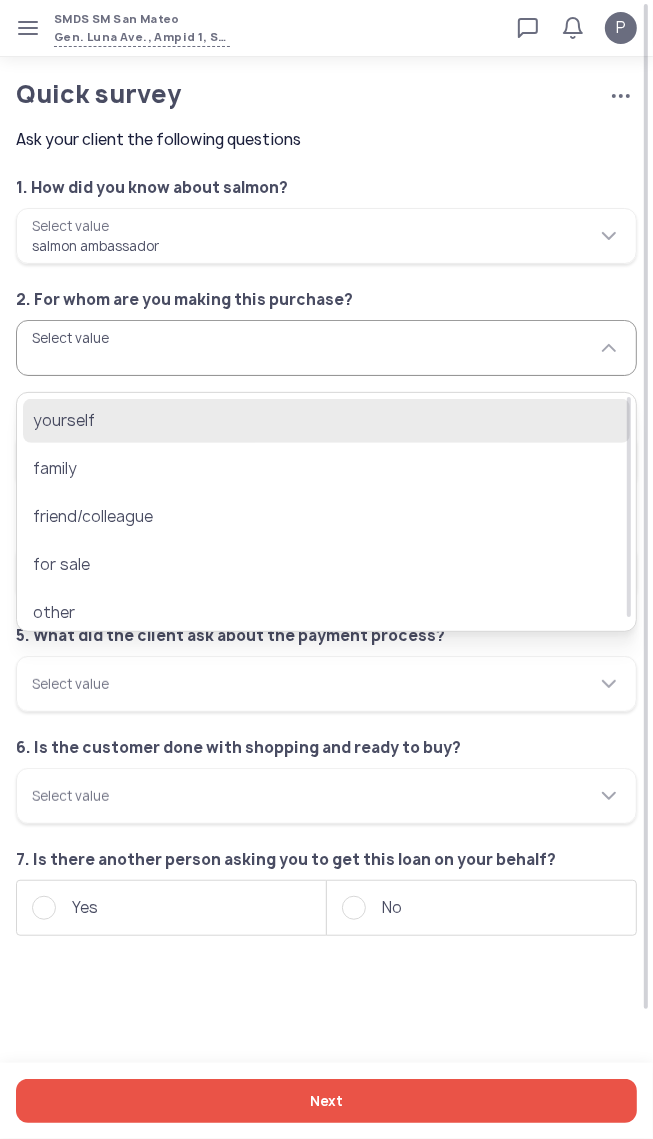 click on "yourself" 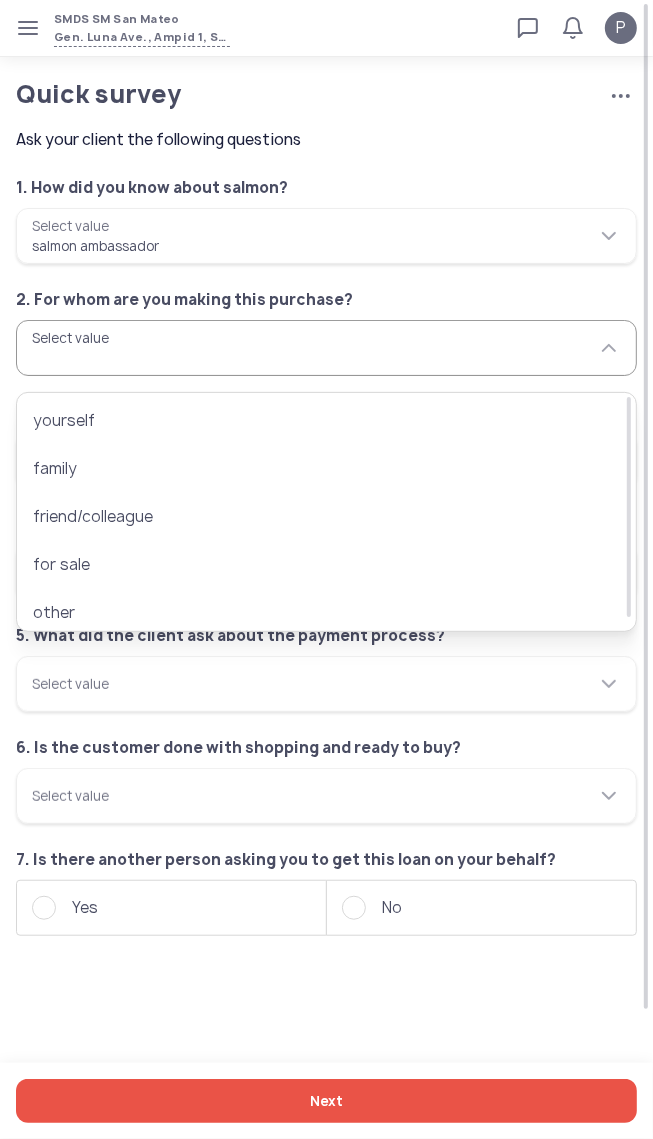 type on "********" 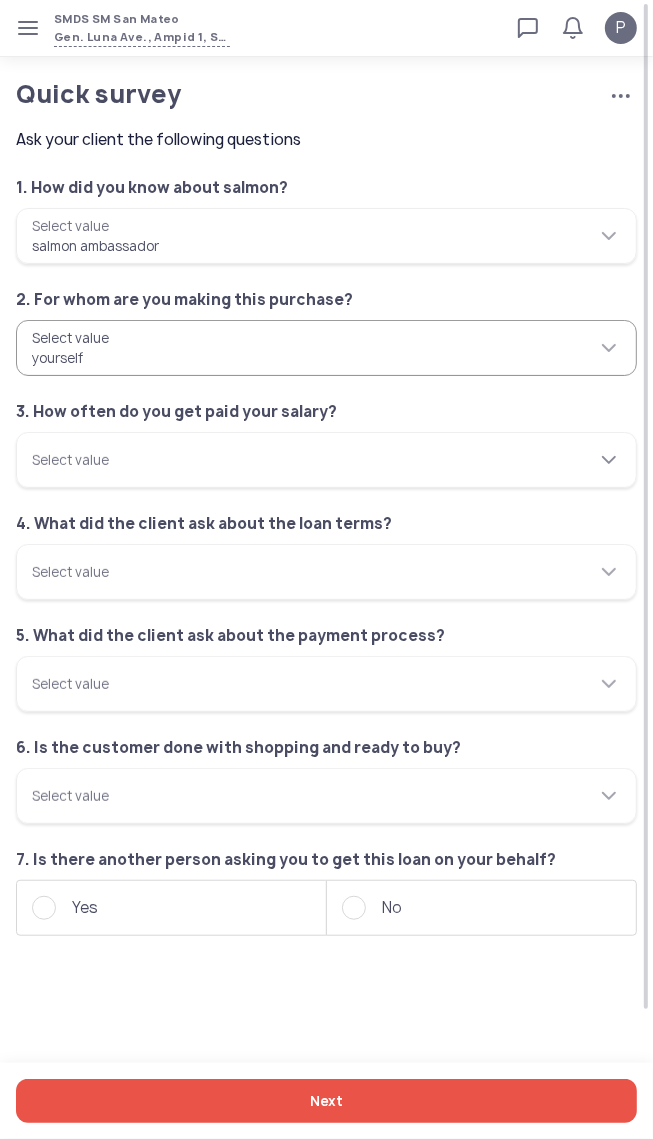 click on "Select value" at bounding box center [326, 460] 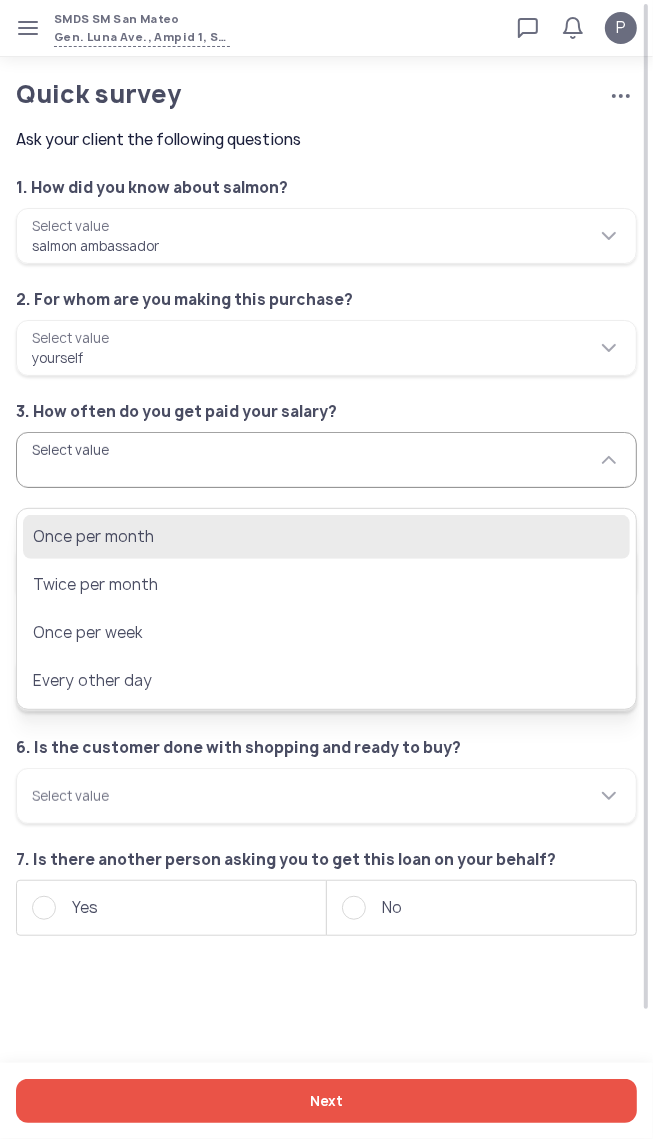 click on "Once per month" 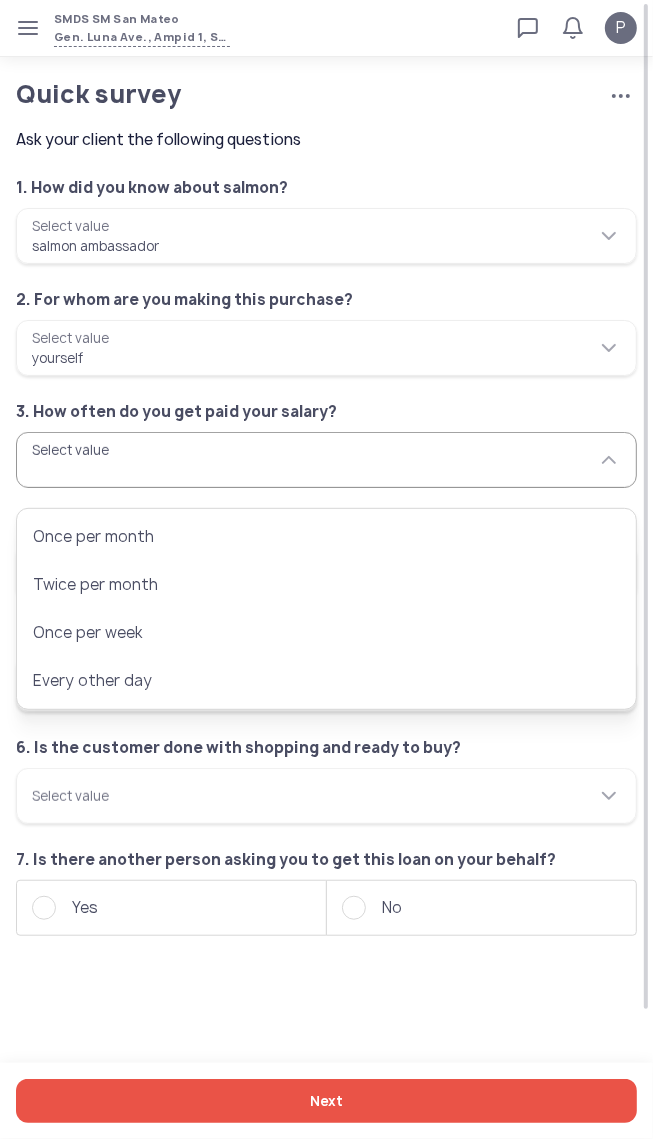 type on "**********" 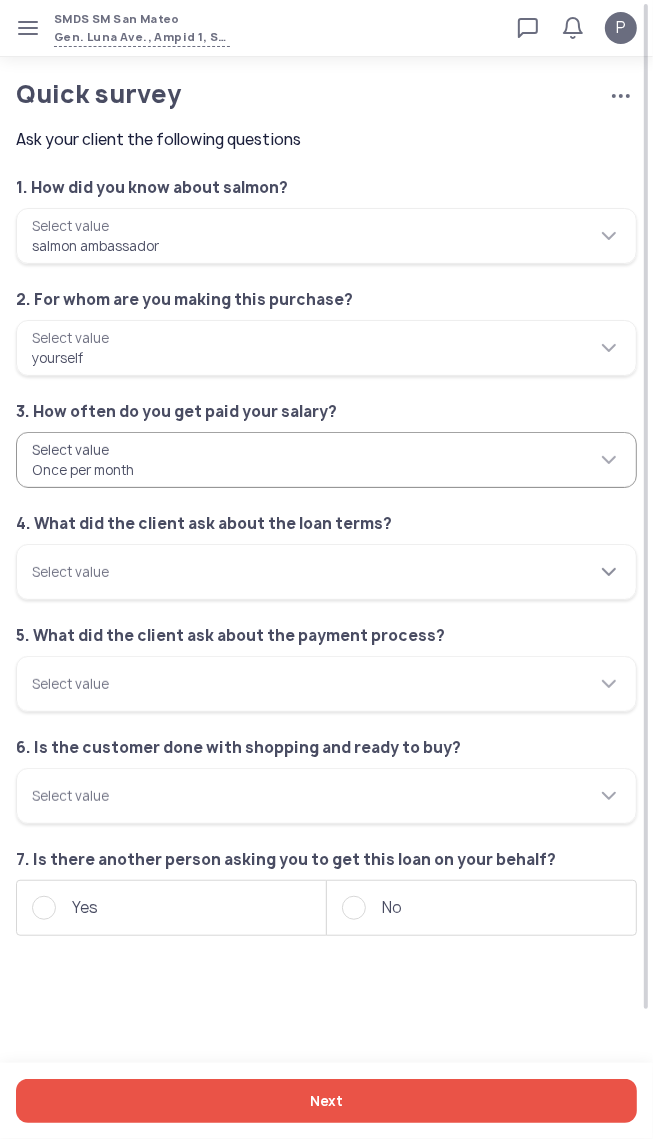 click 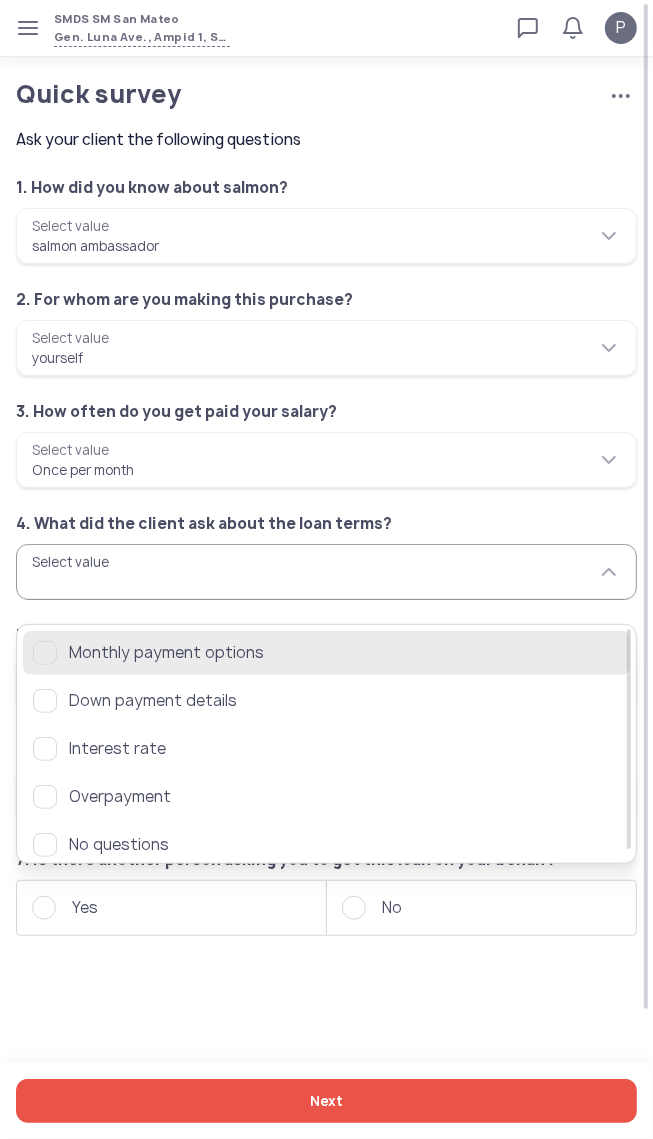 click 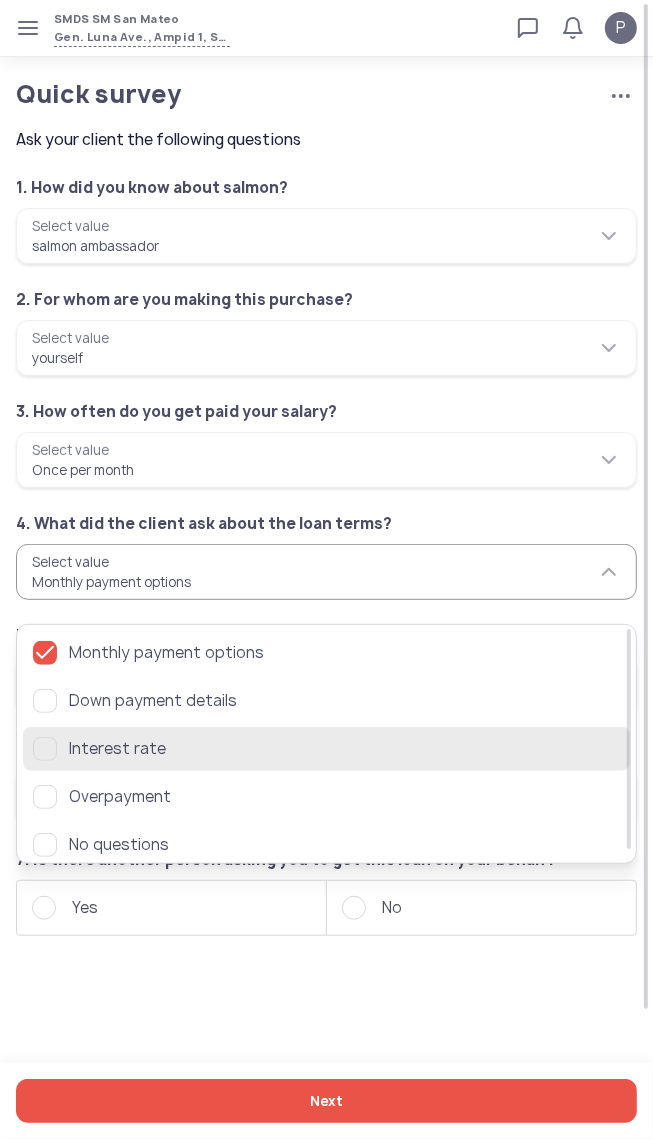 click 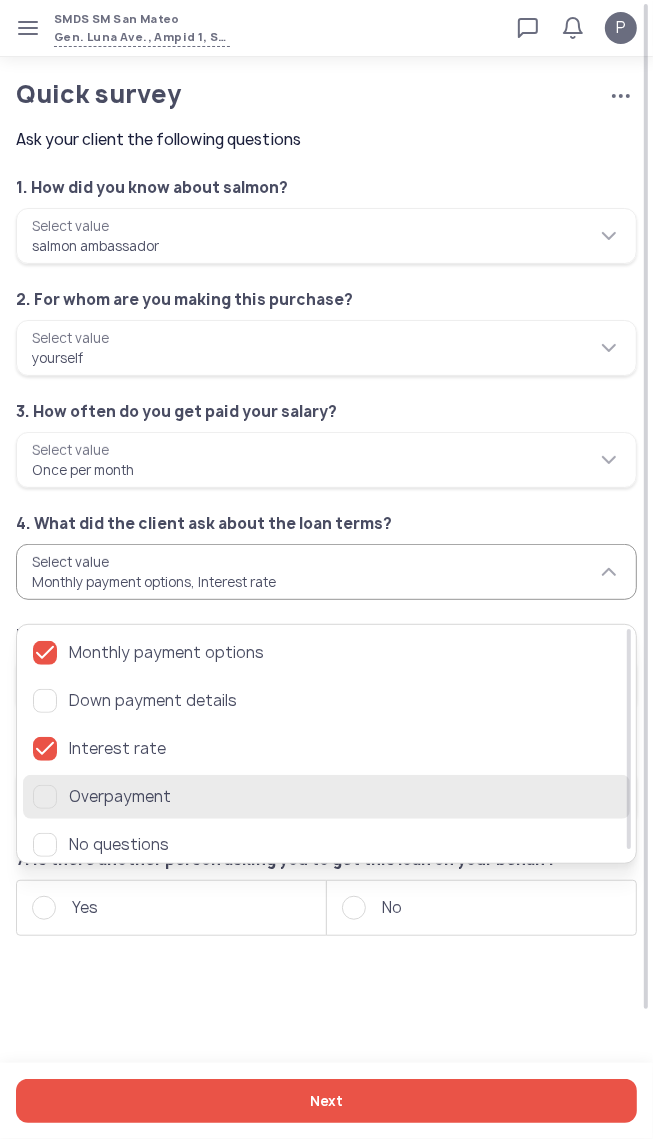 click 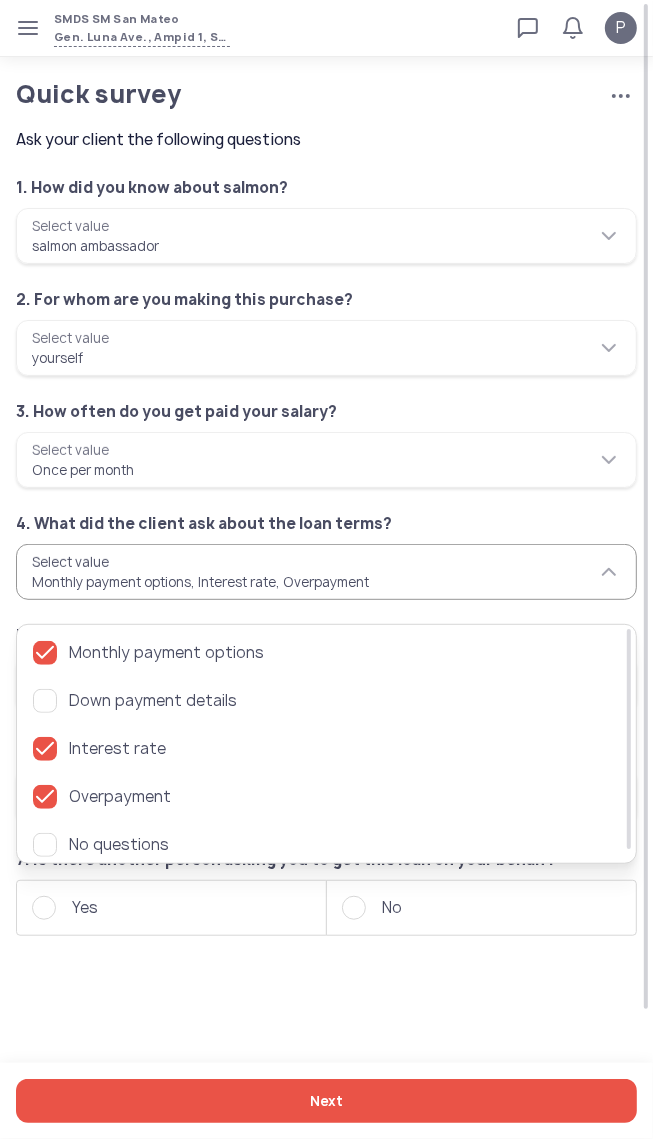 click on "Select value" at bounding box center (326, 796) 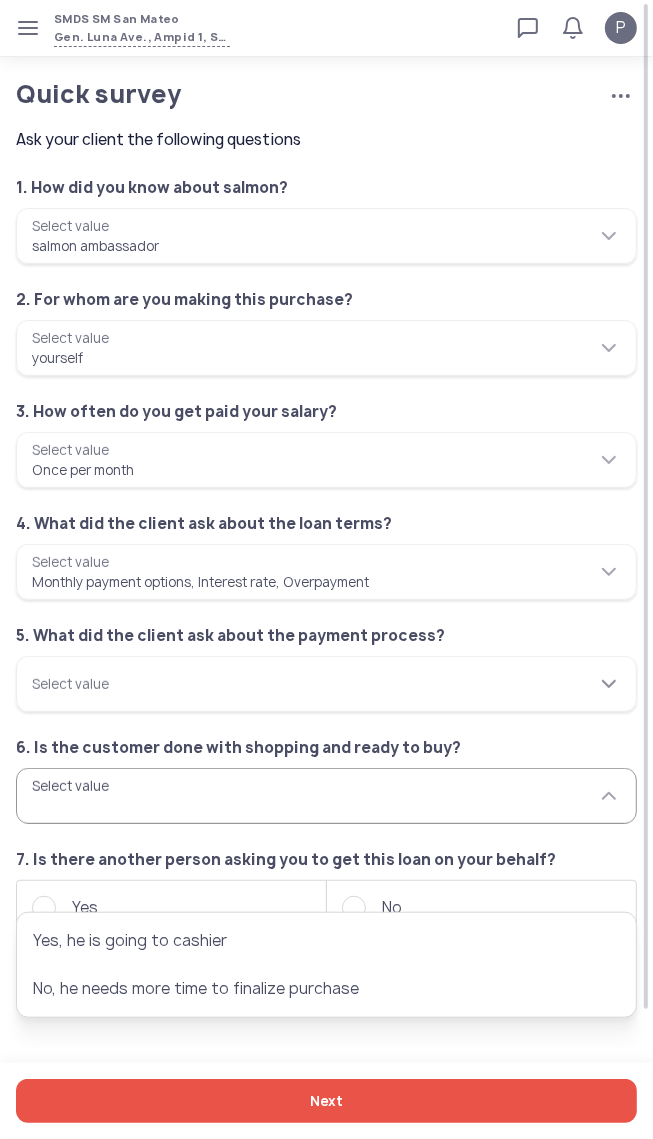 click on "Select value" 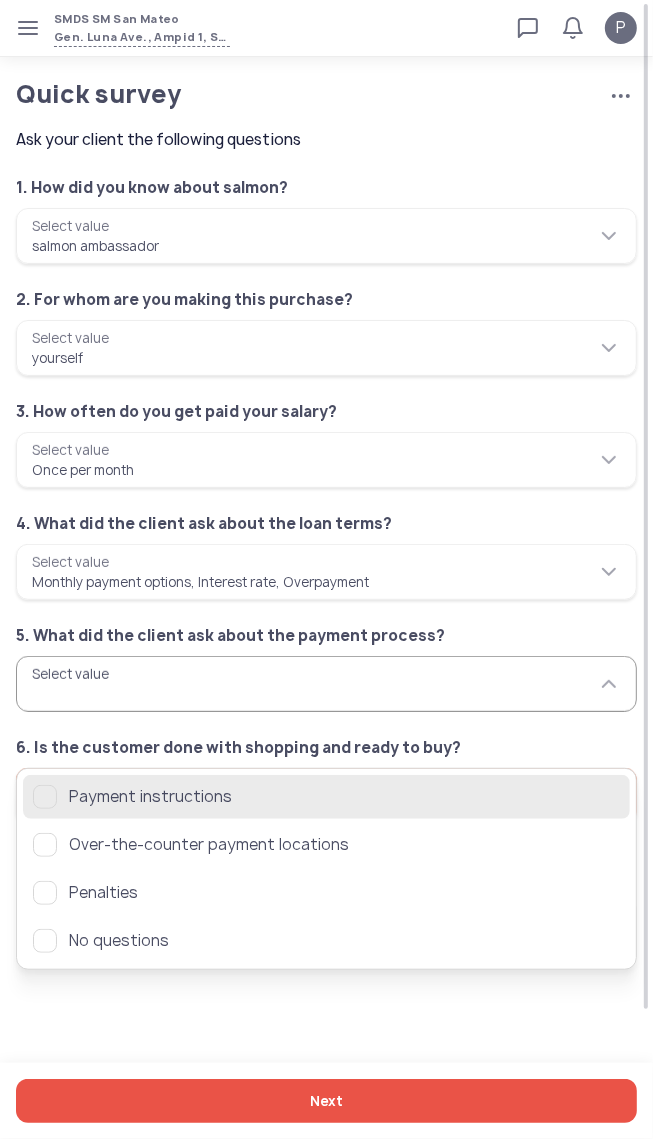 click 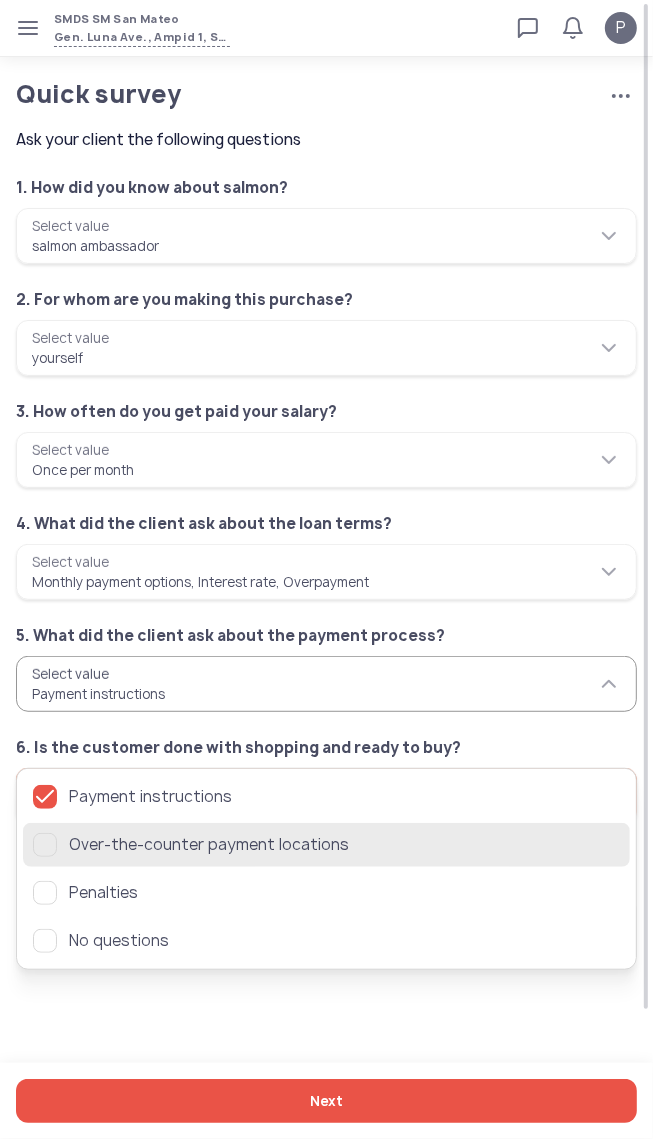 click 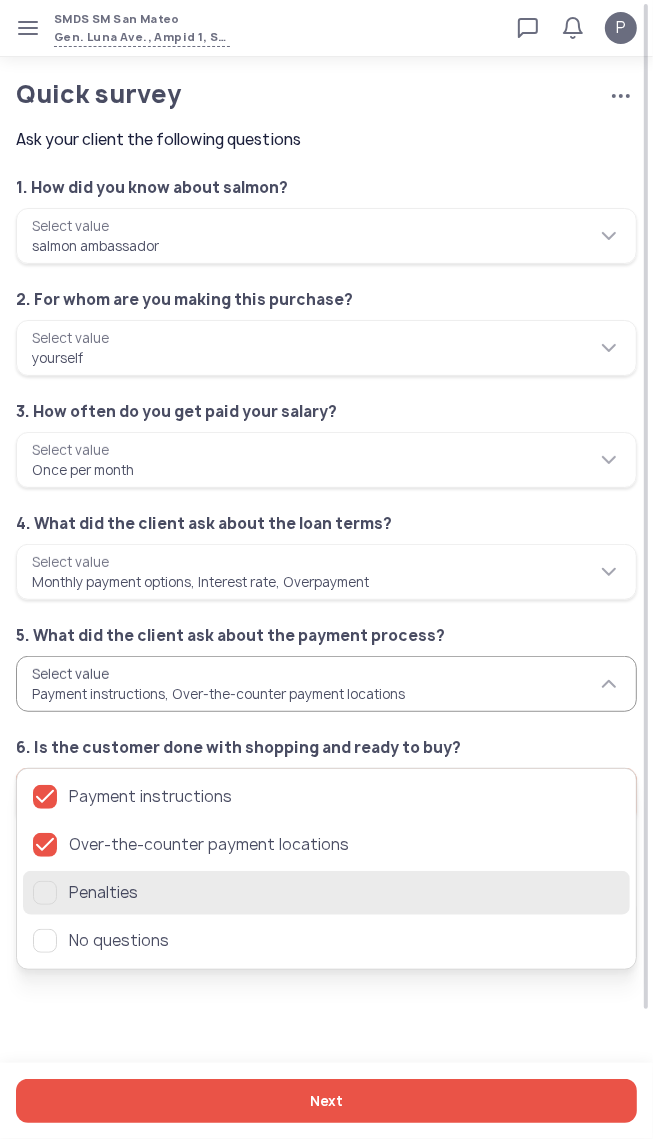 click 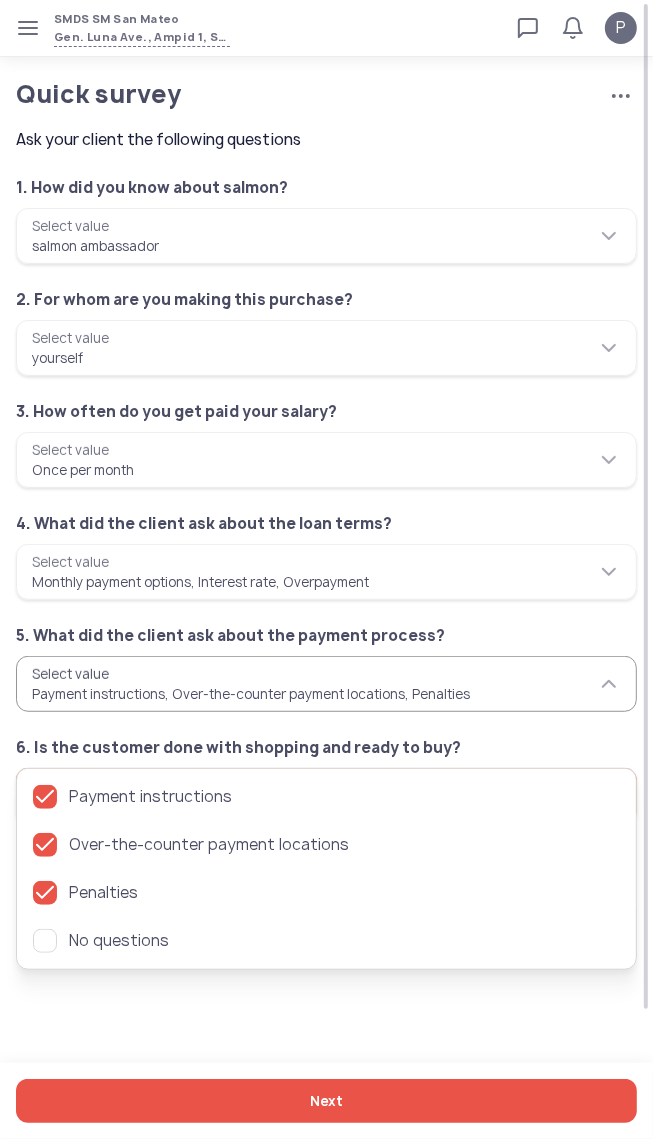 click on "7. Is there another person asking you to get this loan on your behalf?" 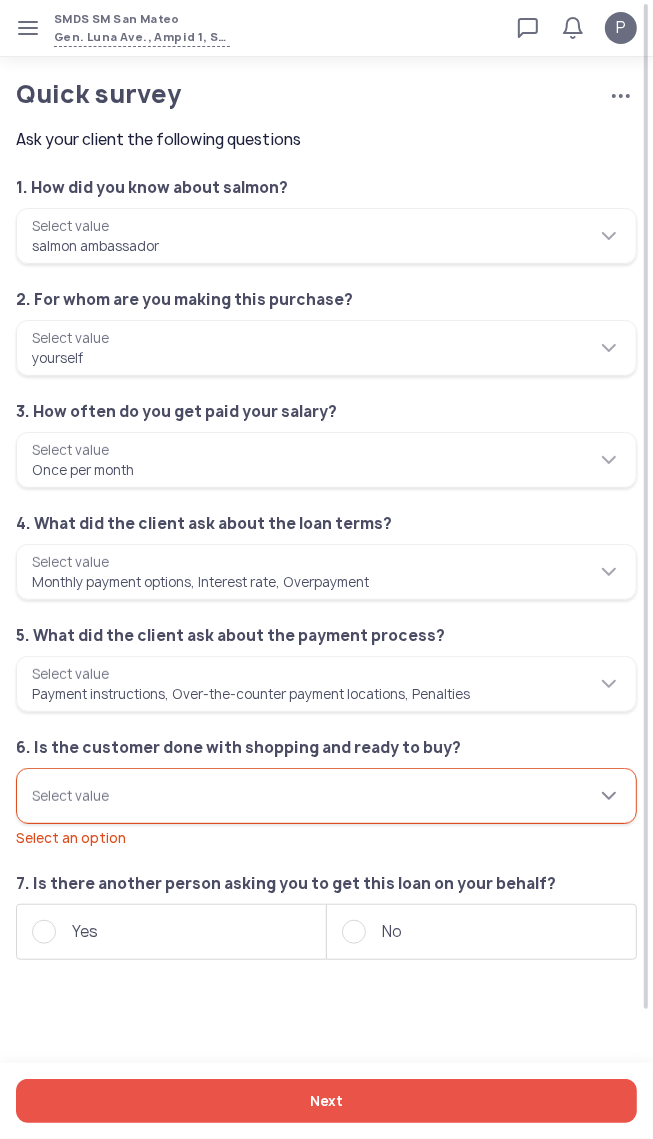 click on "Select value   Select an option" at bounding box center [326, 796] 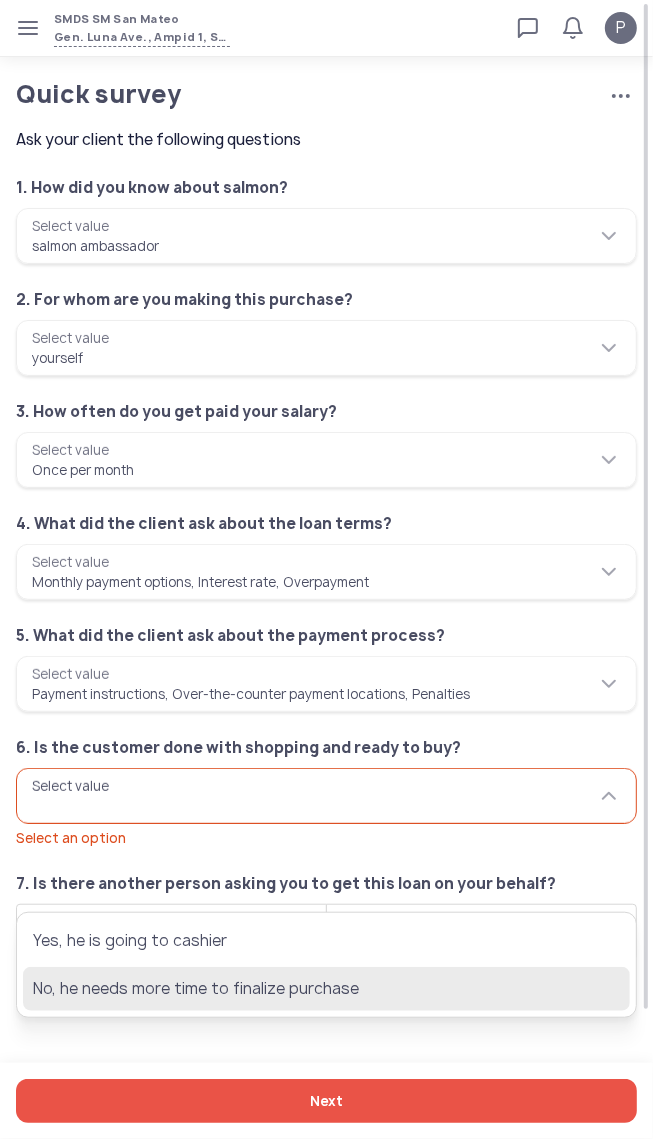 click on "No, he needs more time to finalize purchase" 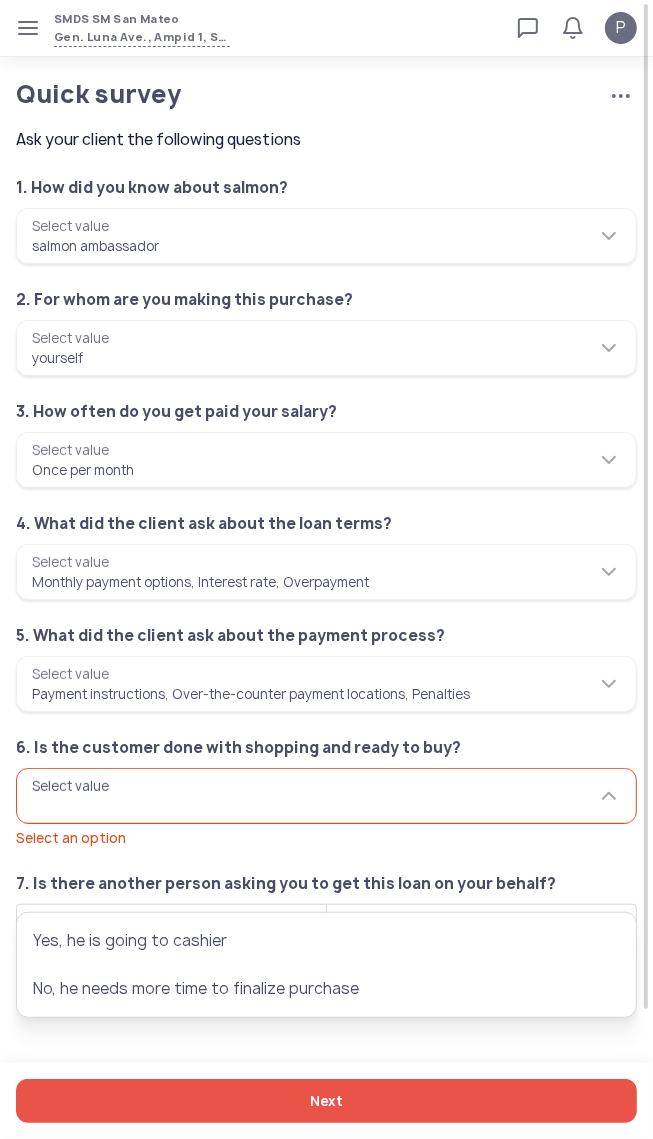 type on "**********" 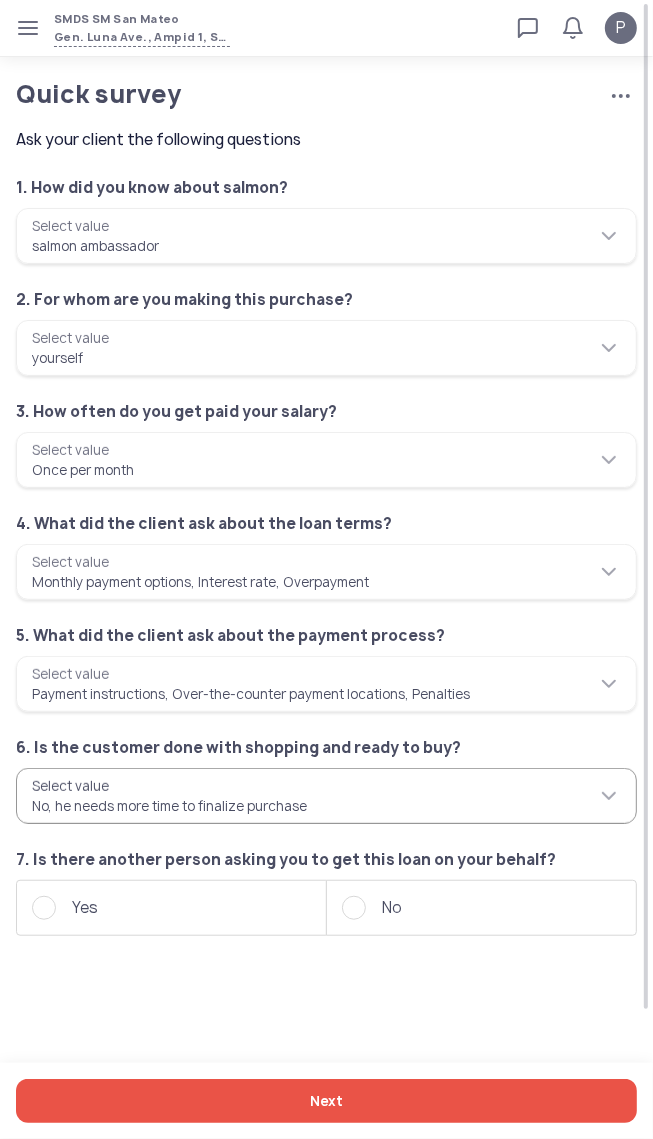click on "No" 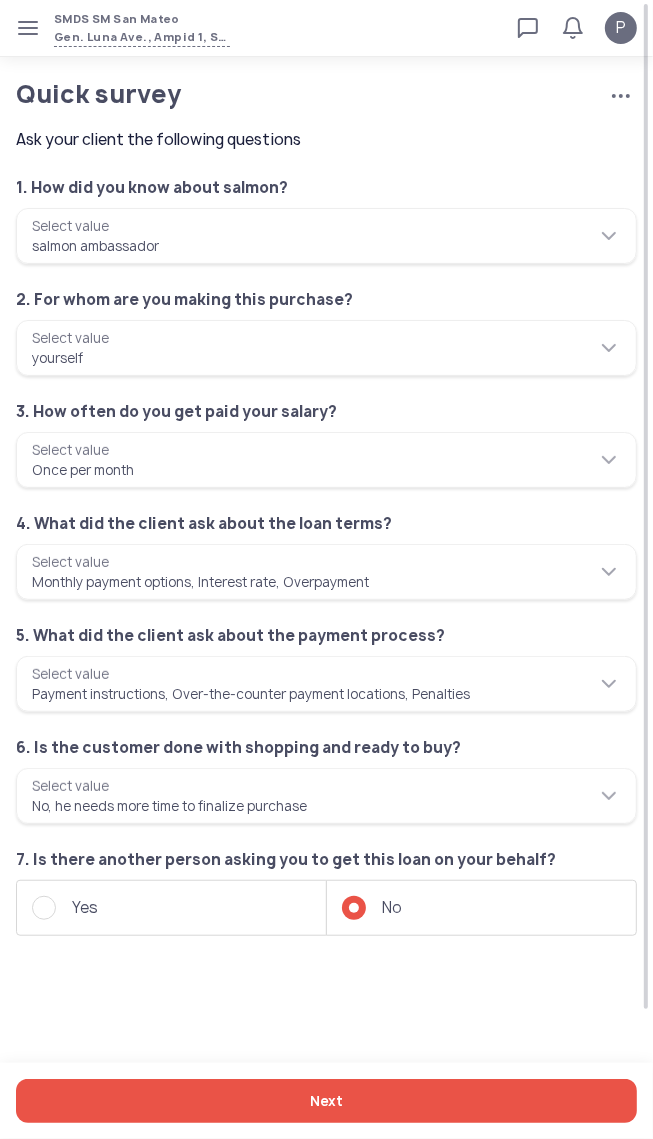 click on "Next" 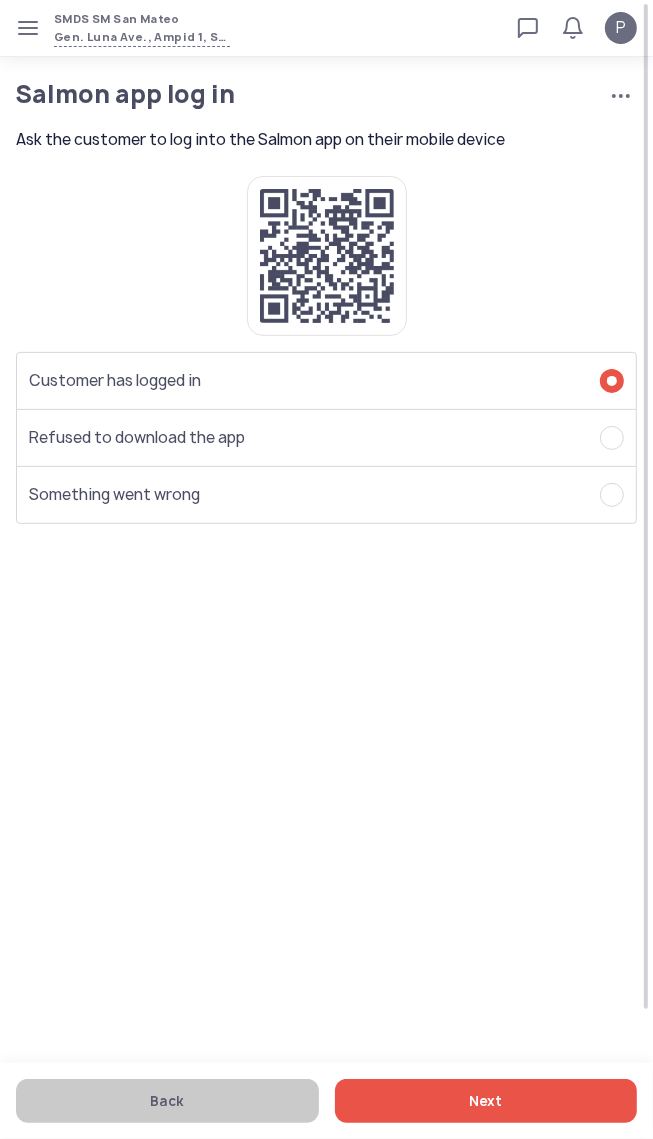 click on "Next" 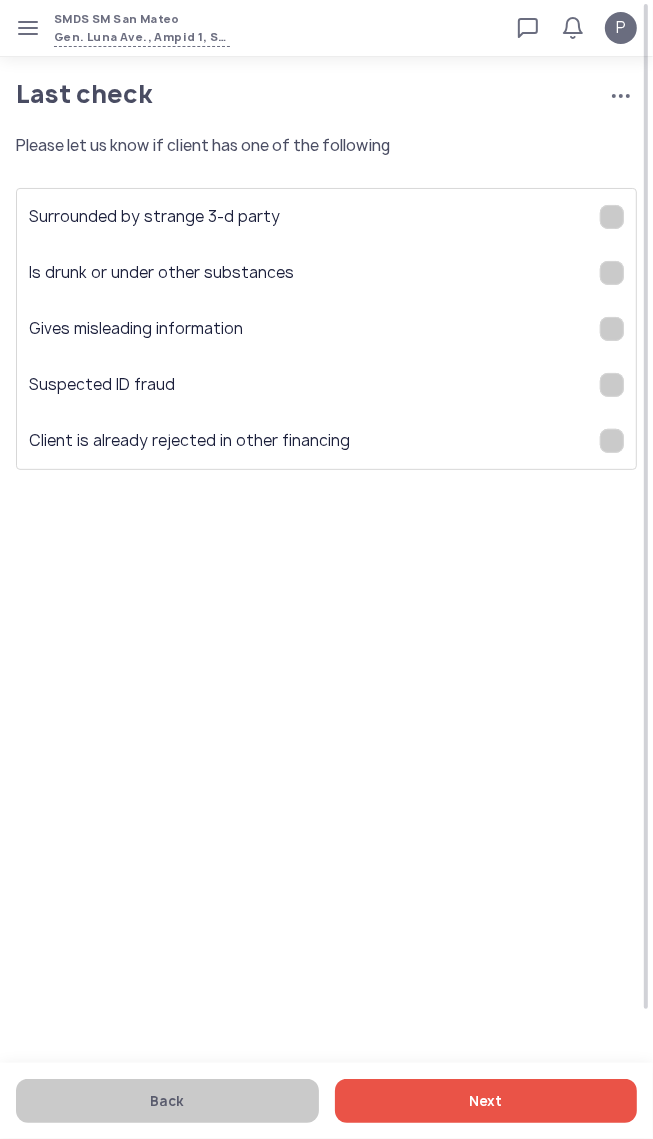 click on "Next" 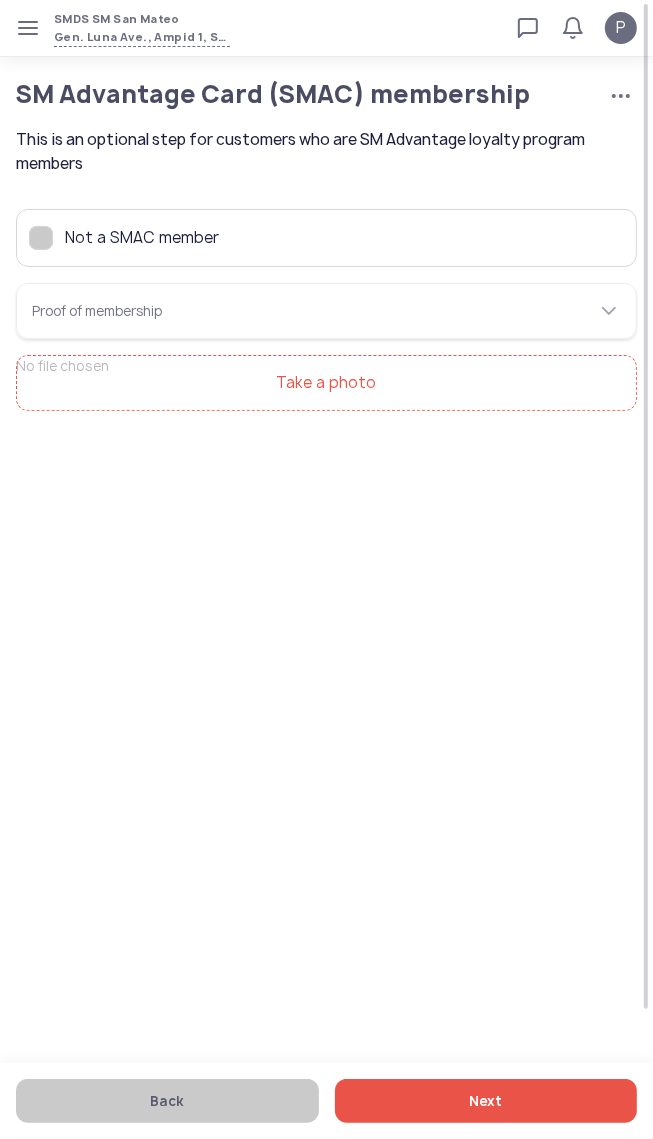 click on "Not a SMAC member" 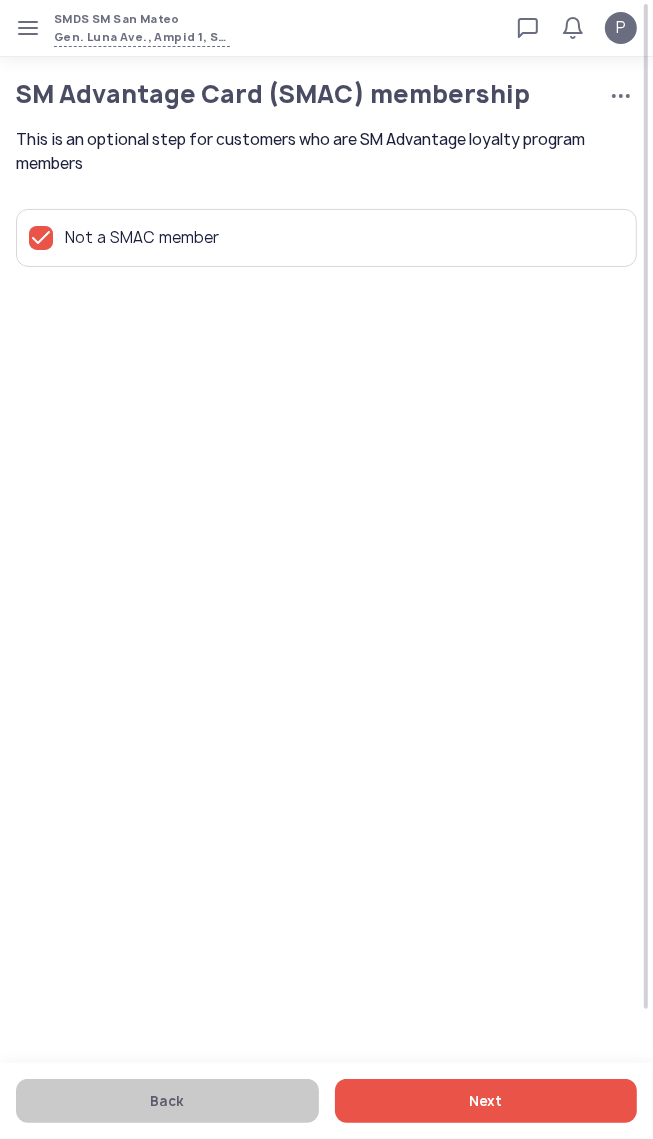 click on "Next" 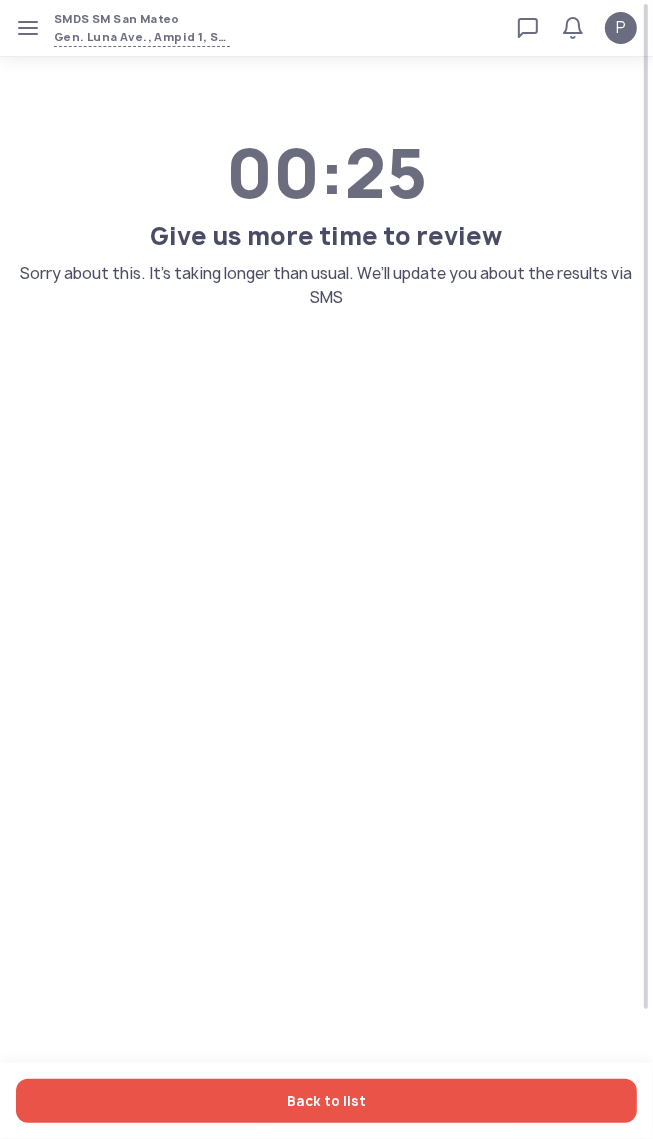 click on "SMDS SM San Mateo Gen. Luna Ave., Ampid 1, San Mateo, Rizal Loan calculator Loan applications FAQs Refund P P
Verified agent Full name Ma.Kristina Perez Telephone number +63 994 057 85 99 E-mail m.perez@sa.salmon.ph Log out  00:25  Give us more time to review Sorry about this. It’s taking longer than usual. We’ll update you about the results via SMS  Back to list" at bounding box center [326, 569] 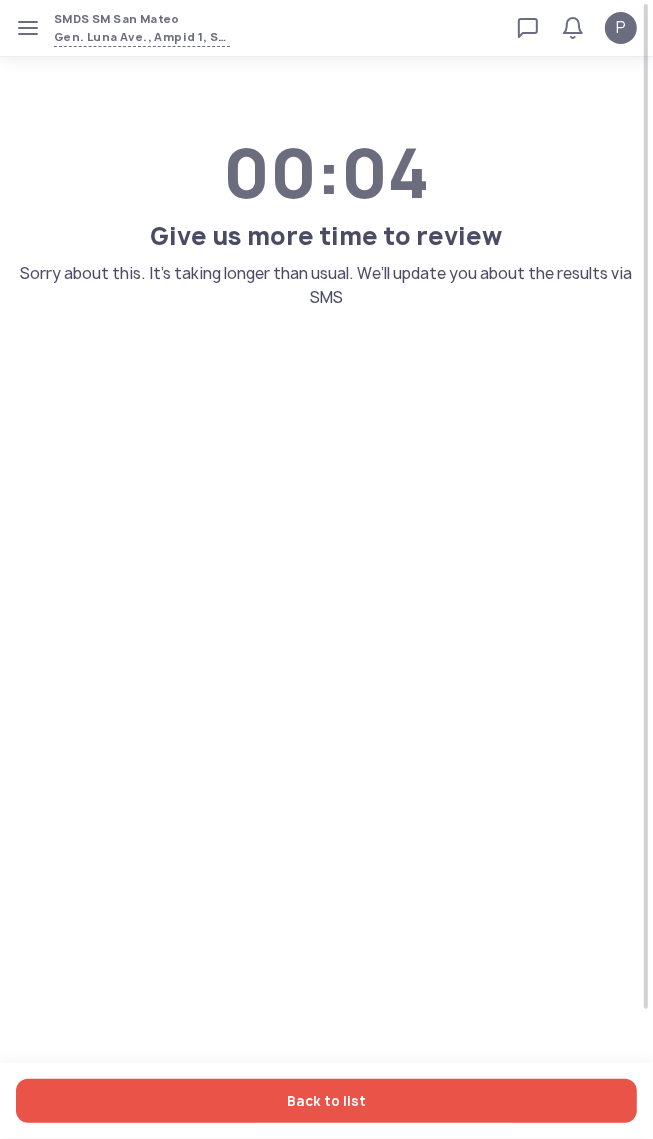 click on "SMDS SM San Mateo Gen. Luna Ave., Ampid 1, San Mateo, Rizal Loan calculator Loan applications FAQs Refund P P
Verified agent Full name Ma.Kristina Perez Telephone number +63 994 057 85 99 E-mail m.perez@sa.salmon.ph Log out  00:04  Give us more time to review Sorry about this. It’s taking longer than usual. We’ll update you about the results via SMS  Back to list" at bounding box center (326, 569) 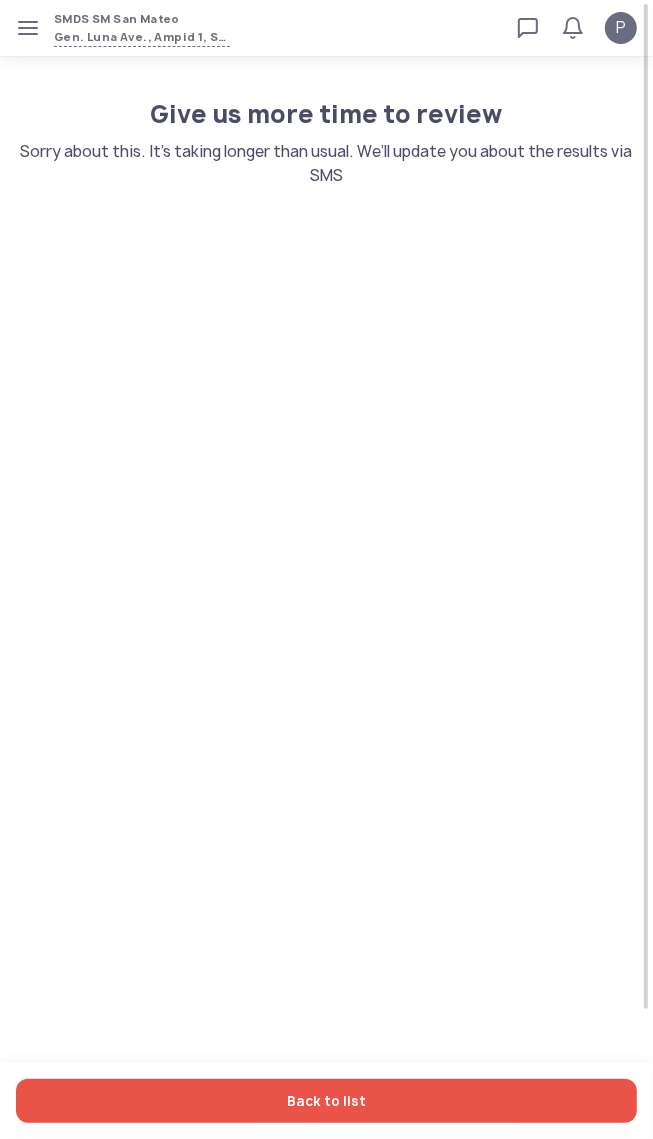 click on "SMDS SM San Mateo Gen. Luna Ave., Ampid 1, San Mateo, Rizal Loan calculator Loan applications FAQs Refund P P
Verified agent Full name Ma.Kristina Perez Telephone number +63 994 057 85 99 E-mail m.perez@sa.salmon.ph Log out Give us more time to review Sorry about this. It’s taking longer than usual. We’ll update you about the results via SMS  Back to list" at bounding box center [326, 569] 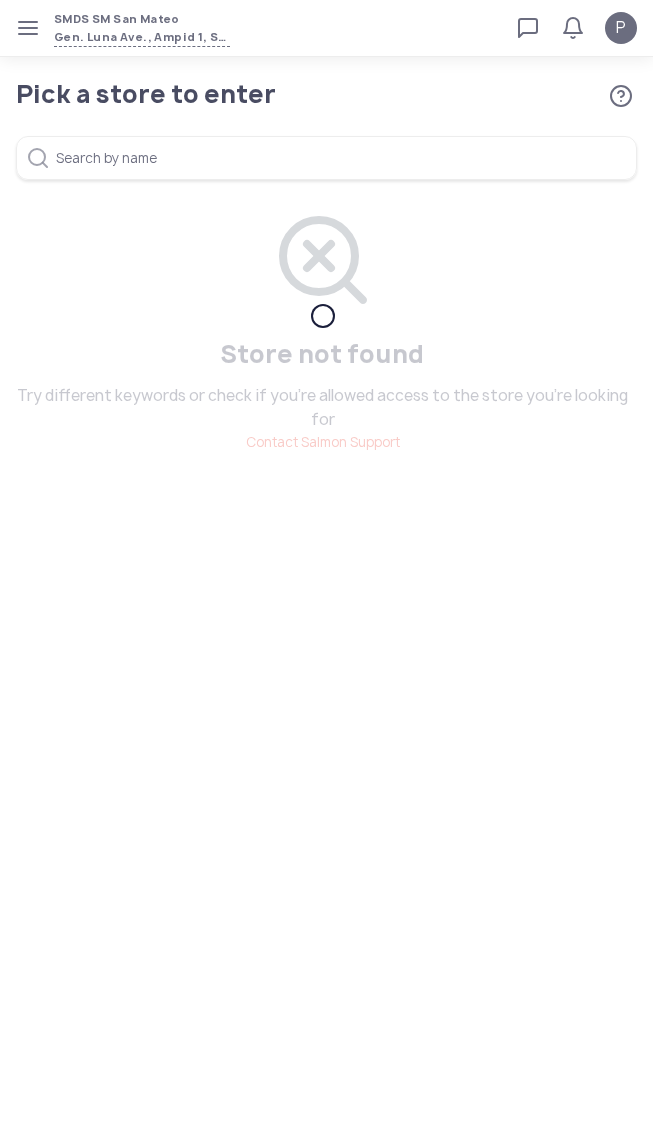 scroll, scrollTop: 0, scrollLeft: 0, axis: both 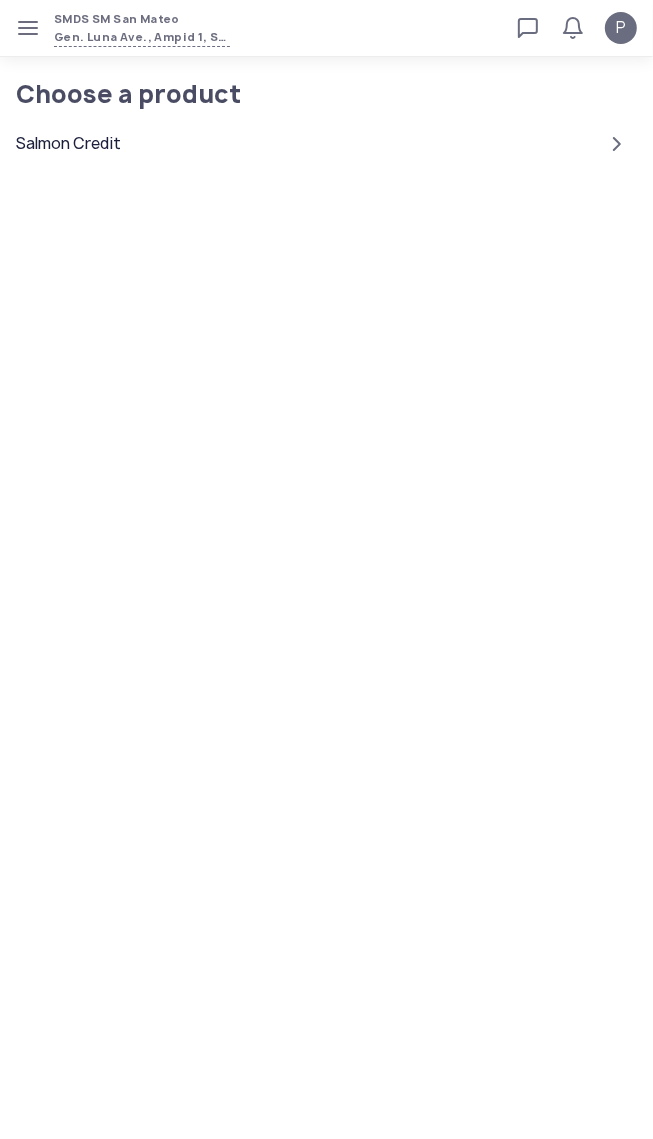 click on "Salmon Credit" 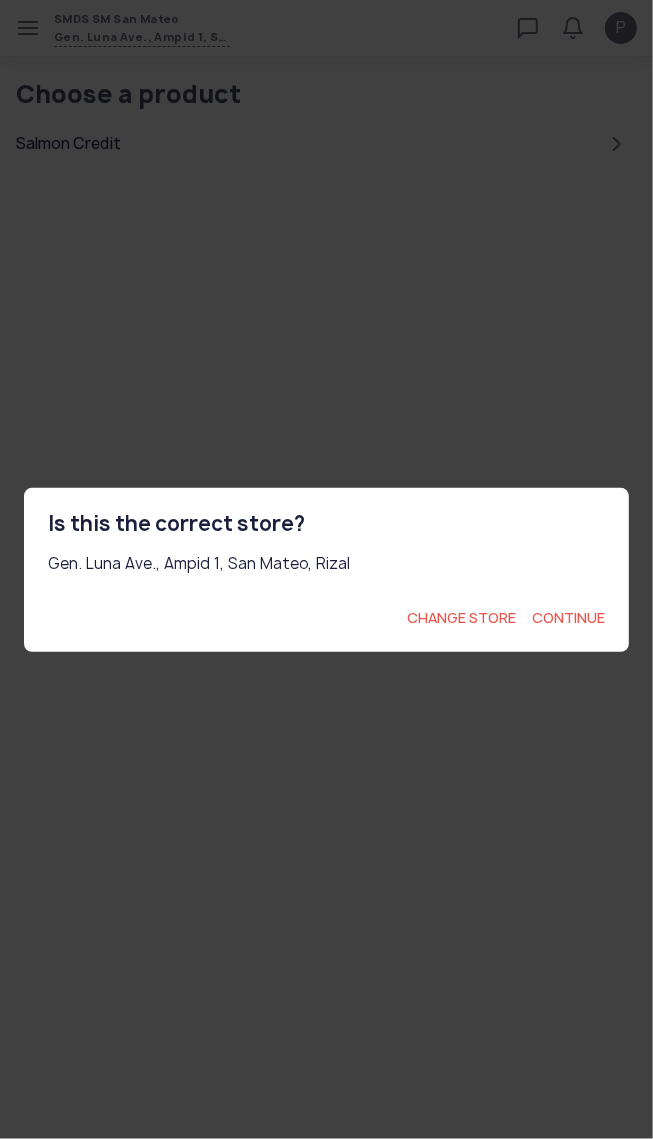 click on "Continue" 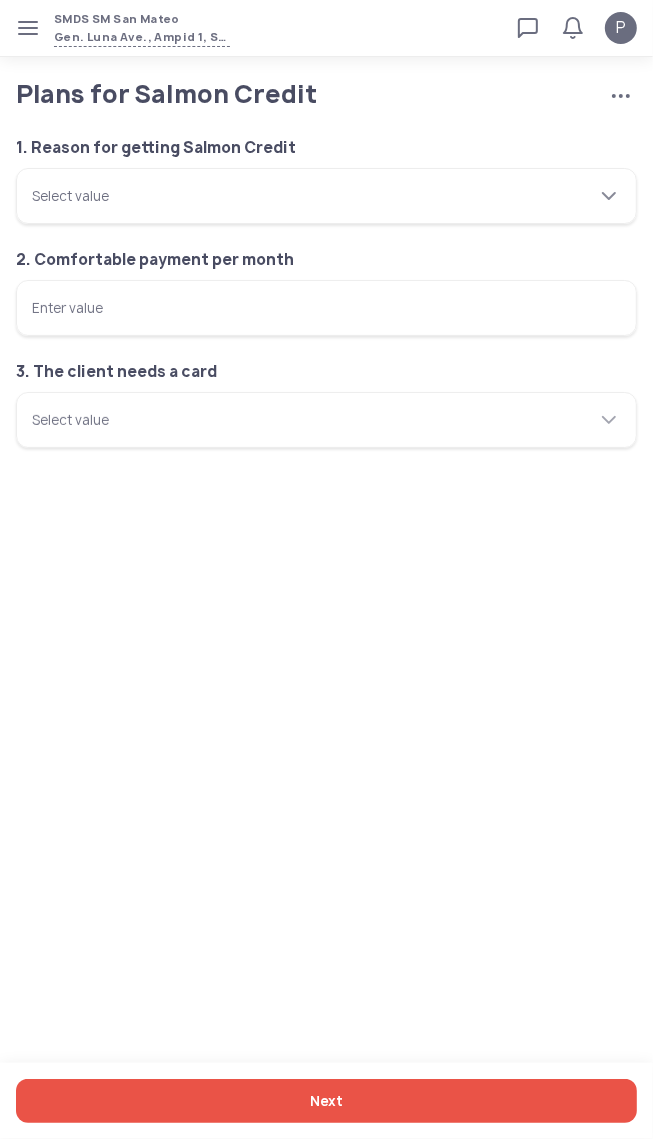 click 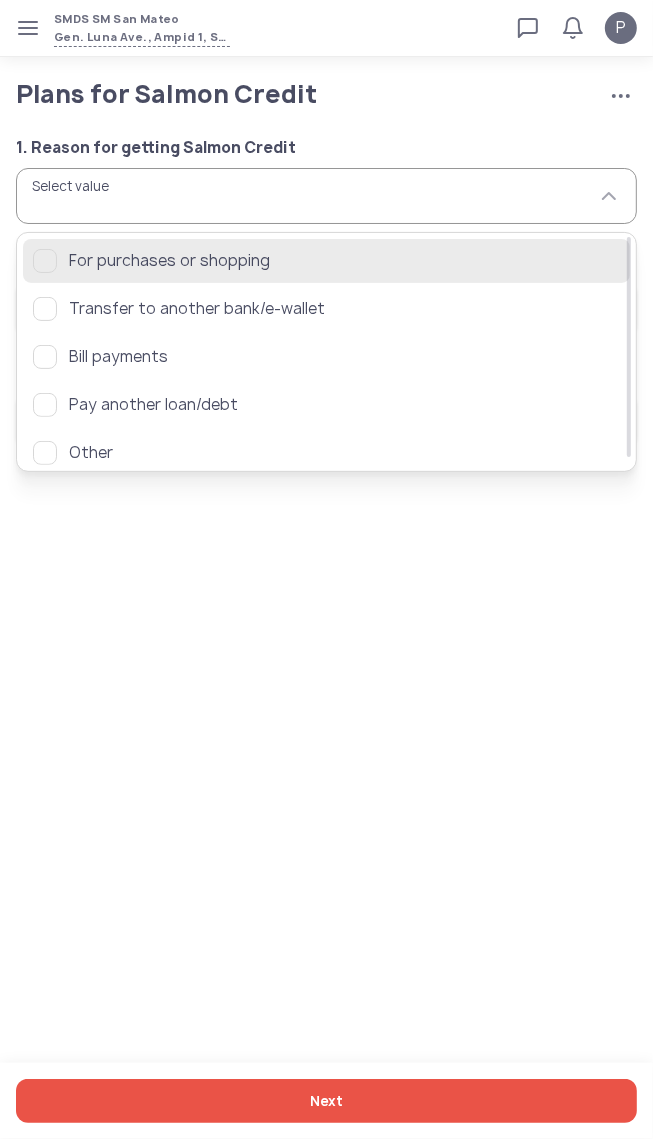 click 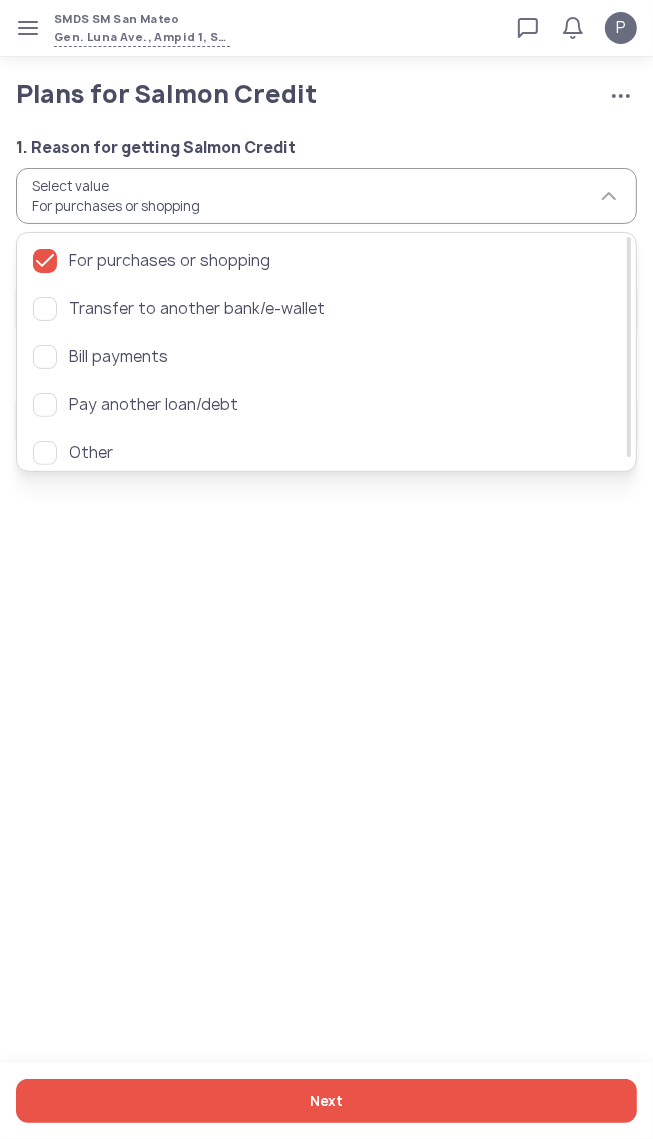 click on "SMDS SM San Mateo Gen. Luna Ave., Ampid 1, San Mateo, Rizal Loan calculator Loan applications FAQs Refund P  Plans for Salmon Credit   Cancel application  P
Verified agent Full name Ma.Kristina Perez Telephone number +63 994 057 85 99 E-mail m.perez@sa.salmon.ph Log out  Plans for Salmon Credit   Cancel application  1. Reason for getting Salmon Credit  Select value  For purchases or shopping 2. Comfortable payment per month  Enter value  3. The client needs a card  Select value   Next   For purchases or shopping   Transfer to another bank/e-wallet   Bill payments   Pay another loan/debt   Other" at bounding box center [326, 569] 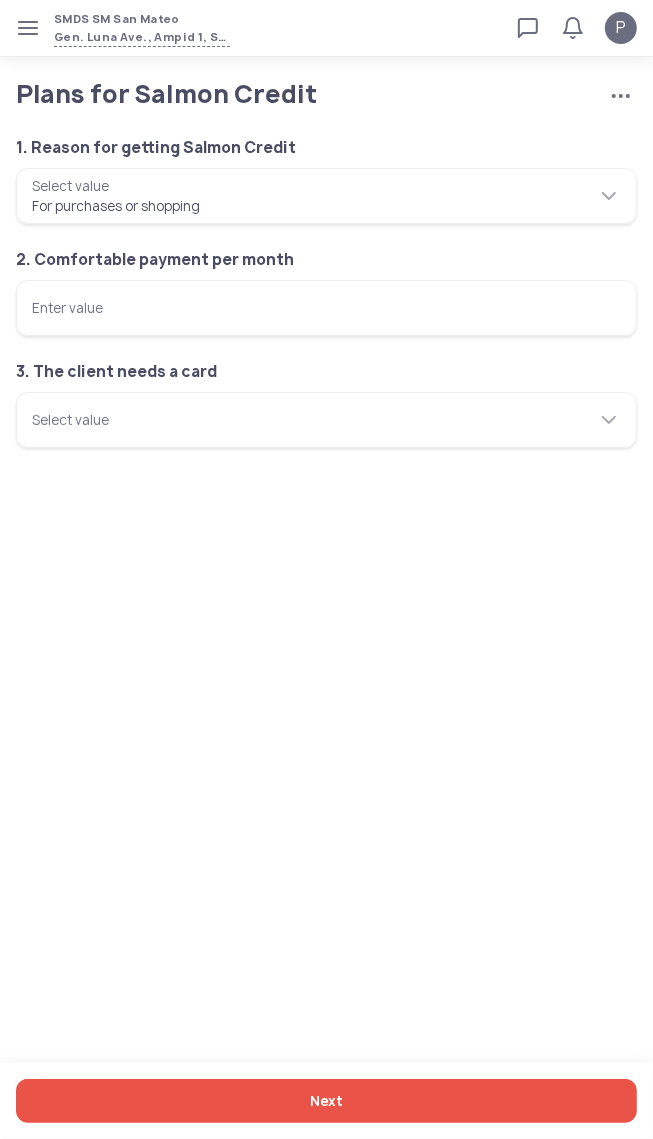 click on "Enter value" at bounding box center [326, 308] 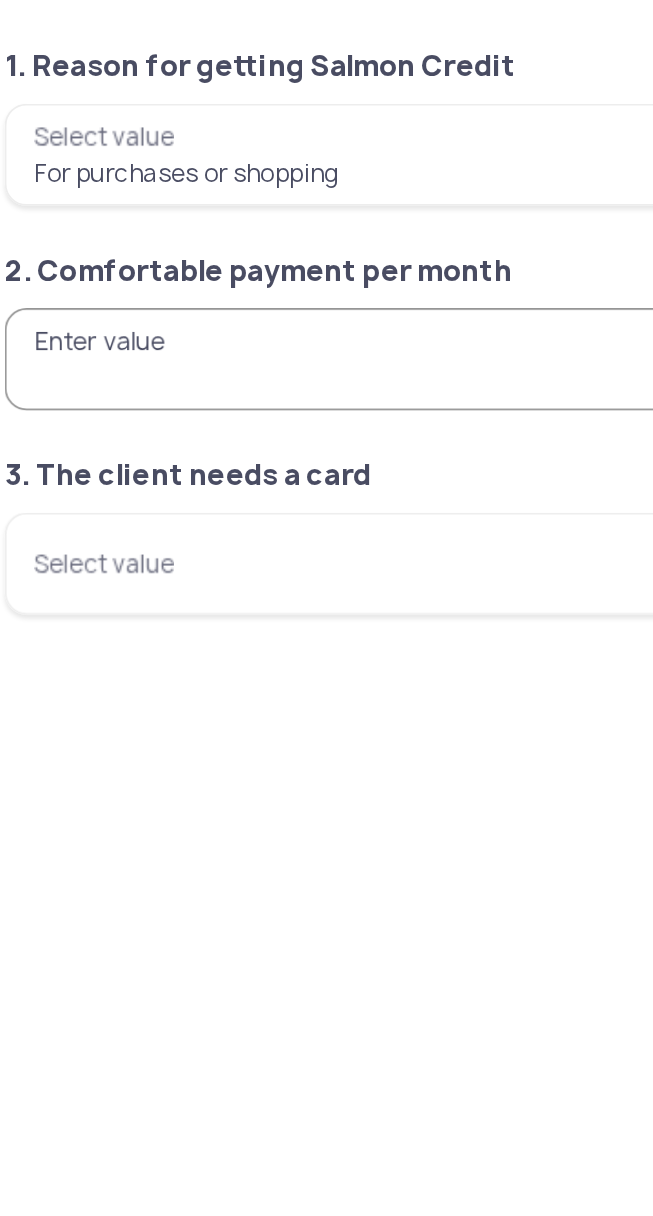 click on "Enter value" at bounding box center (326, 308) 